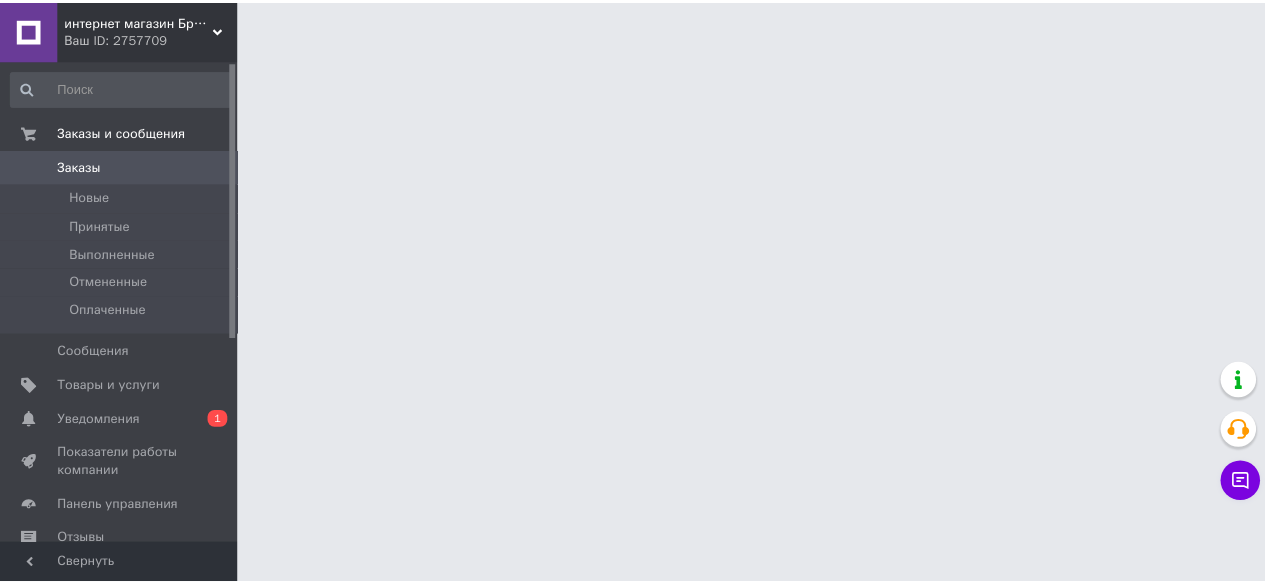 scroll, scrollTop: 0, scrollLeft: 0, axis: both 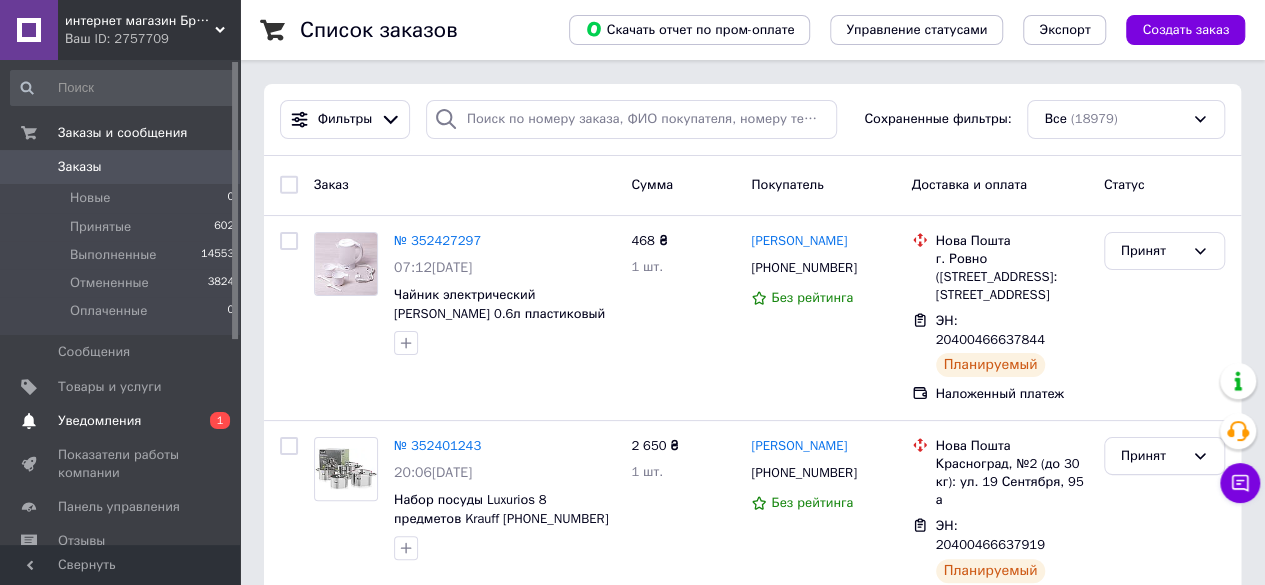 click on "Уведомления 0 1" at bounding box center (123, 421) 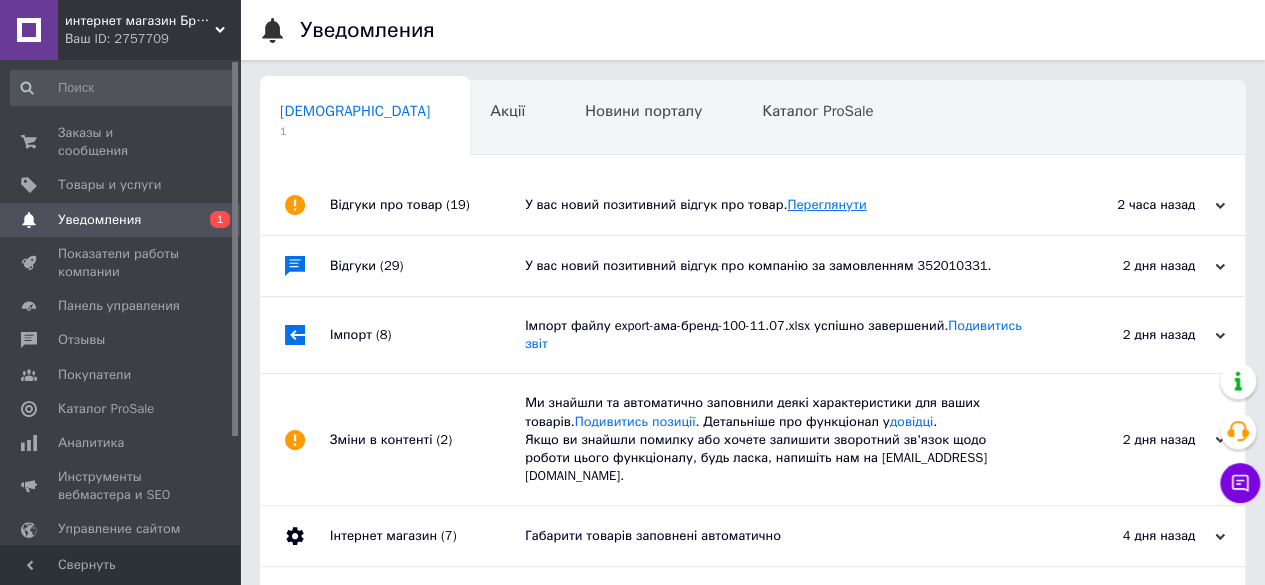click on "Переглянути" at bounding box center [826, 204] 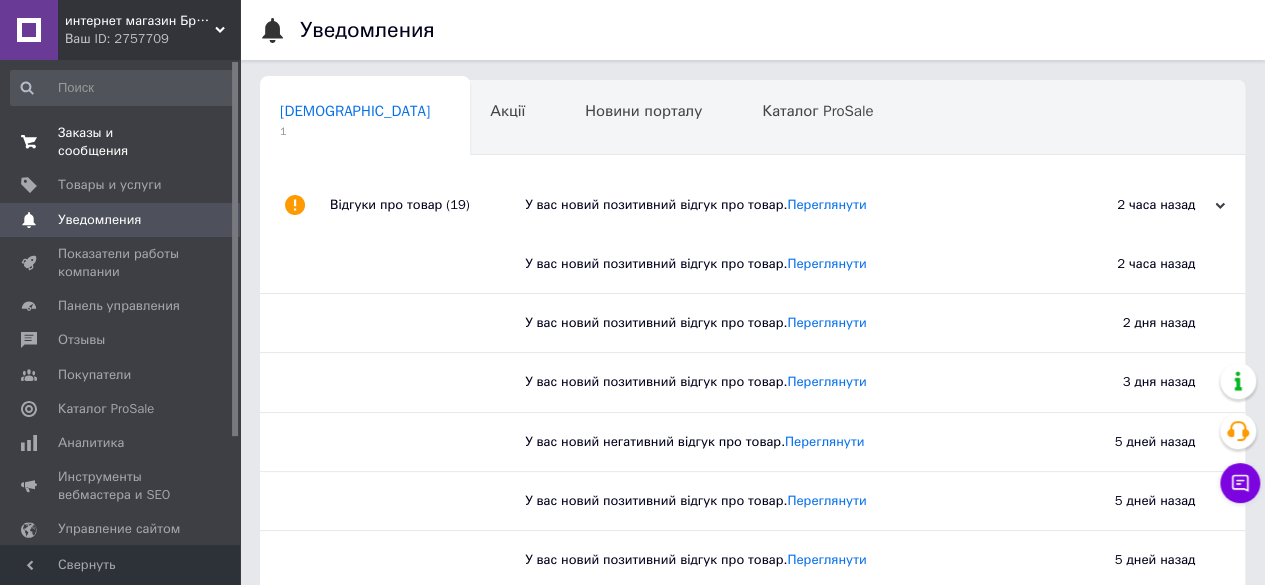 click on "Заказы и сообщения" at bounding box center (121, 142) 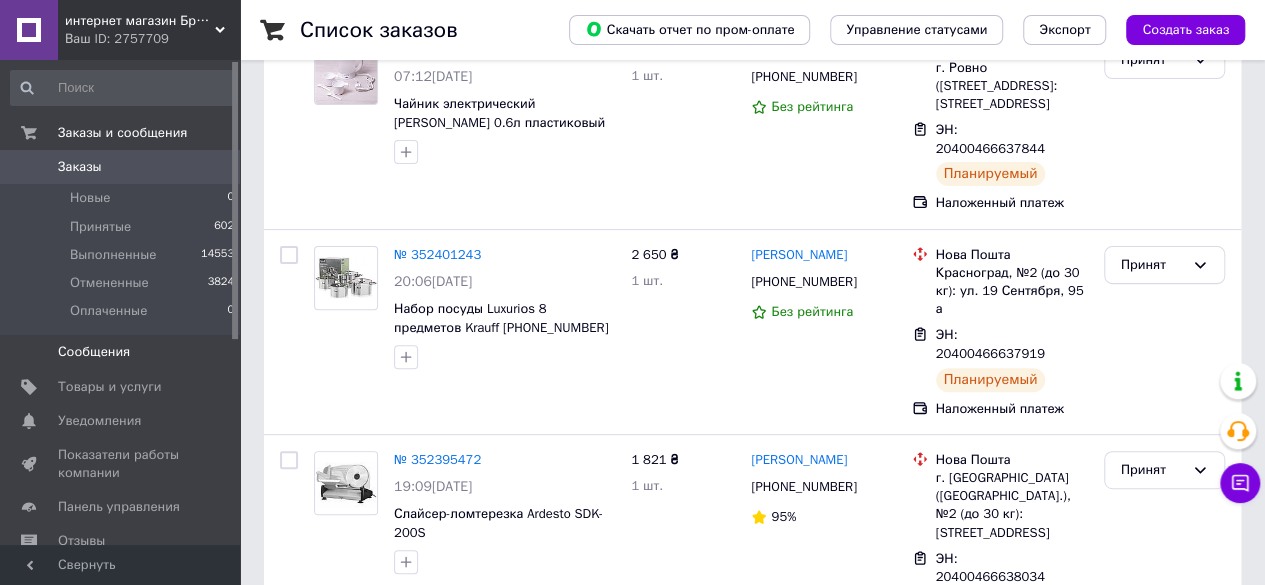 scroll, scrollTop: 200, scrollLeft: 0, axis: vertical 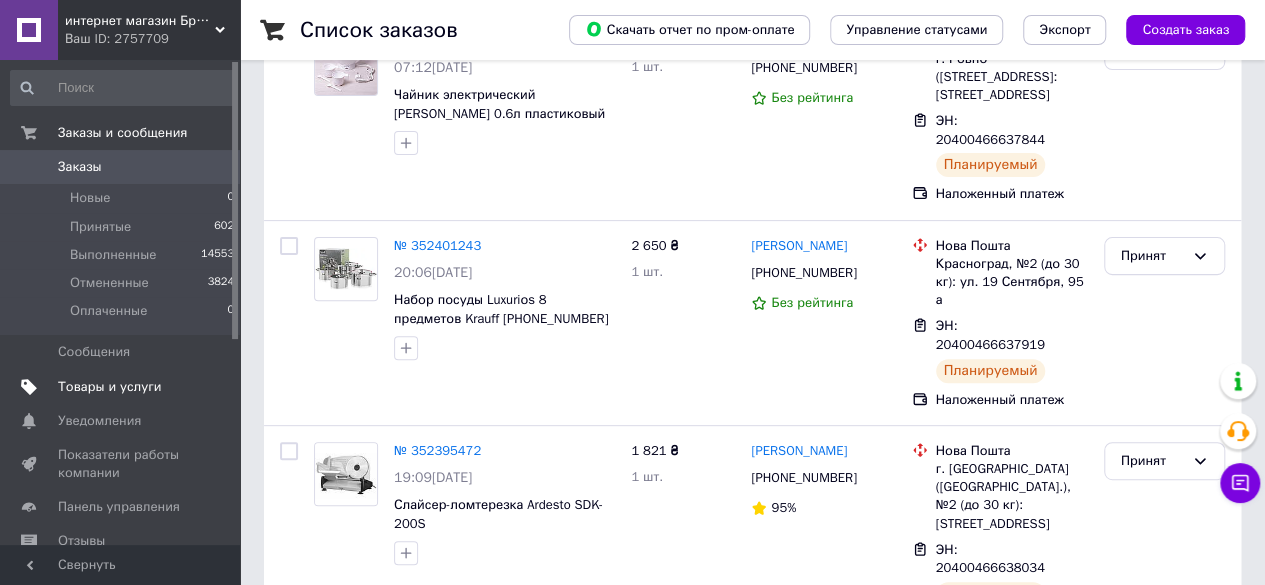 click on "Товары и услуги" at bounding box center (110, 387) 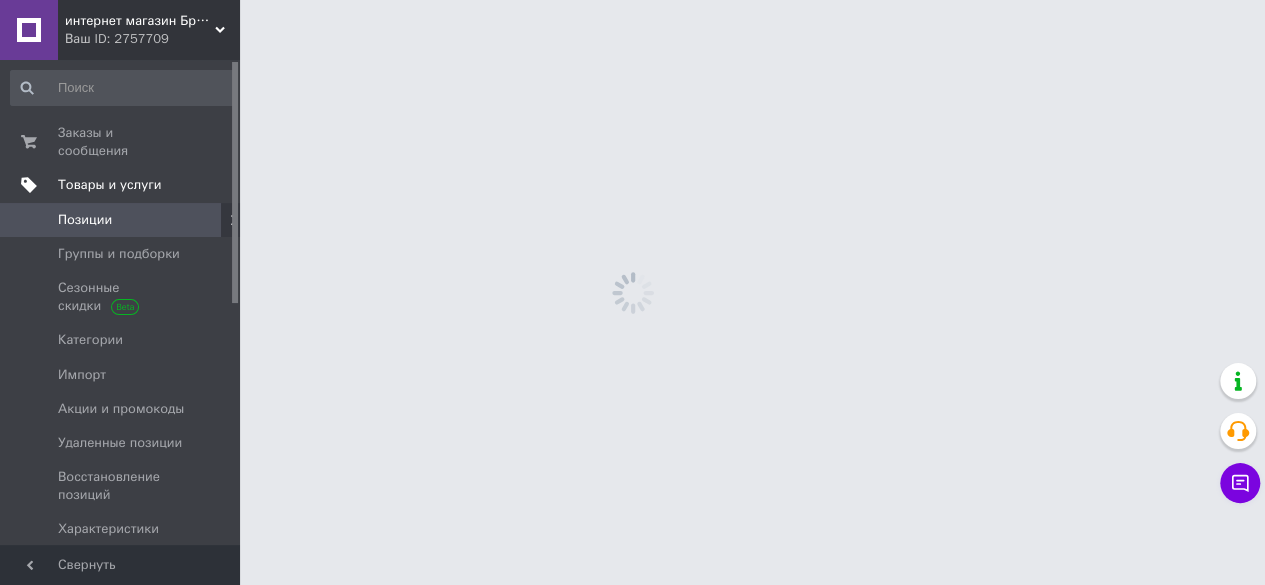 scroll, scrollTop: 0, scrollLeft: 0, axis: both 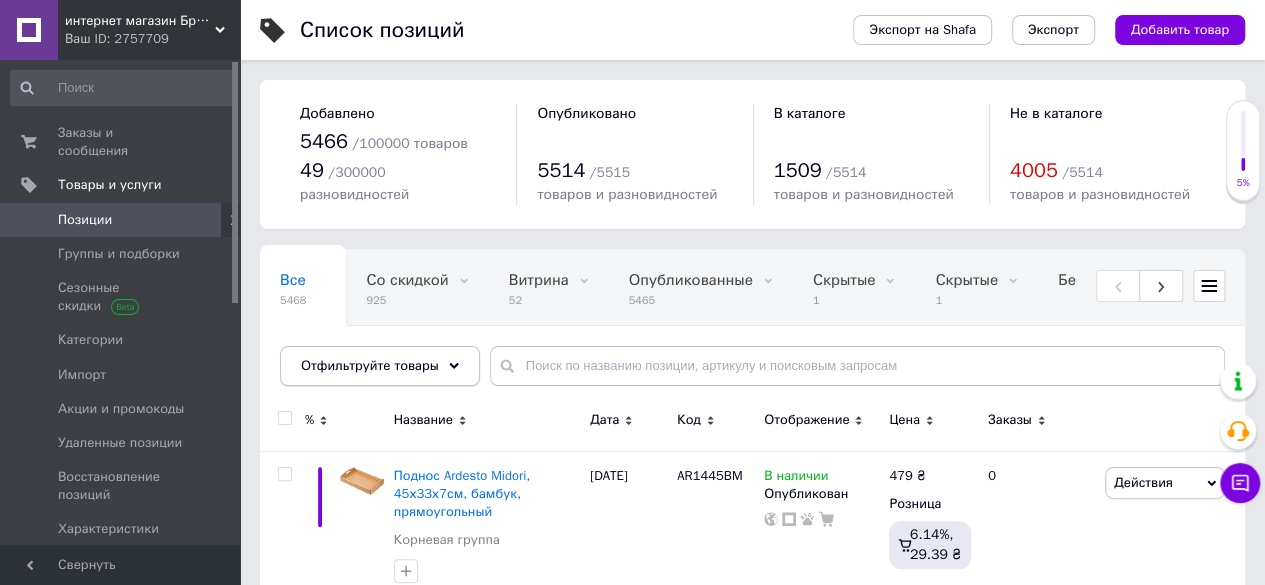 click on "Отфильтруйте товары" at bounding box center [370, 365] 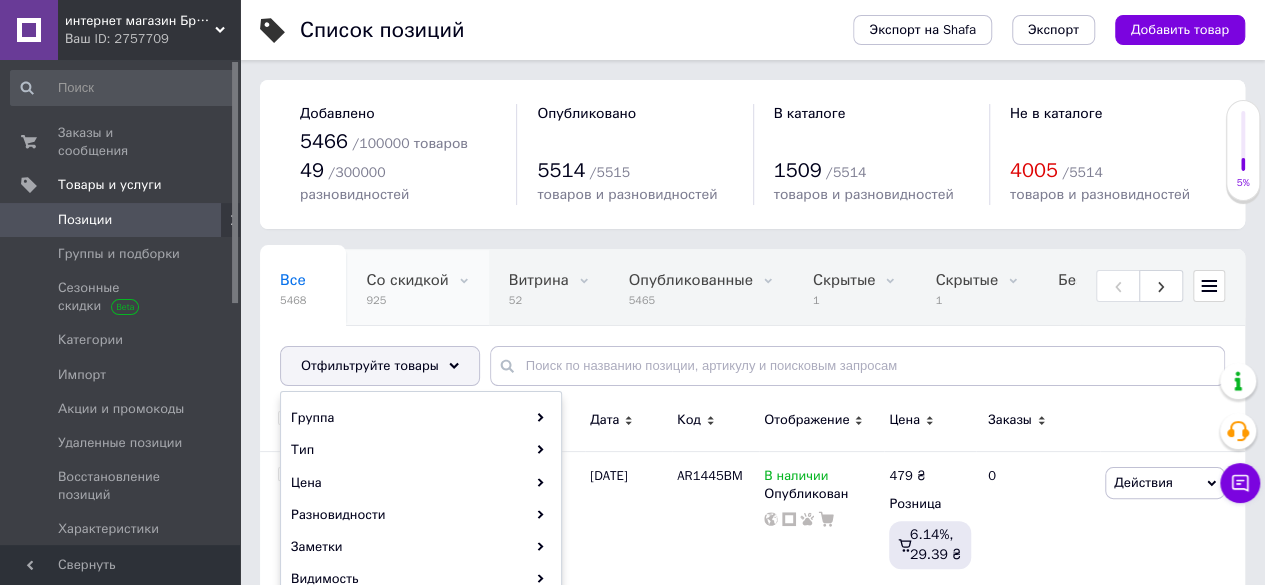 scroll, scrollTop: 0, scrollLeft: 200, axis: horizontal 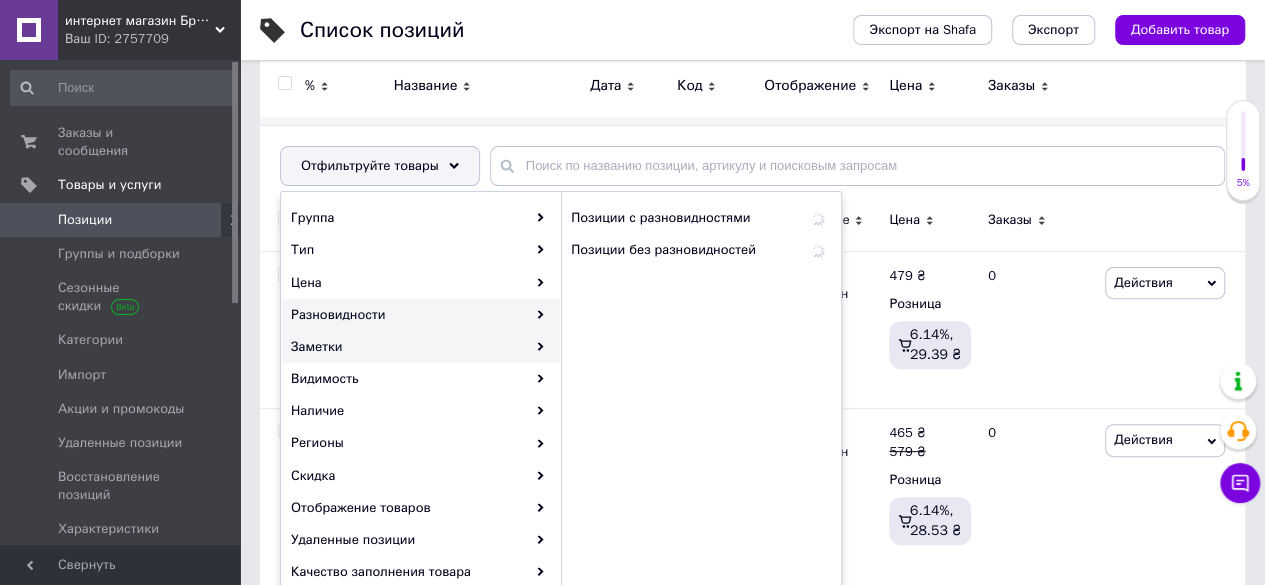 click on "Заметки" at bounding box center [421, 347] 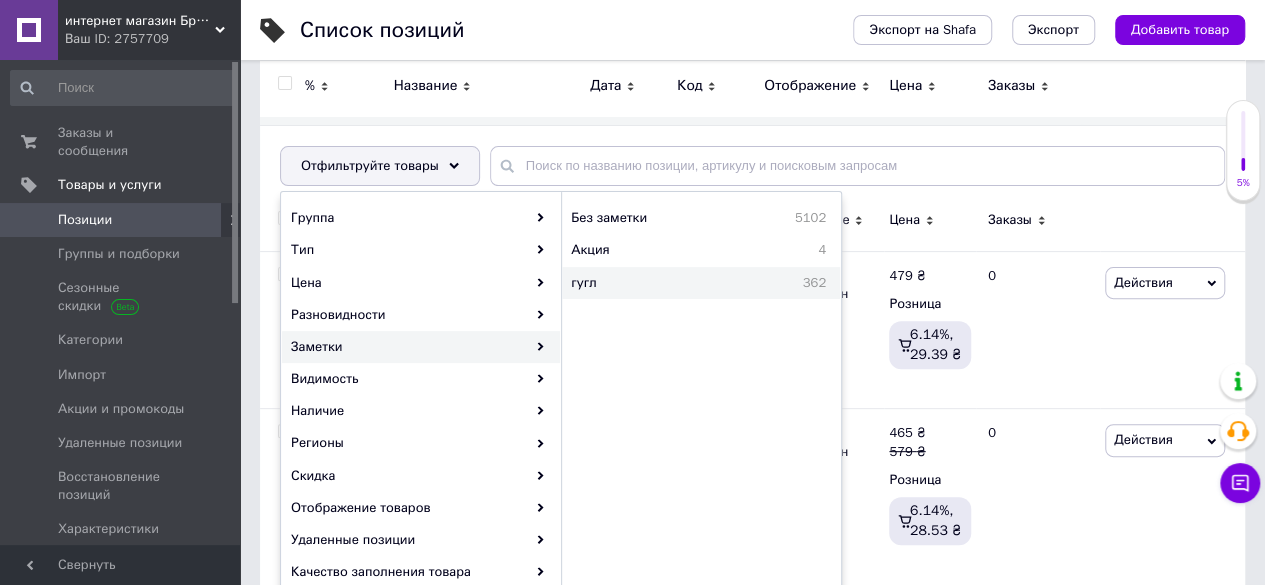 click on "гугл" at bounding box center (626, 283) 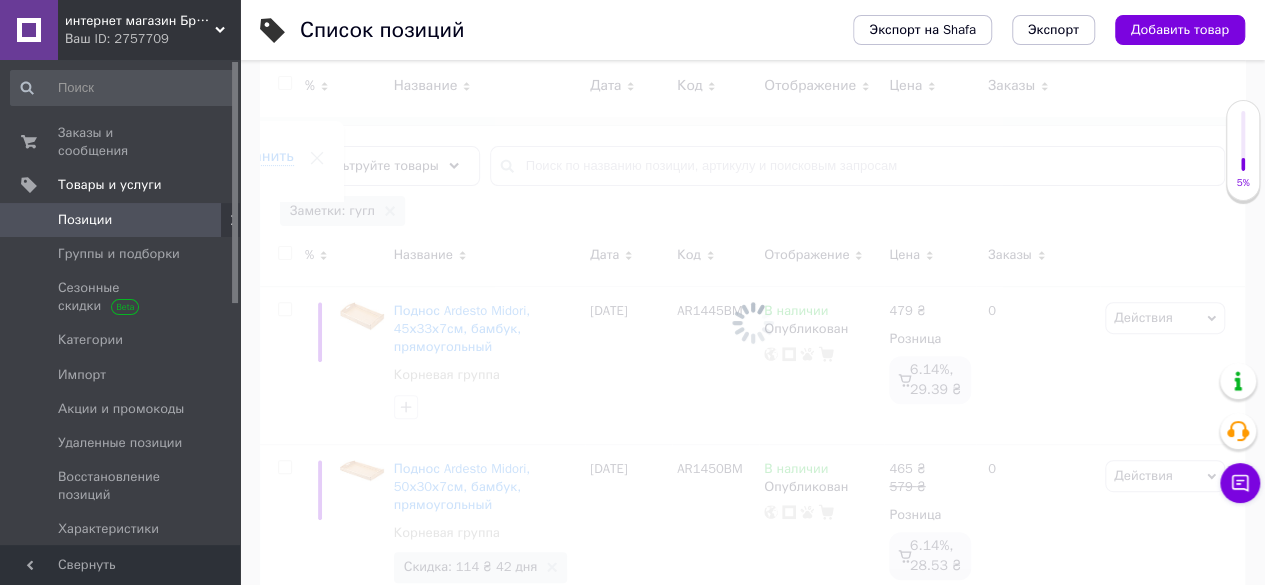scroll, scrollTop: 0, scrollLeft: 477, axis: horizontal 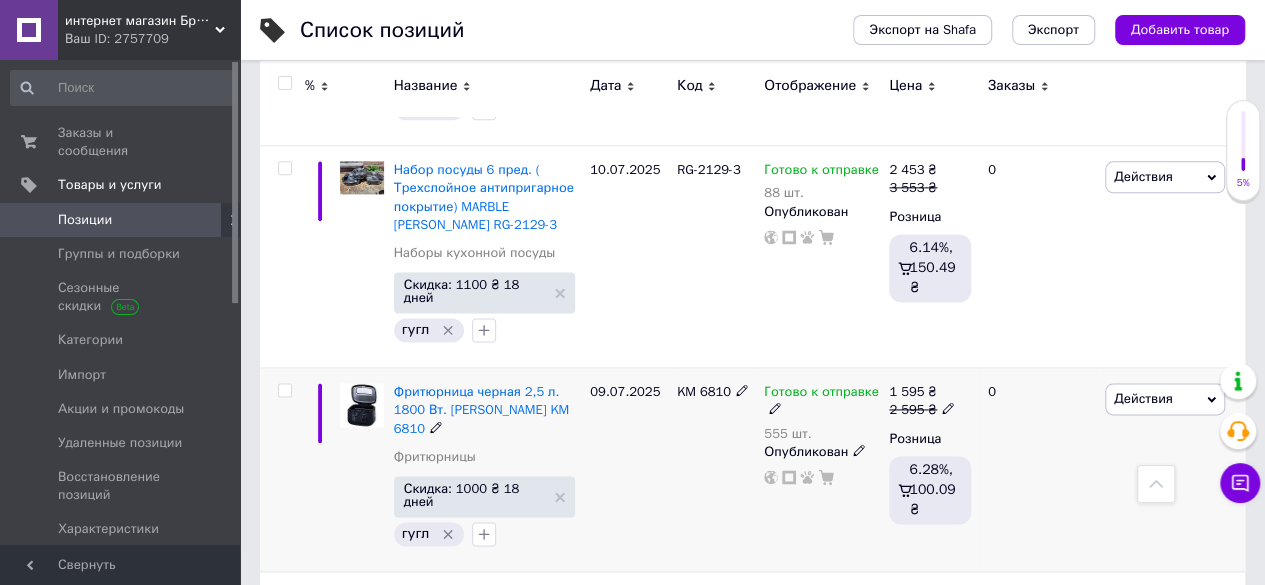 click 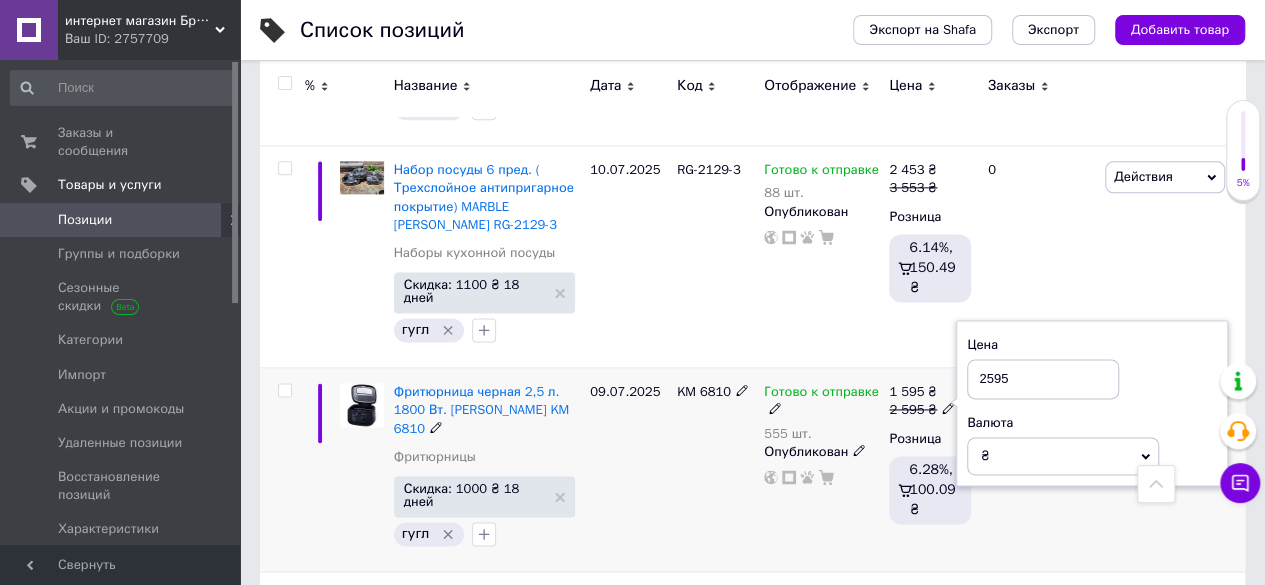click on "2595" at bounding box center (1043, 379) 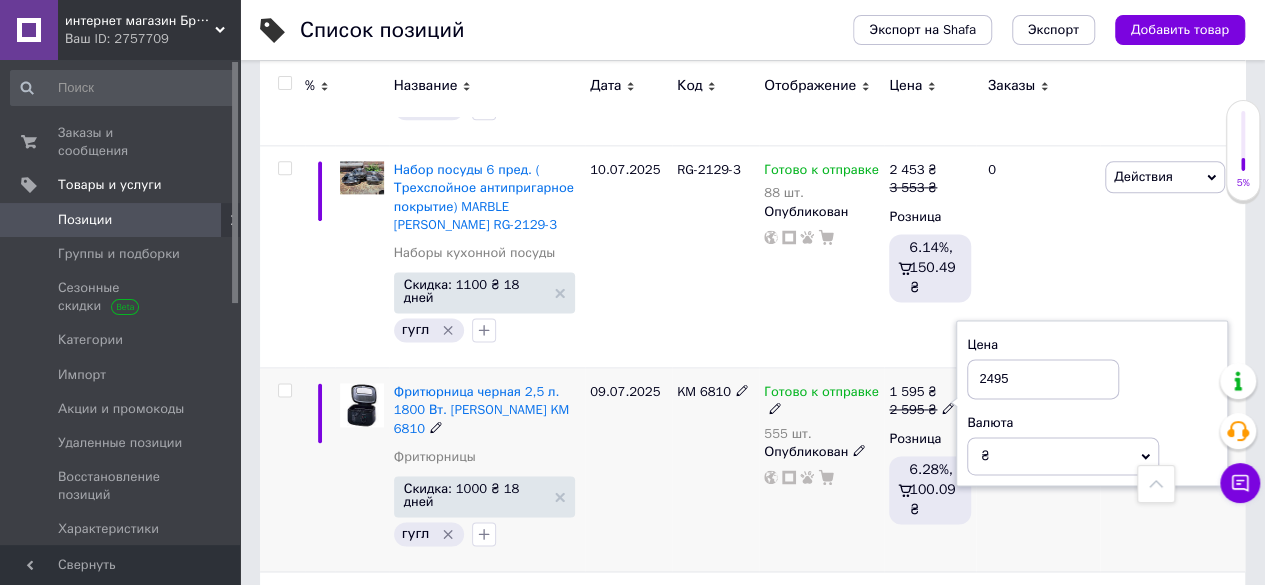 type on "2495" 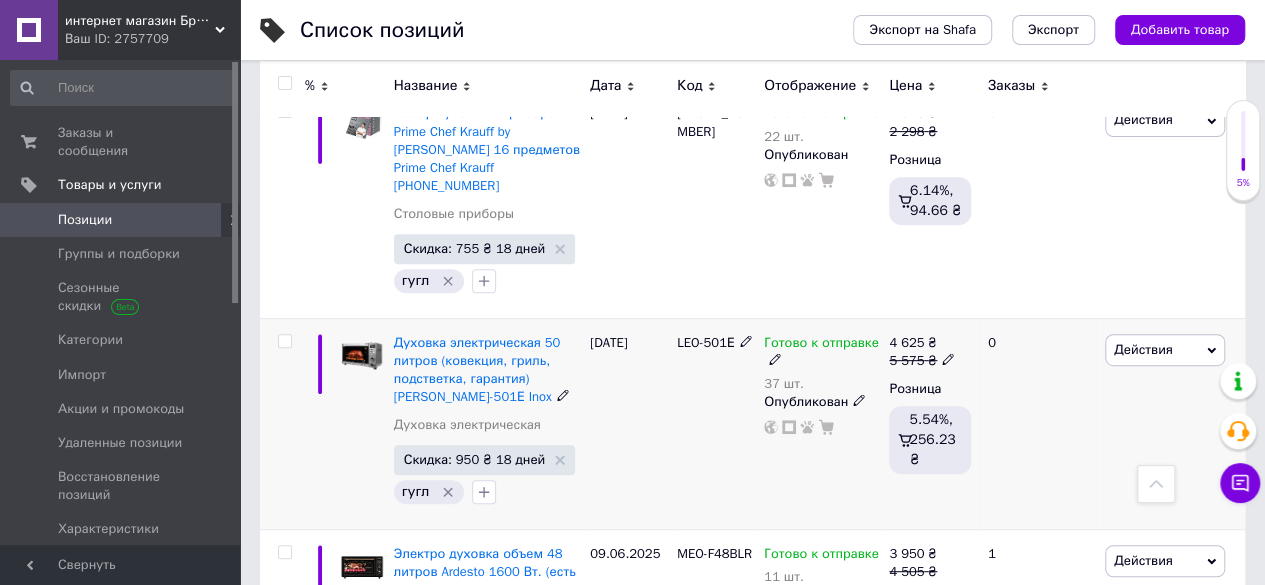 scroll, scrollTop: 4200, scrollLeft: 0, axis: vertical 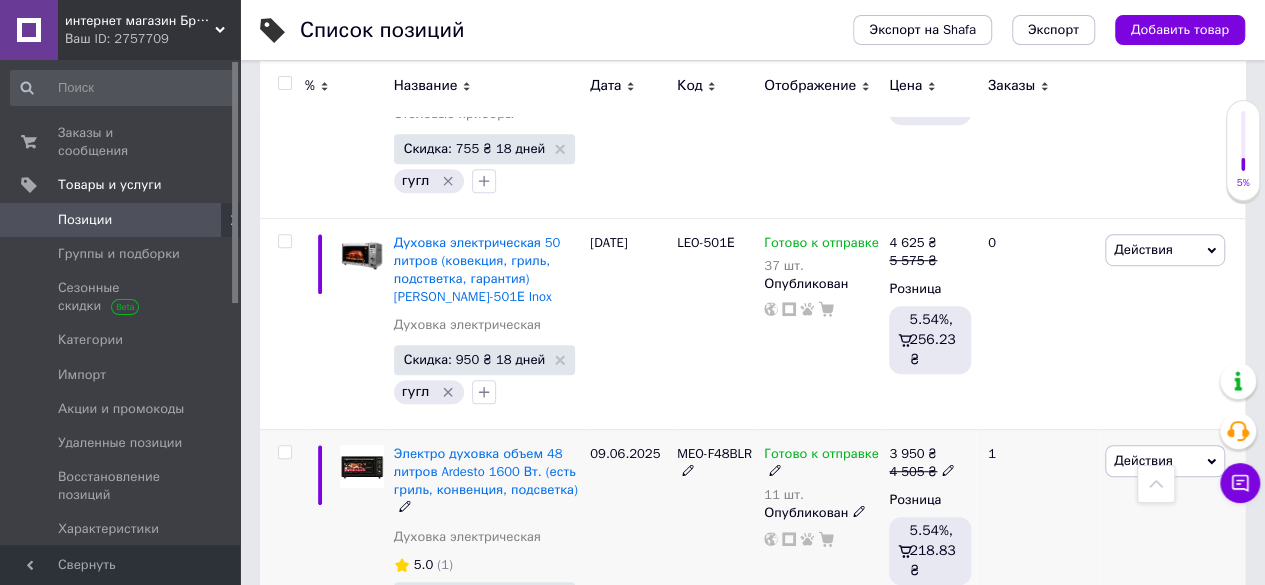 click 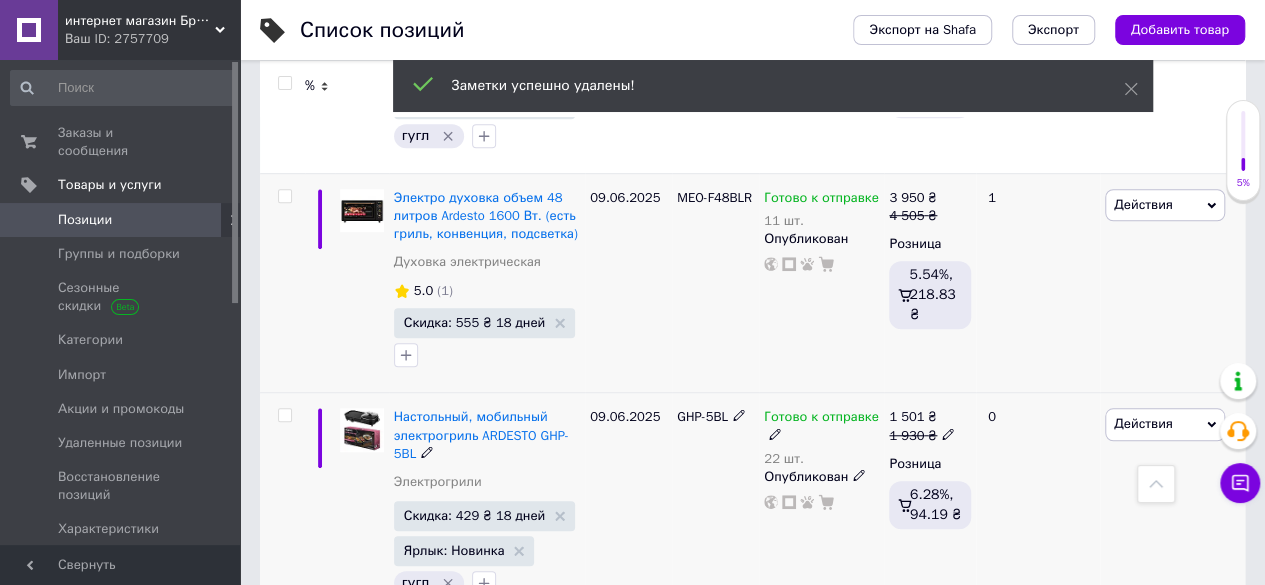 scroll, scrollTop: 4500, scrollLeft: 0, axis: vertical 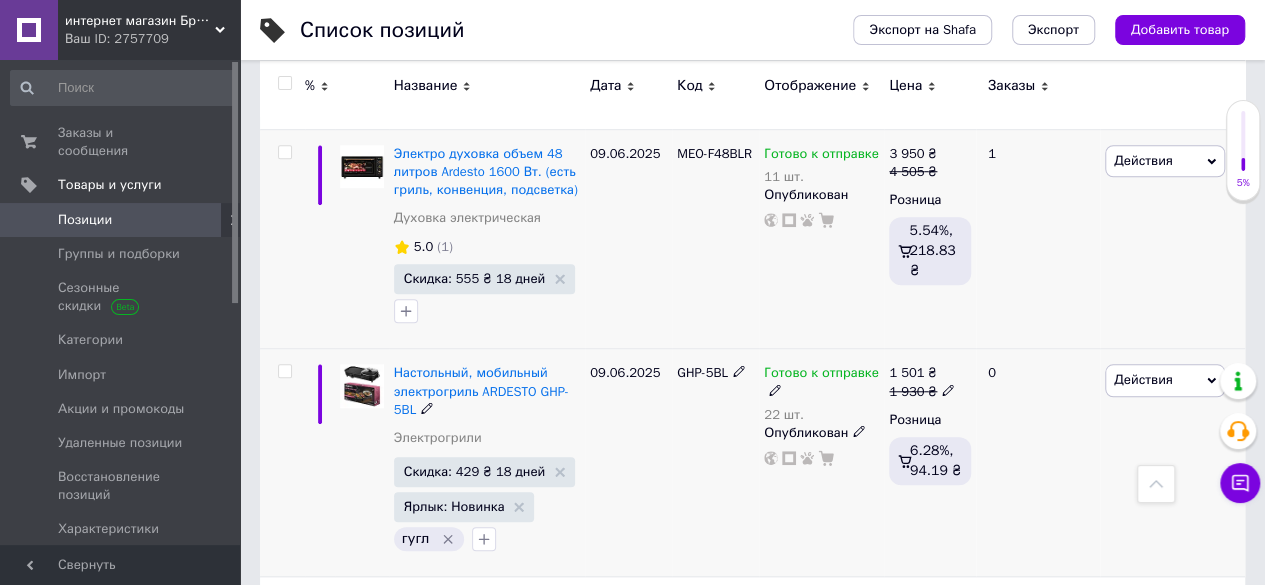 click 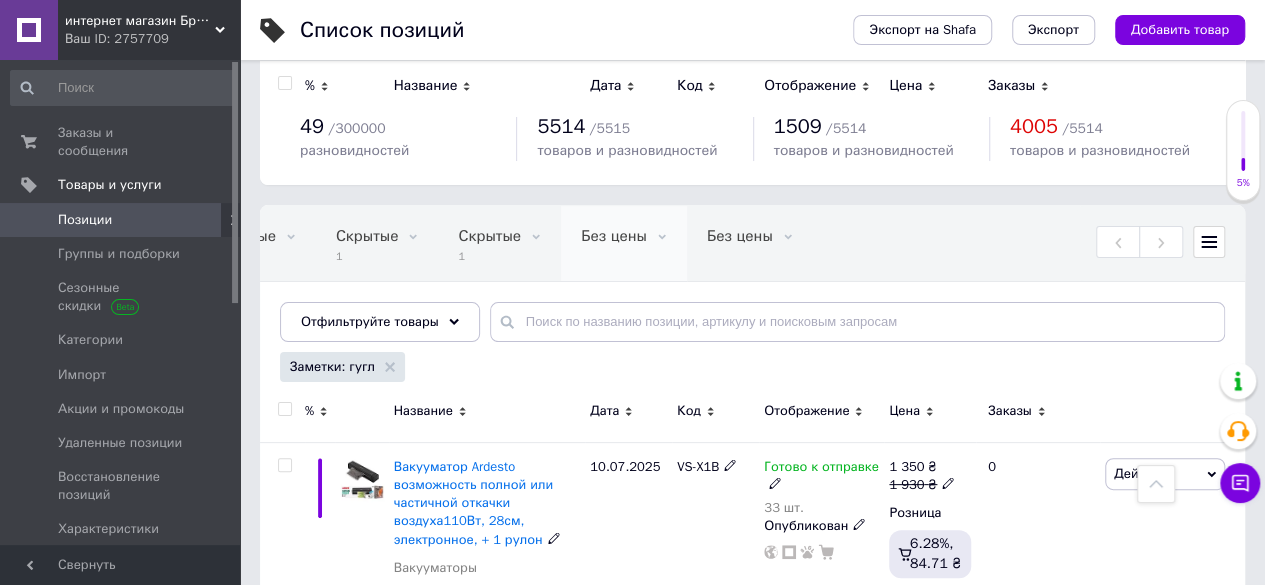 scroll, scrollTop: 0, scrollLeft: 0, axis: both 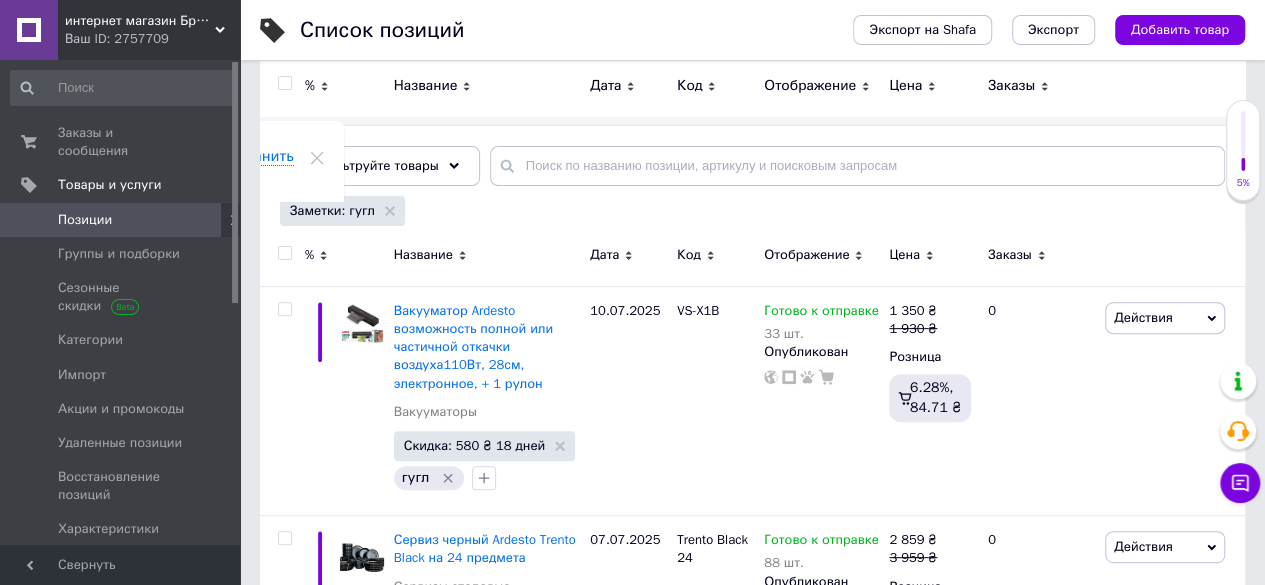 click on "Заказы" at bounding box center (1010, 255) 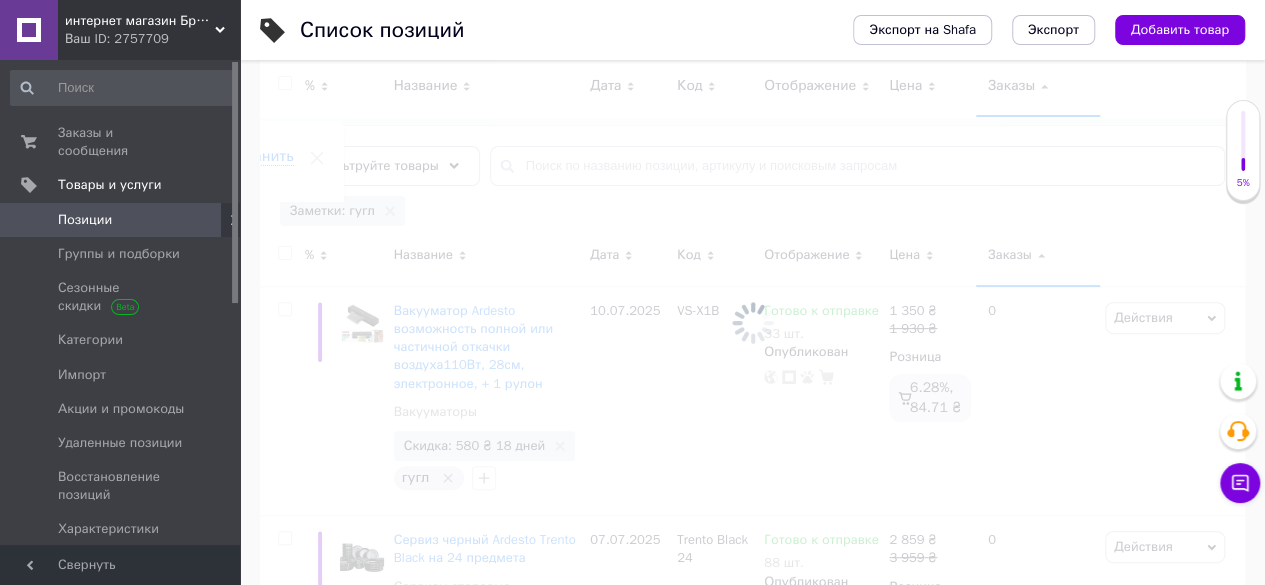 scroll, scrollTop: 0, scrollLeft: 477, axis: horizontal 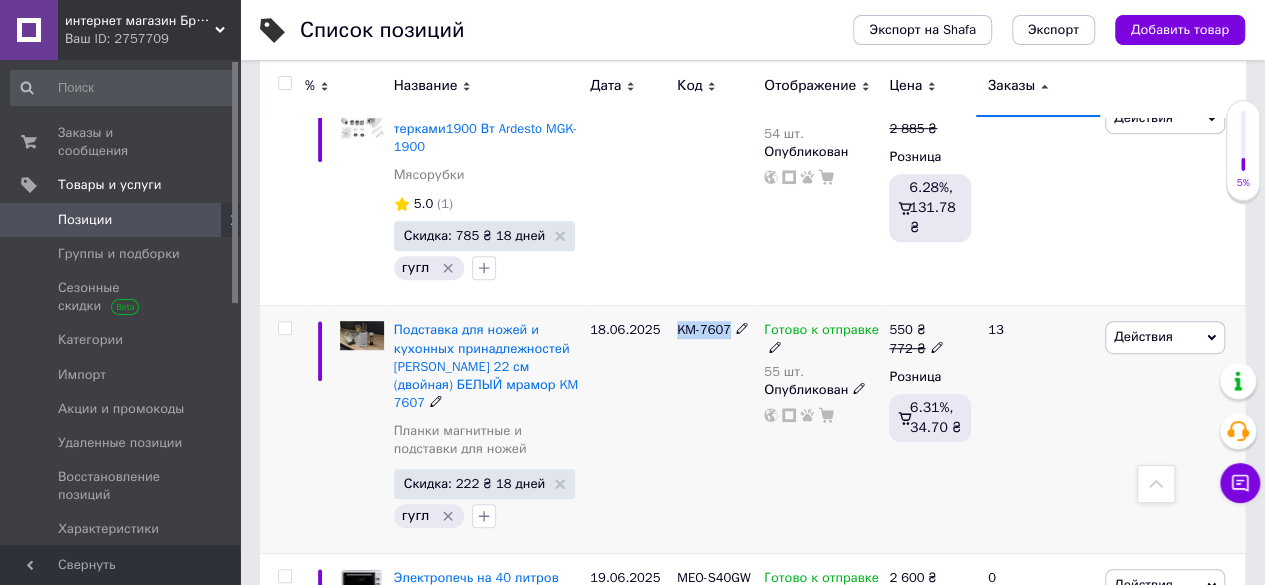 drag, startPoint x: 668, startPoint y: 309, endPoint x: 745, endPoint y: 322, distance: 78.08969 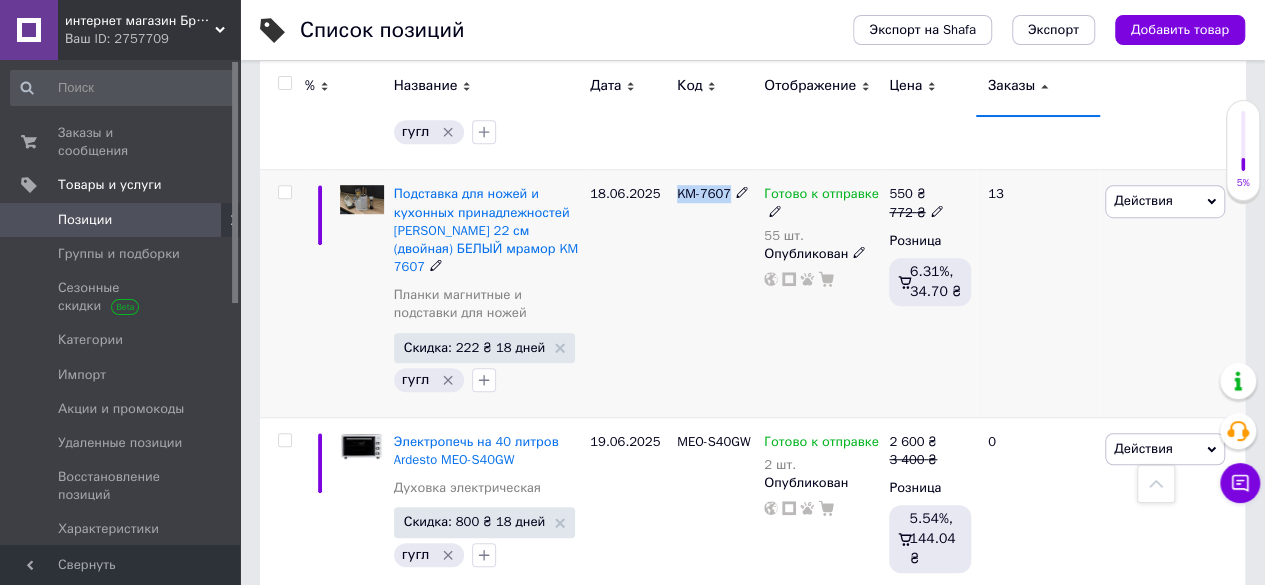 scroll, scrollTop: 600, scrollLeft: 0, axis: vertical 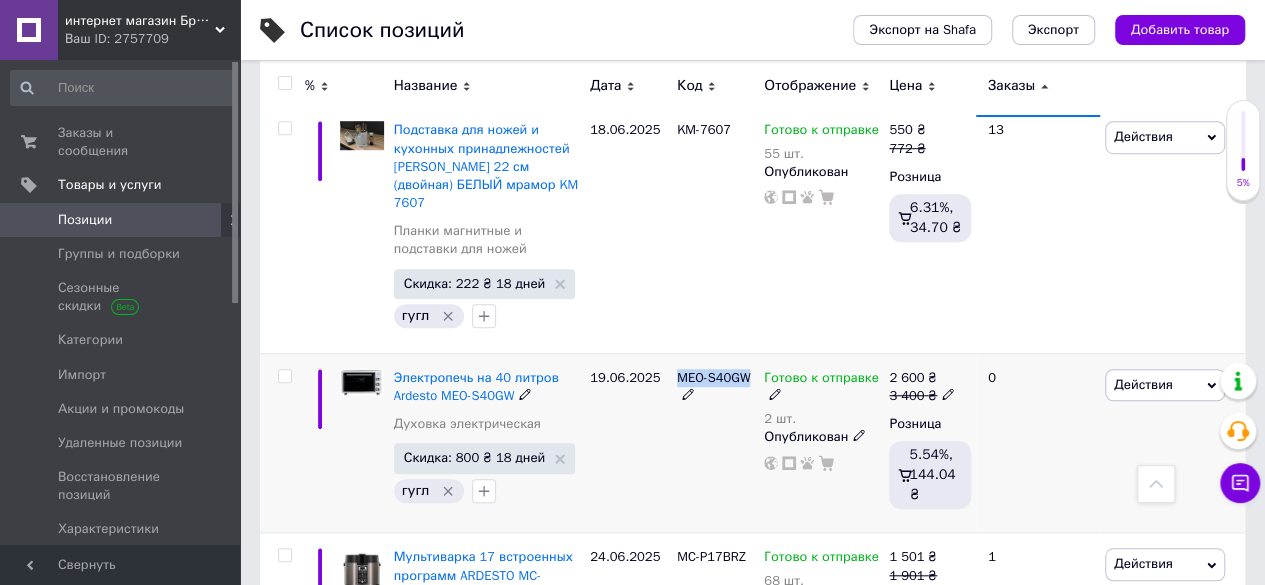 drag, startPoint x: 669, startPoint y: 331, endPoint x: 747, endPoint y: 337, distance: 78.23043 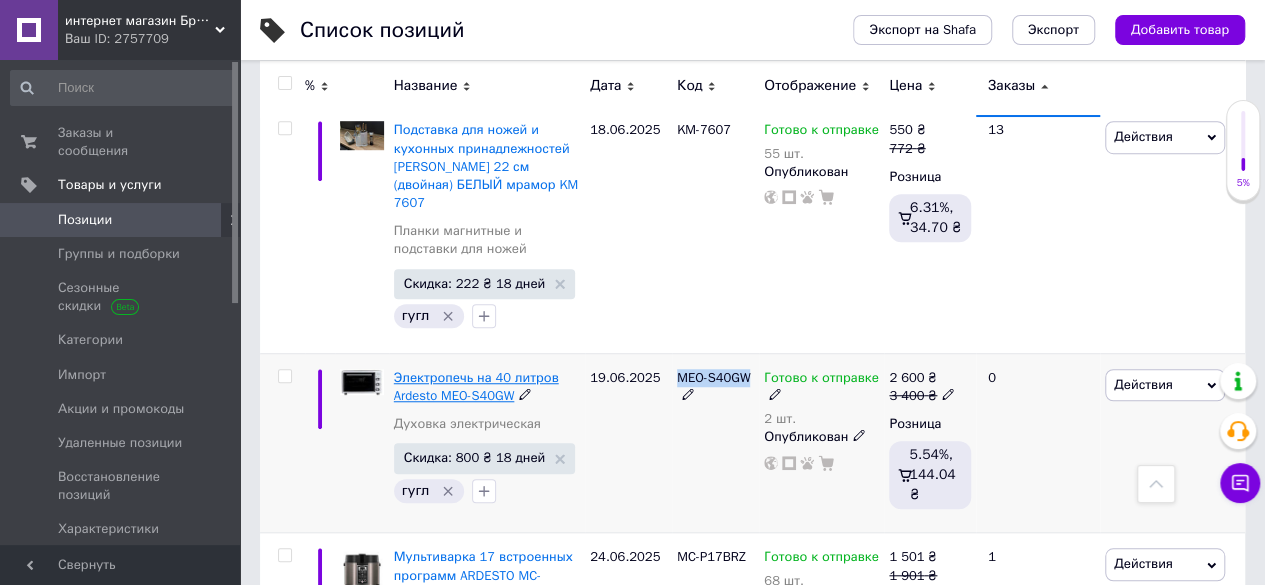 click on "Электропечь на 40 литров Ardesto MEO-S40GW" at bounding box center (476, 386) 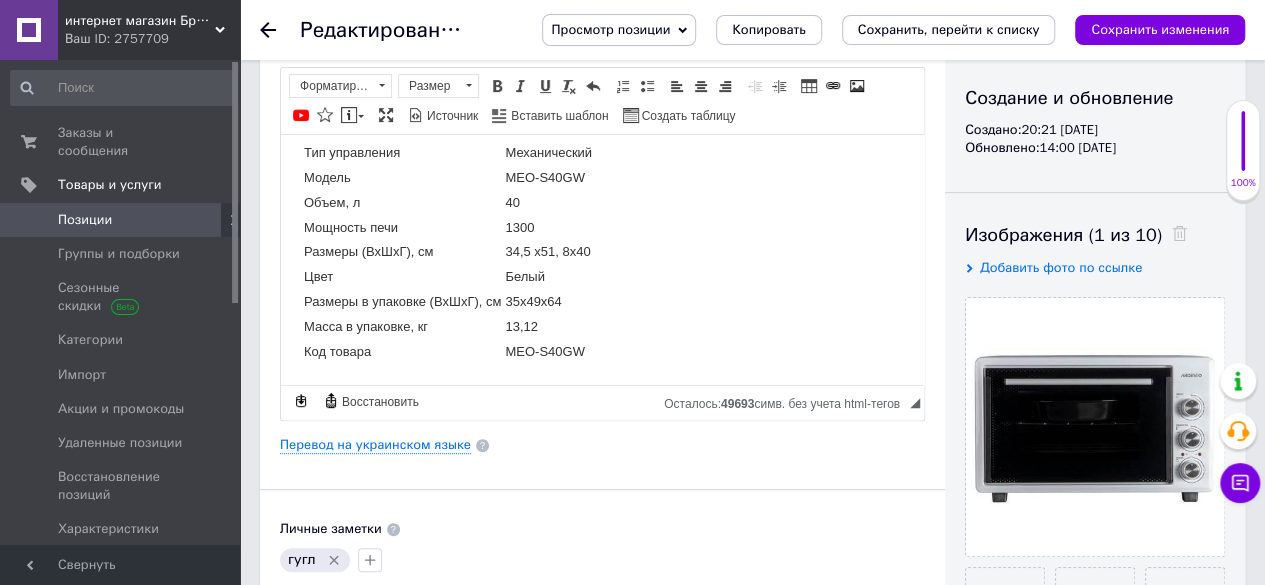 scroll, scrollTop: 400, scrollLeft: 0, axis: vertical 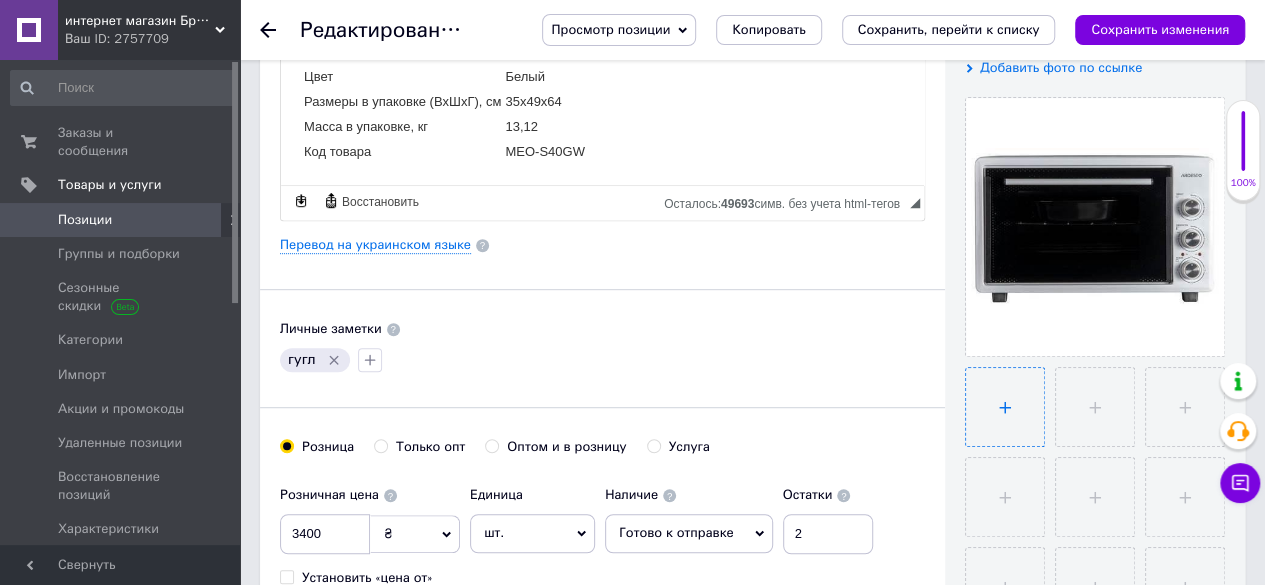 click at bounding box center [1005, 407] 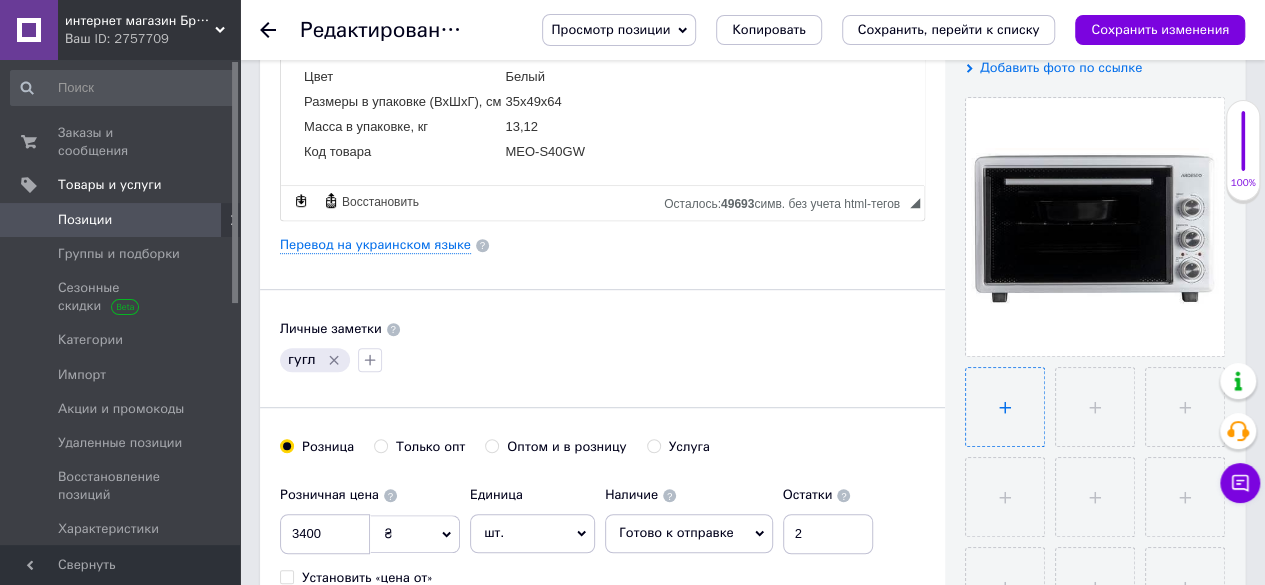 type on "C:\fakepath\f_auto (5).avif" 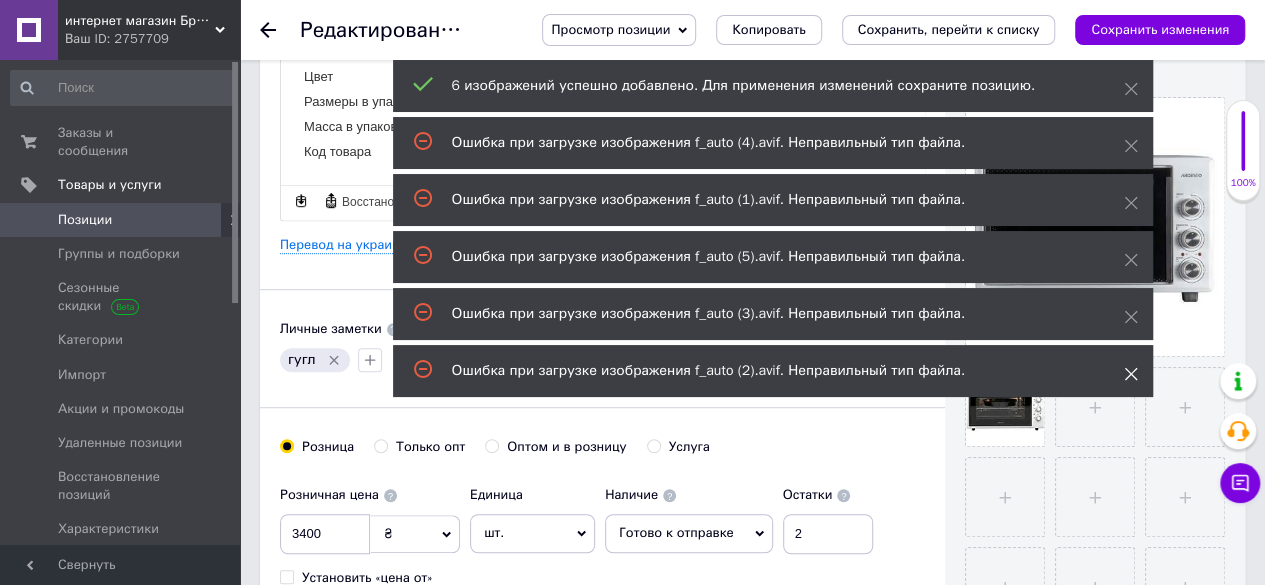 click 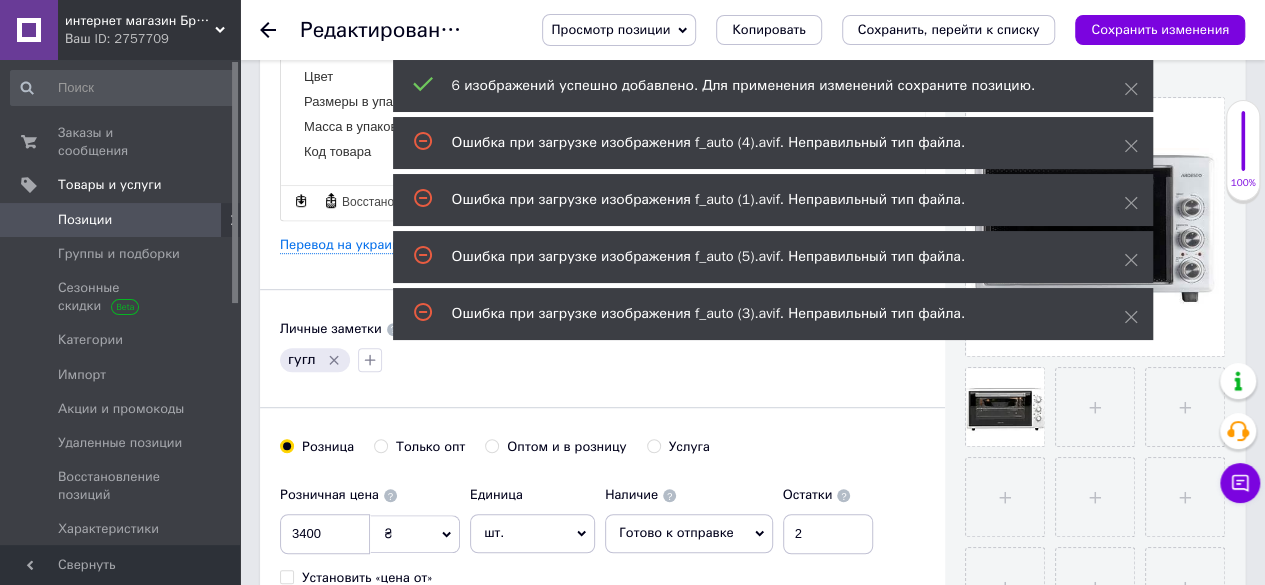 click on "Ошибка при загрузке изображения f_auto (3).avif. Неправильный тип файла." at bounding box center (773, 314) 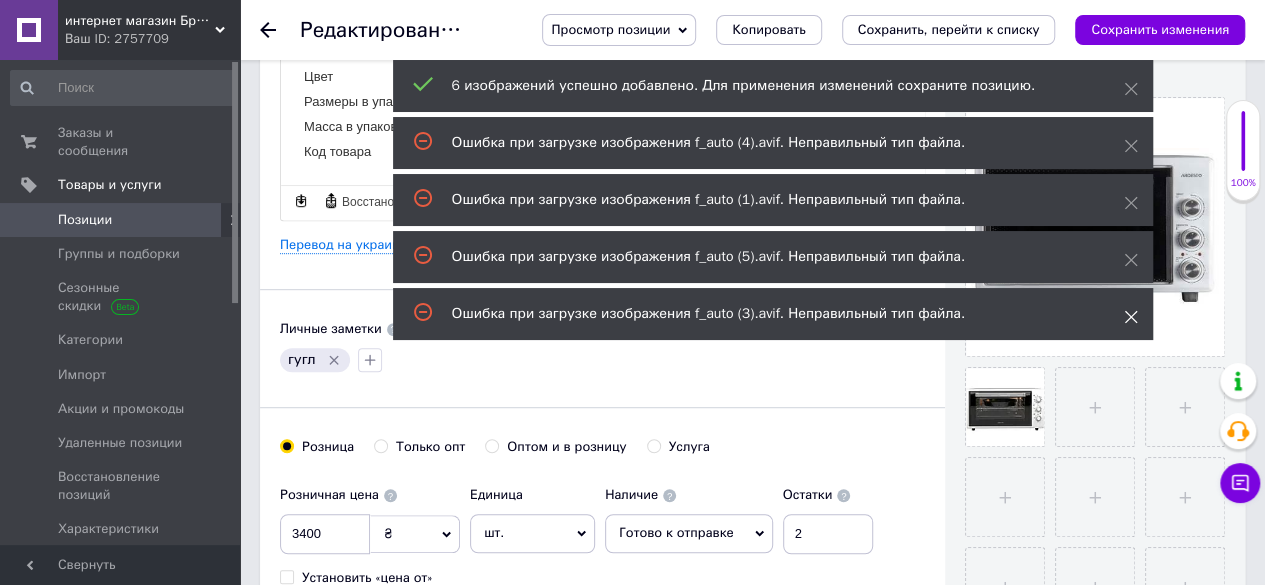 click 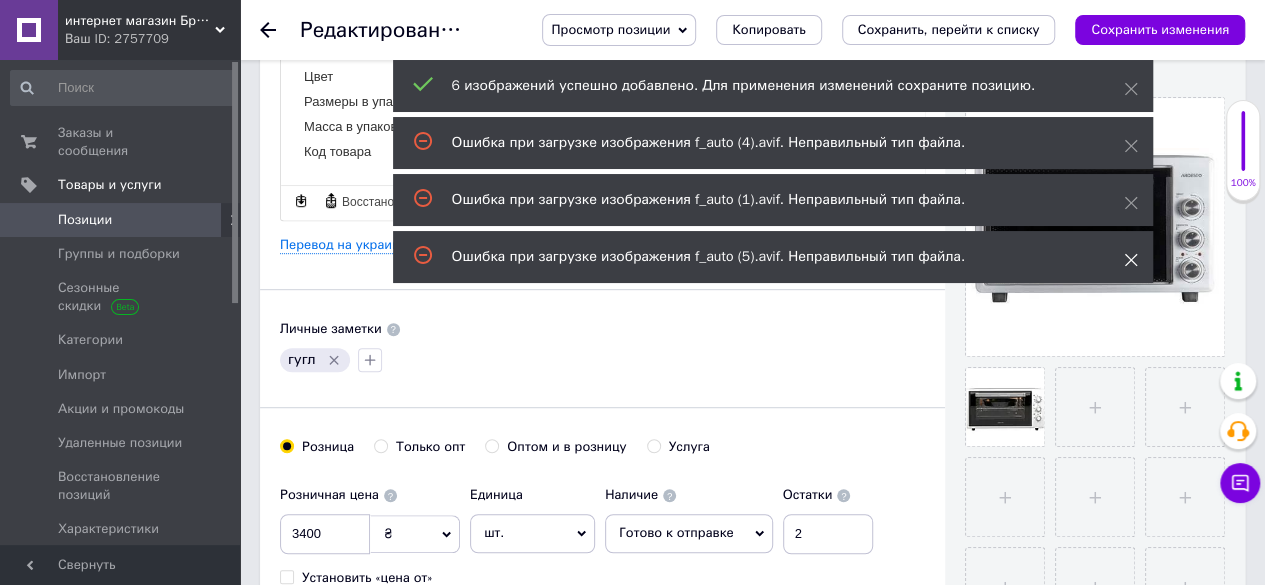 click 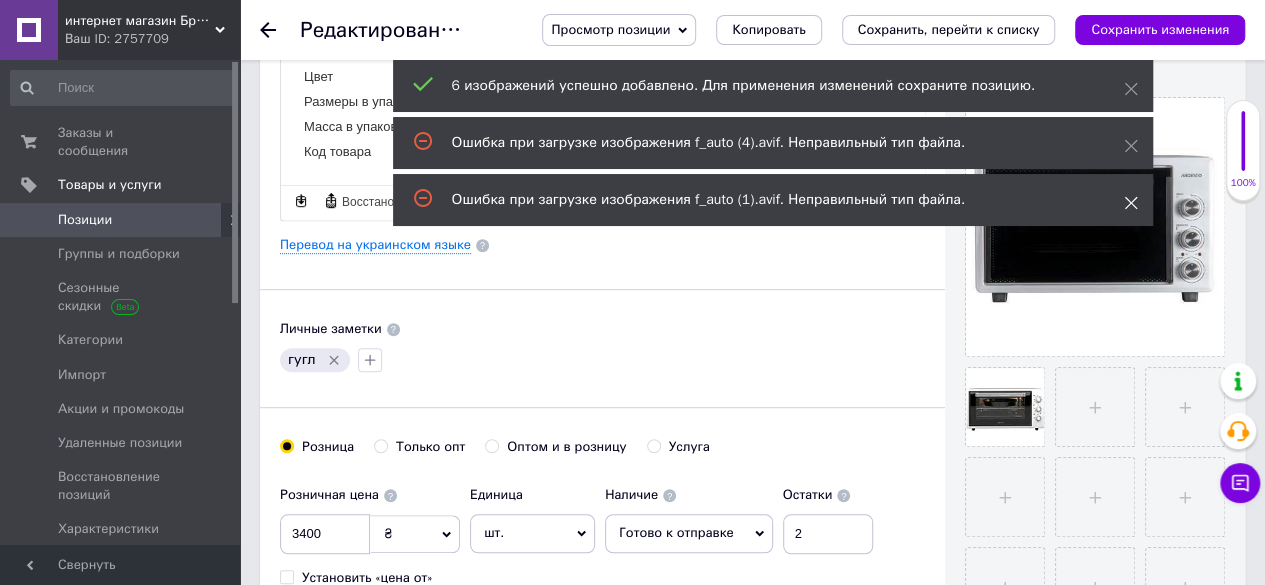 click 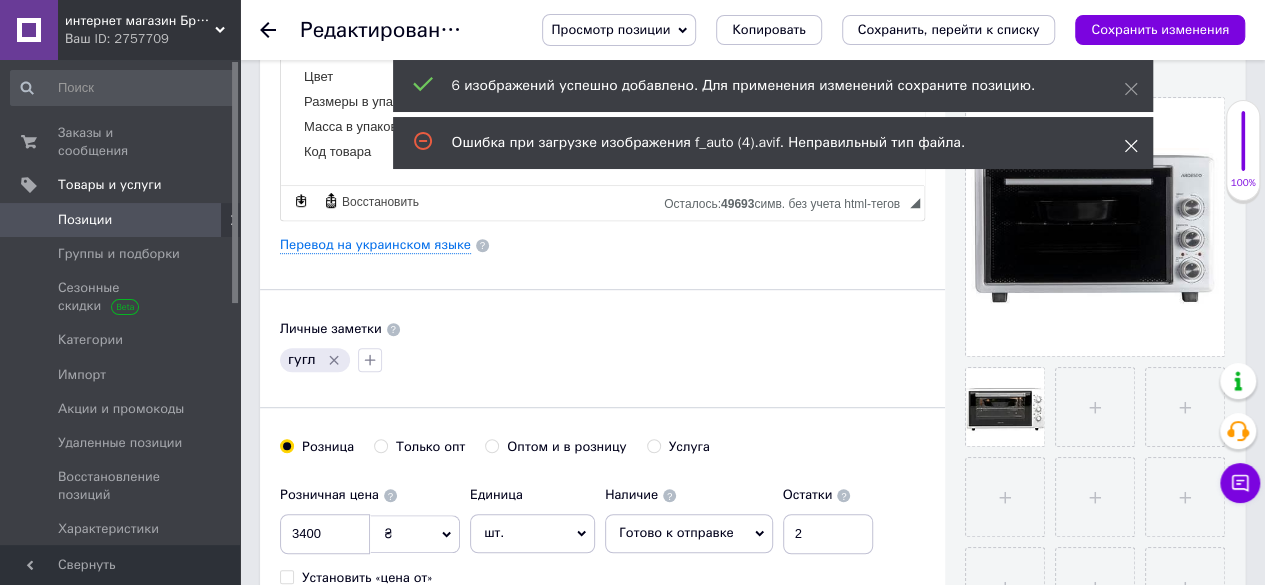 drag, startPoint x: 1135, startPoint y: 143, endPoint x: 1134, endPoint y: 123, distance: 20.024984 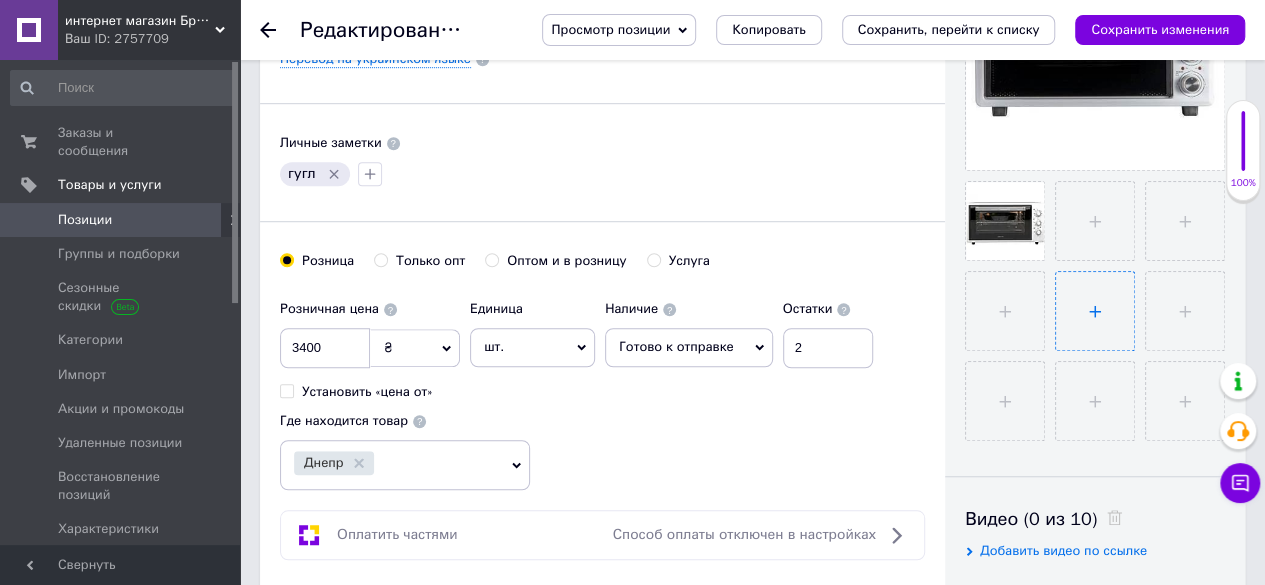 scroll, scrollTop: 600, scrollLeft: 0, axis: vertical 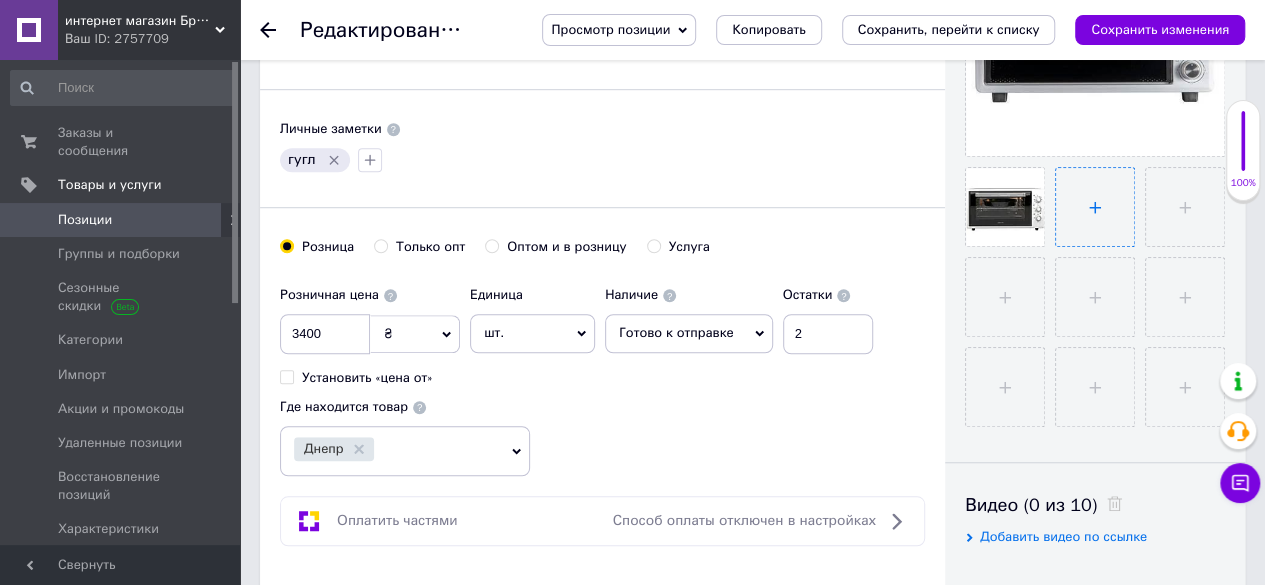 click at bounding box center (1095, 207) 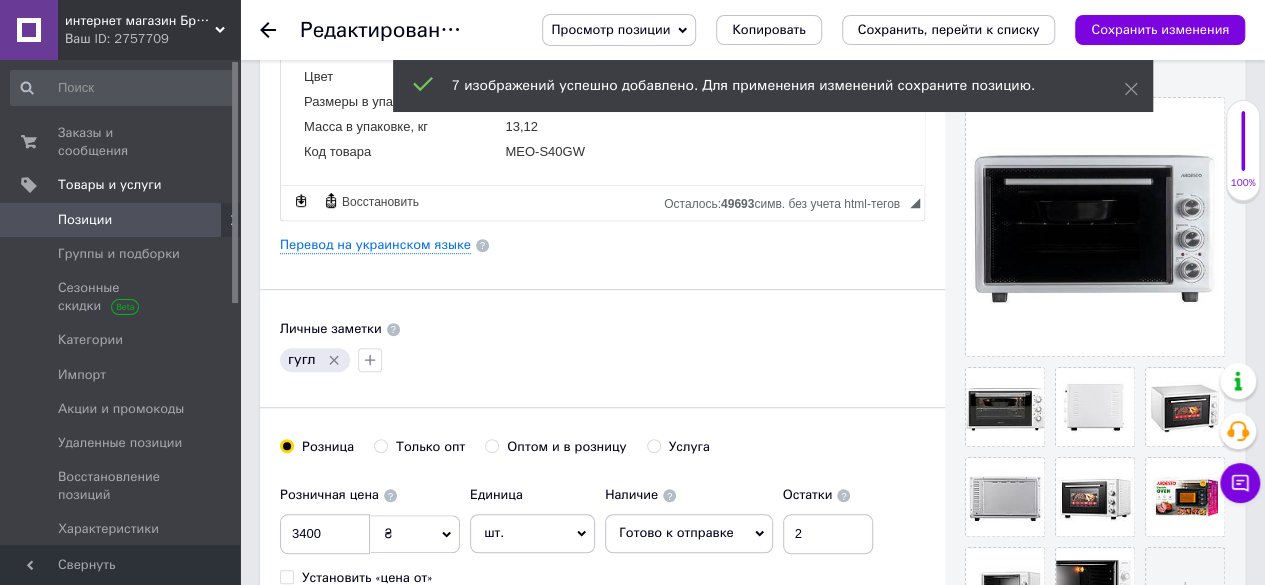 scroll, scrollTop: 500, scrollLeft: 0, axis: vertical 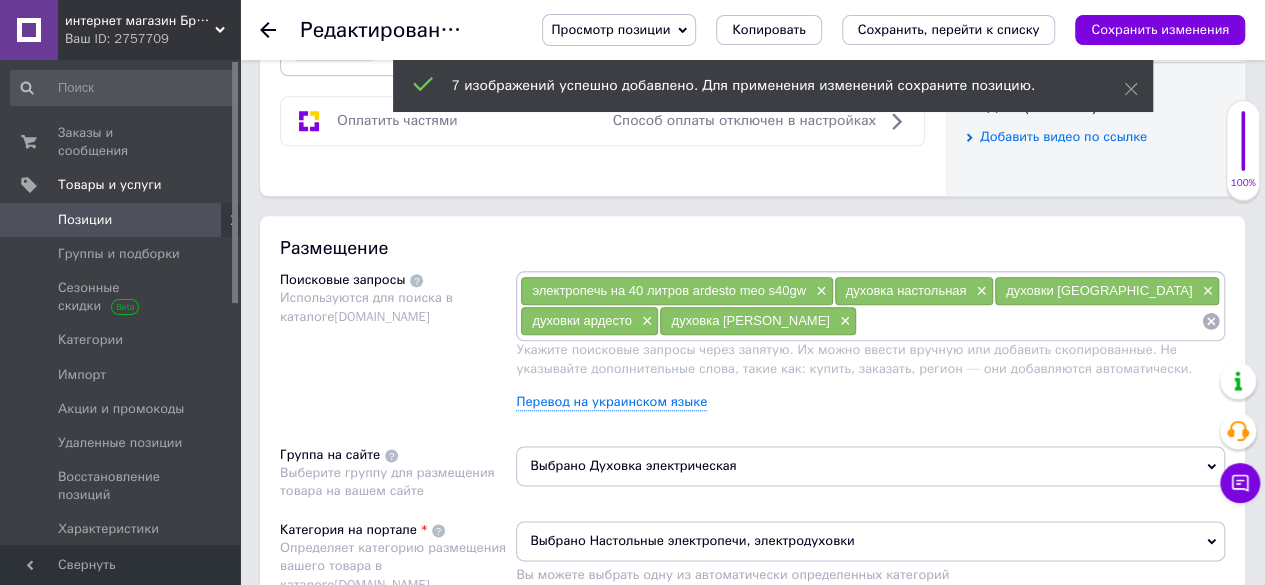 click at bounding box center [1029, 321] 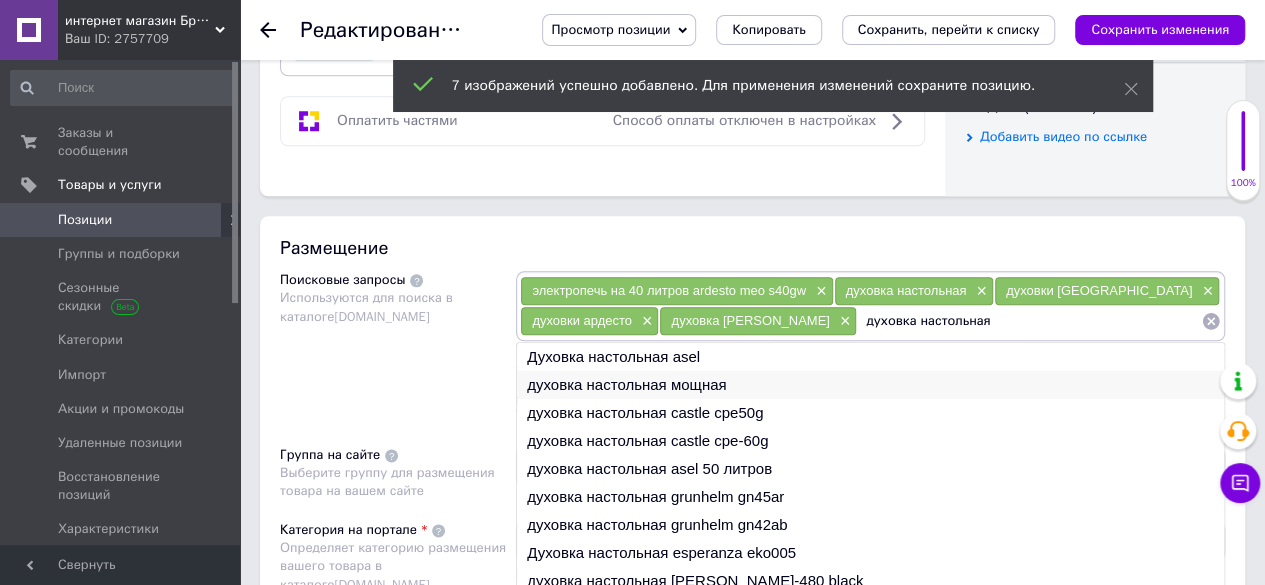 type on "духовка настольная" 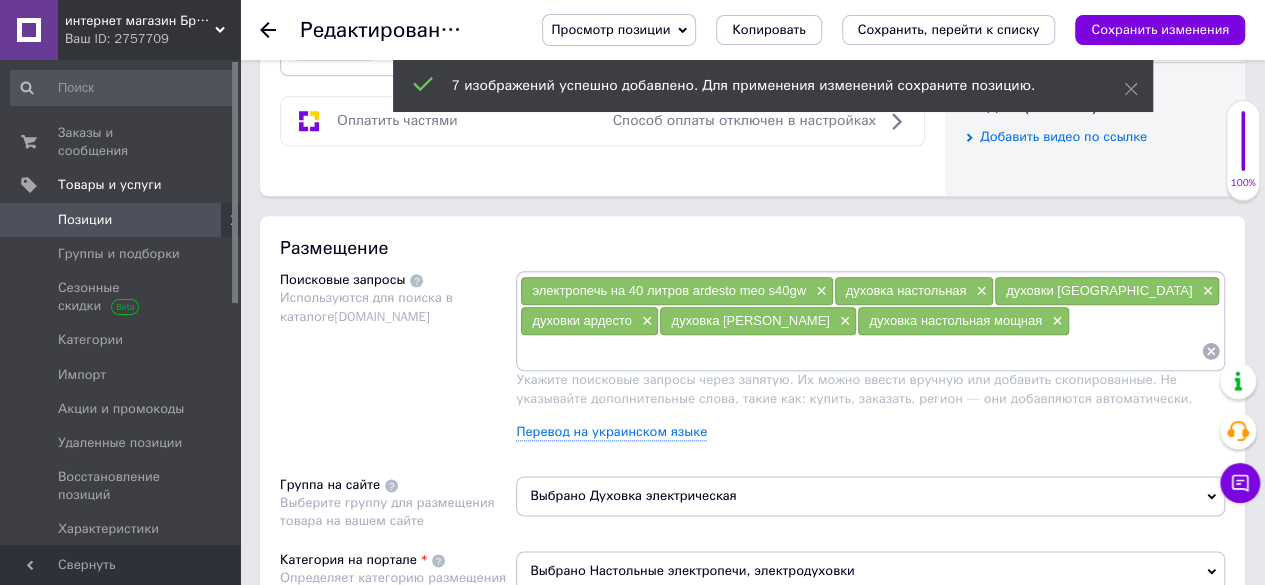 click at bounding box center (860, 351) 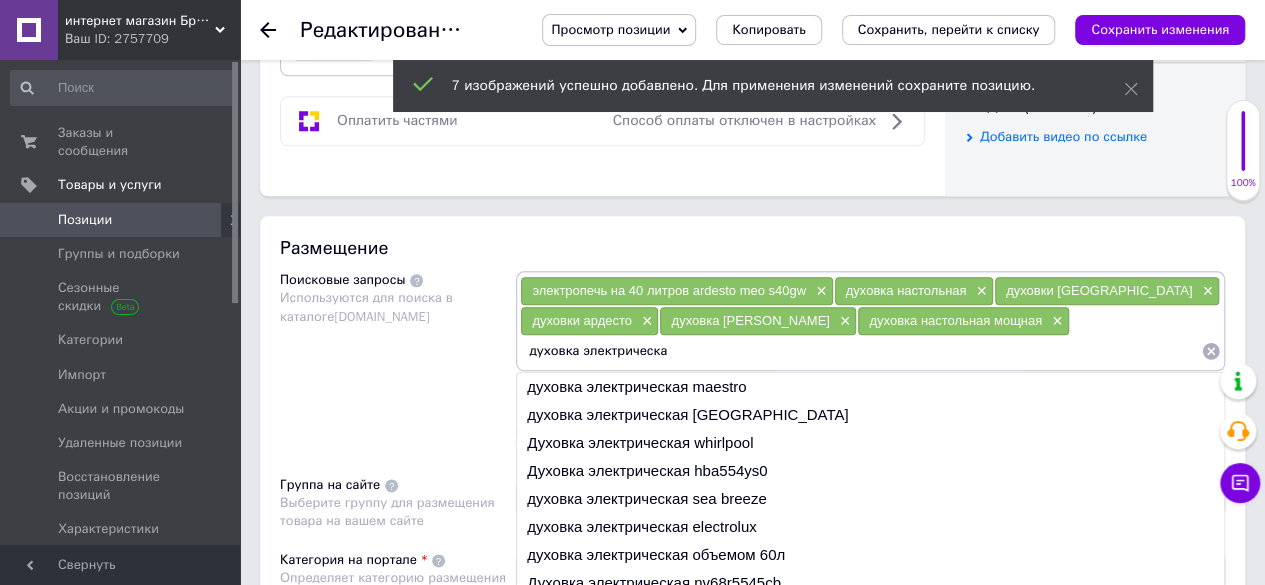 type on "духовка электрическая" 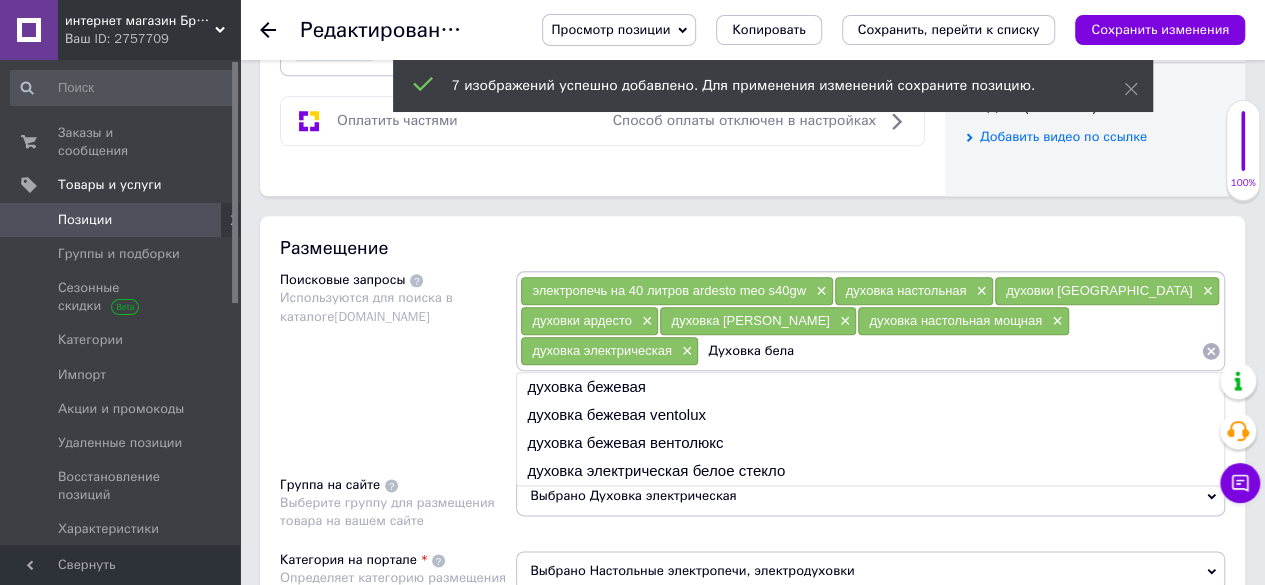 type on "Духовка белая" 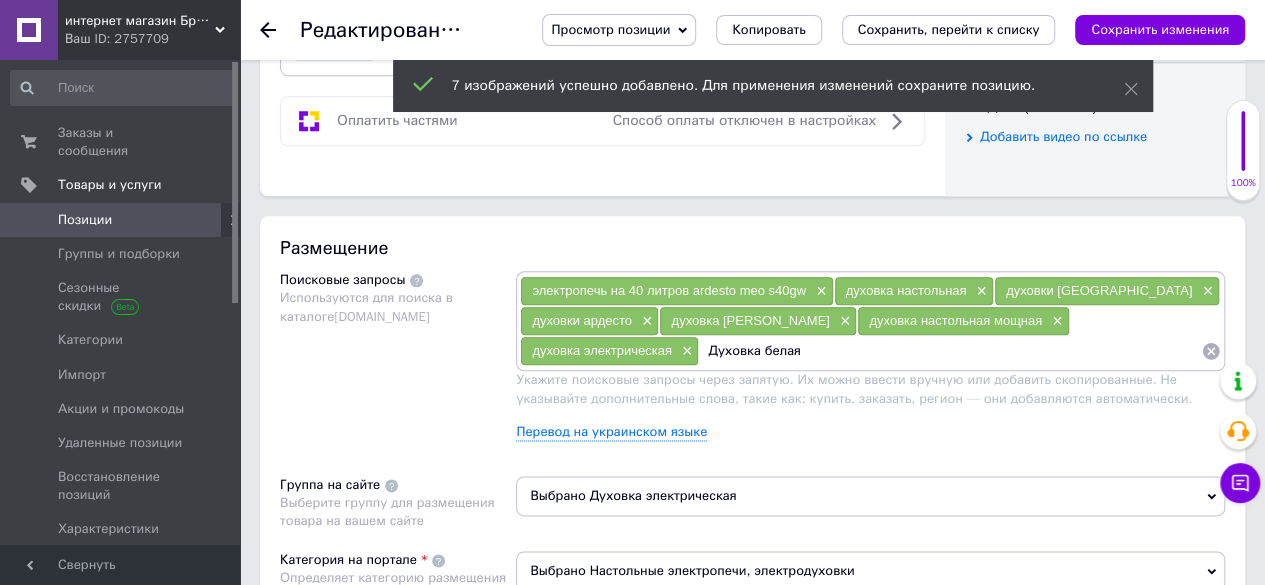 type 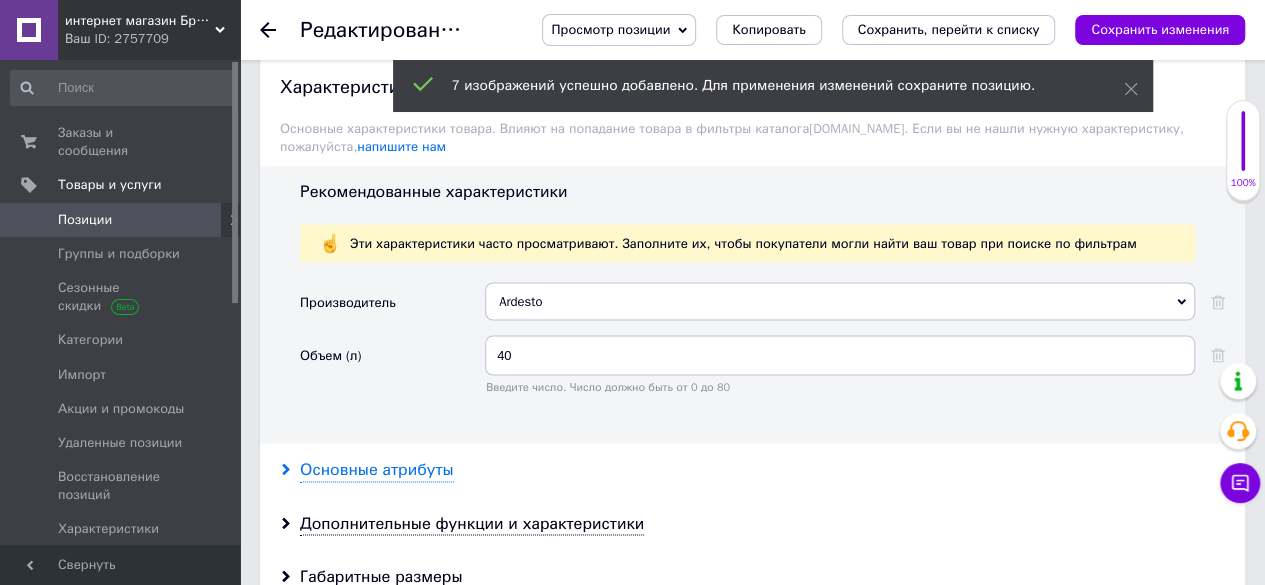 scroll, scrollTop: 1800, scrollLeft: 0, axis: vertical 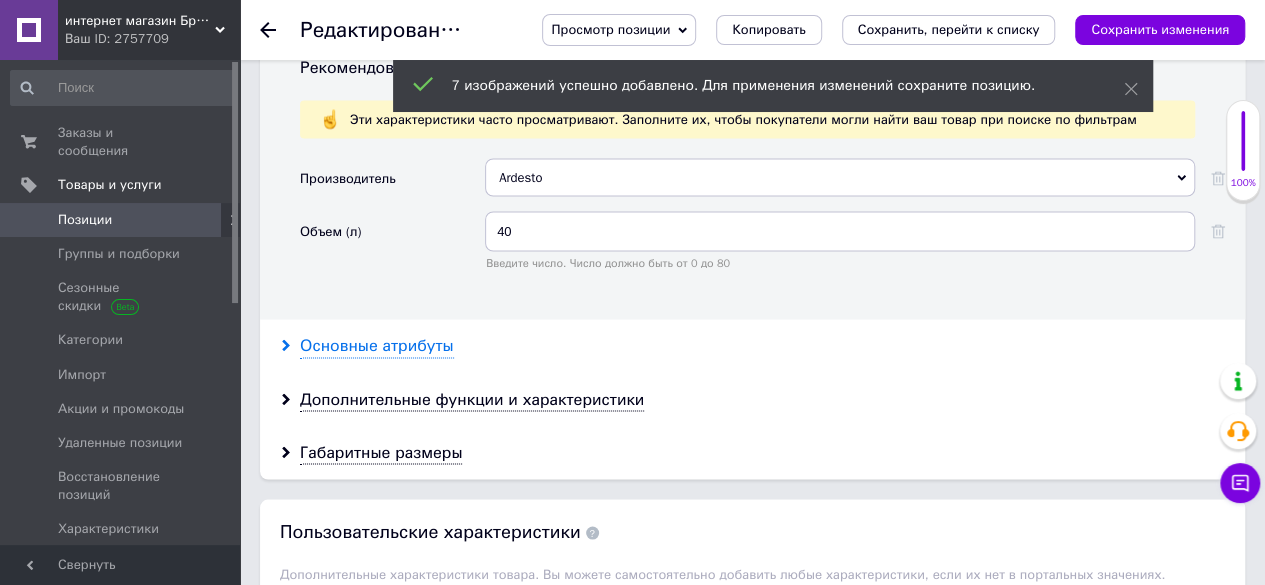 click on "Основные атрибуты" at bounding box center (377, 345) 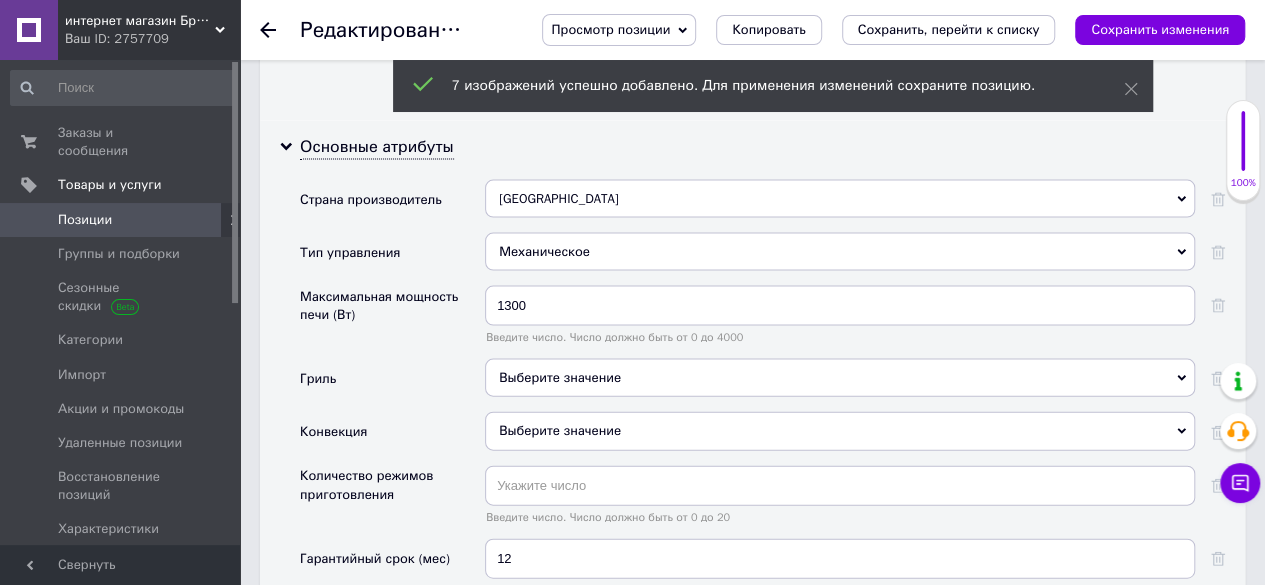 scroll, scrollTop: 2000, scrollLeft: 0, axis: vertical 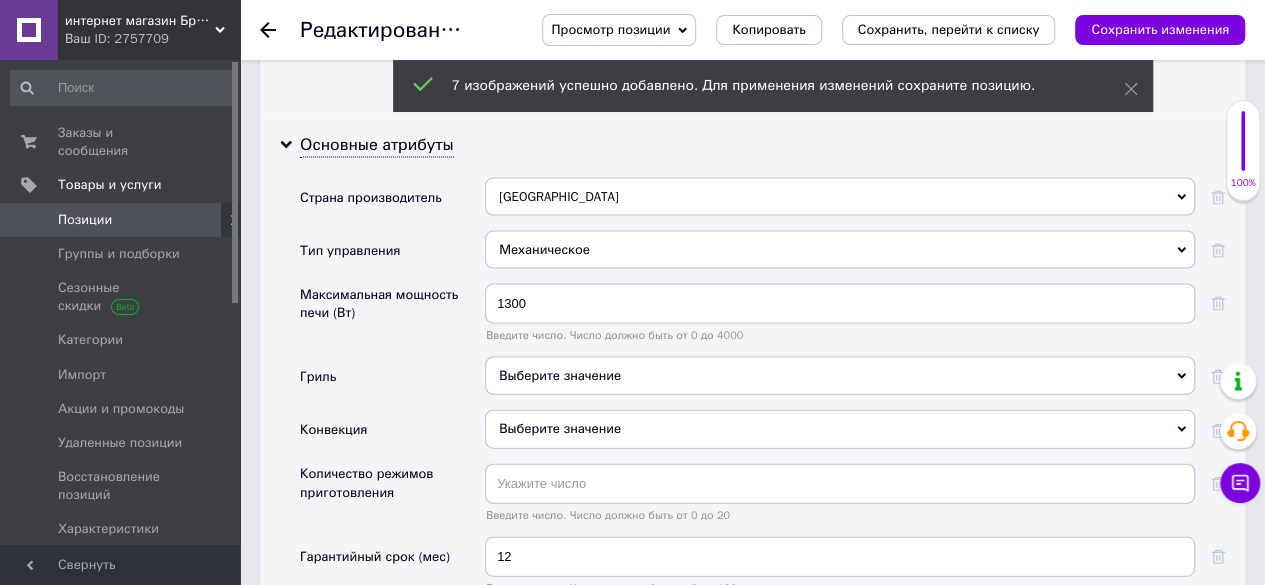 click on "Выберите значение" at bounding box center (560, 375) 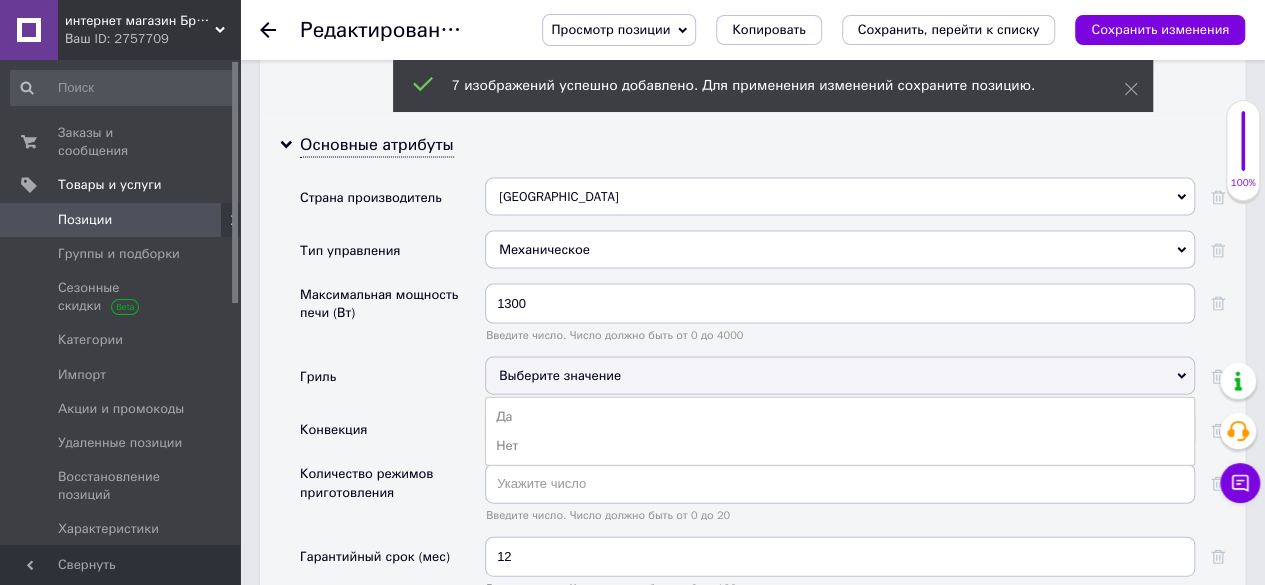 click on "Нет" at bounding box center (840, 446) 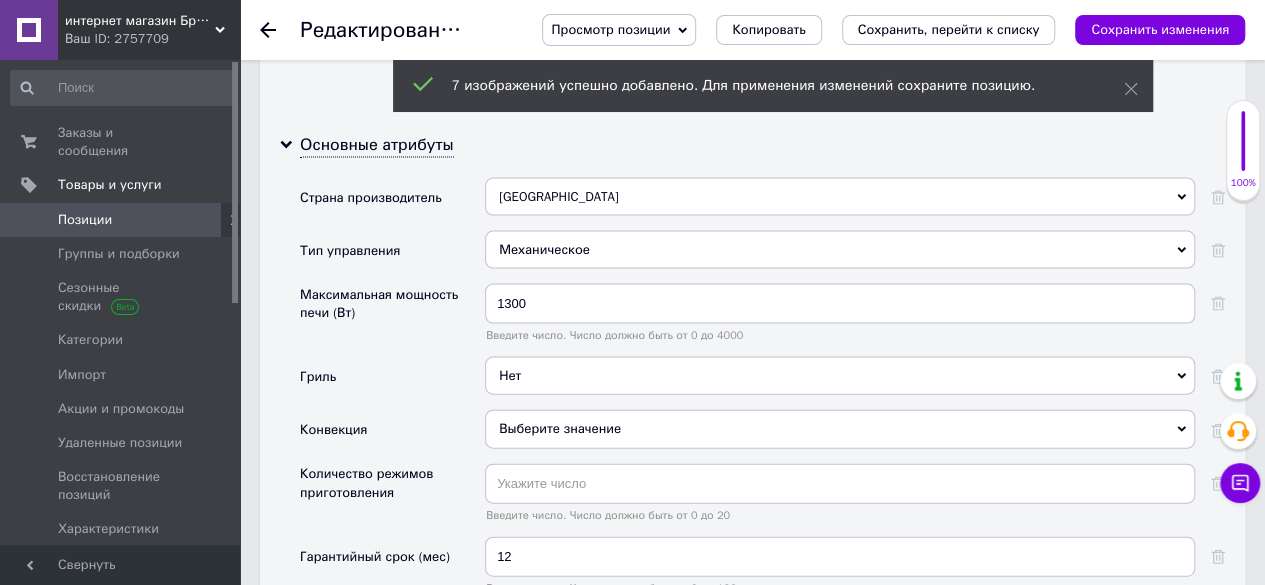 click on "Выберите значение" at bounding box center [560, 428] 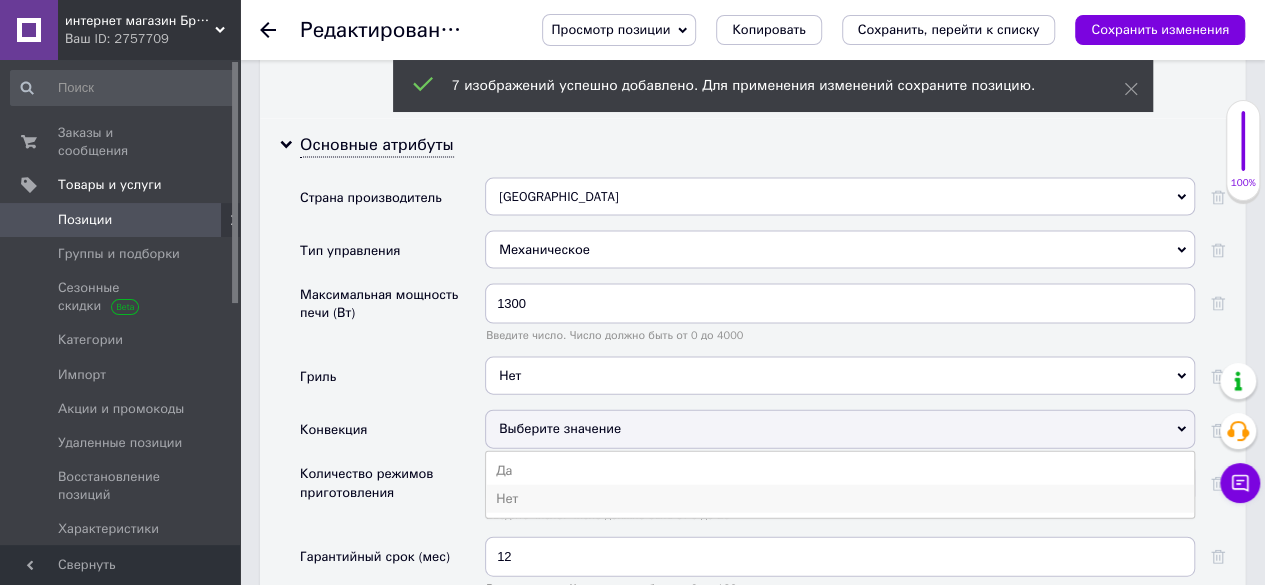 click on "Нет" at bounding box center [840, 499] 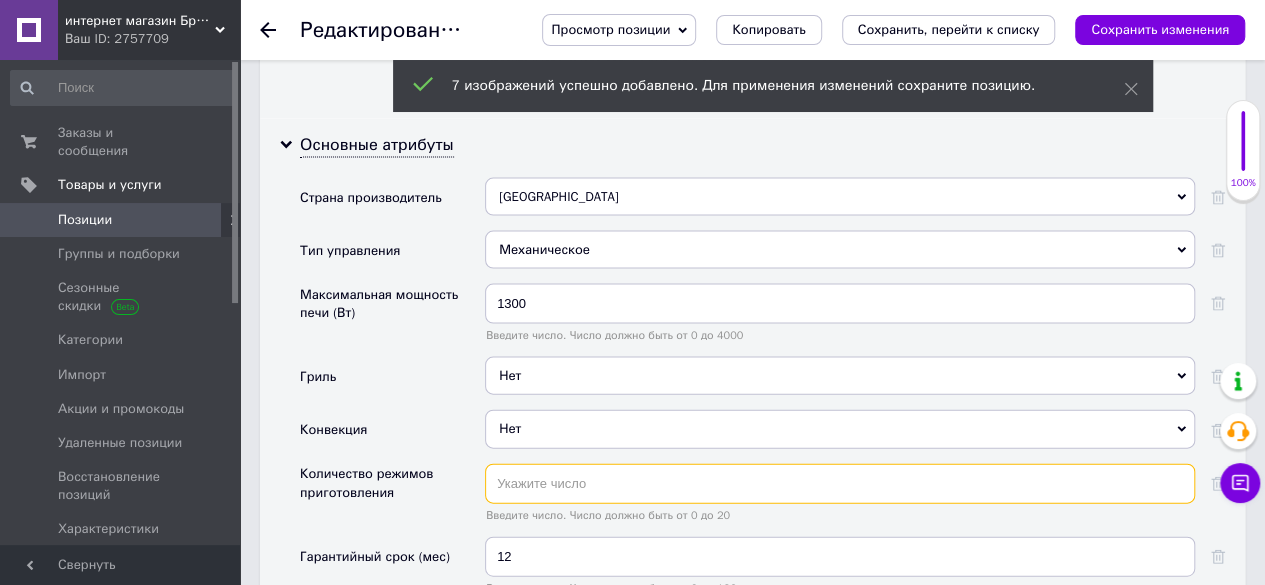 click at bounding box center [840, 484] 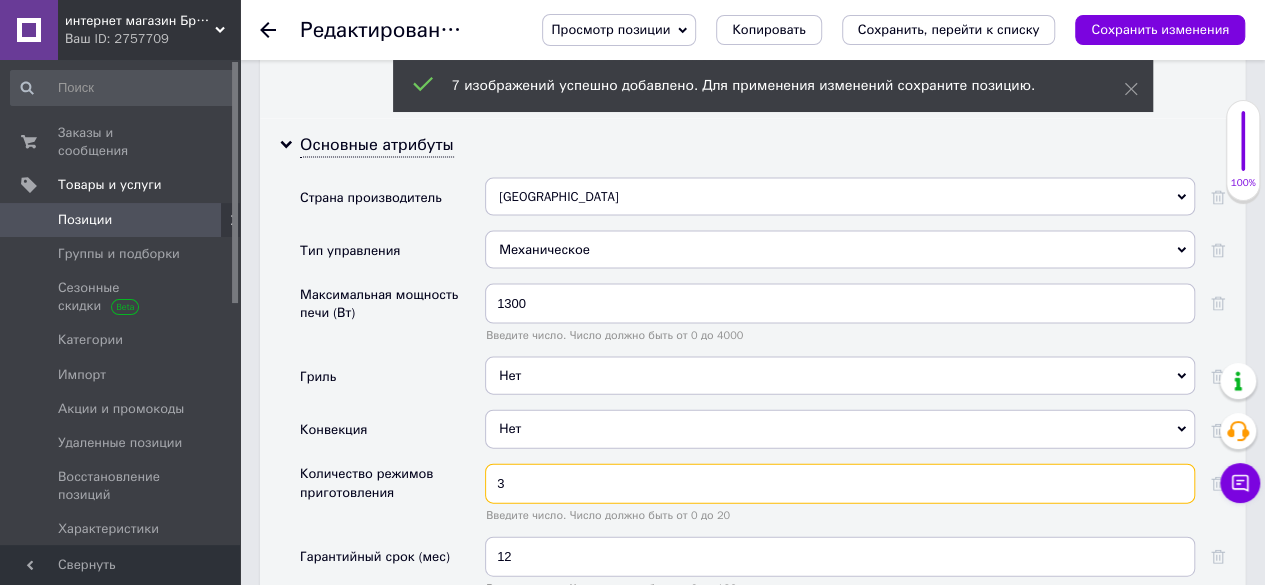 type on "3" 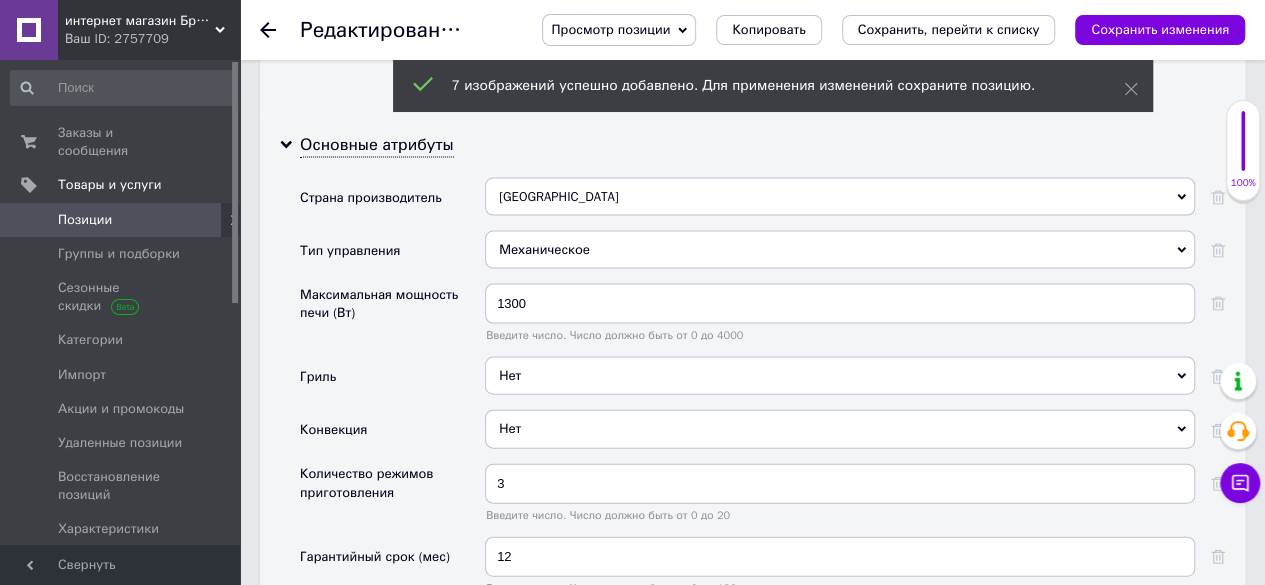 click on "Гриль" at bounding box center [392, 383] 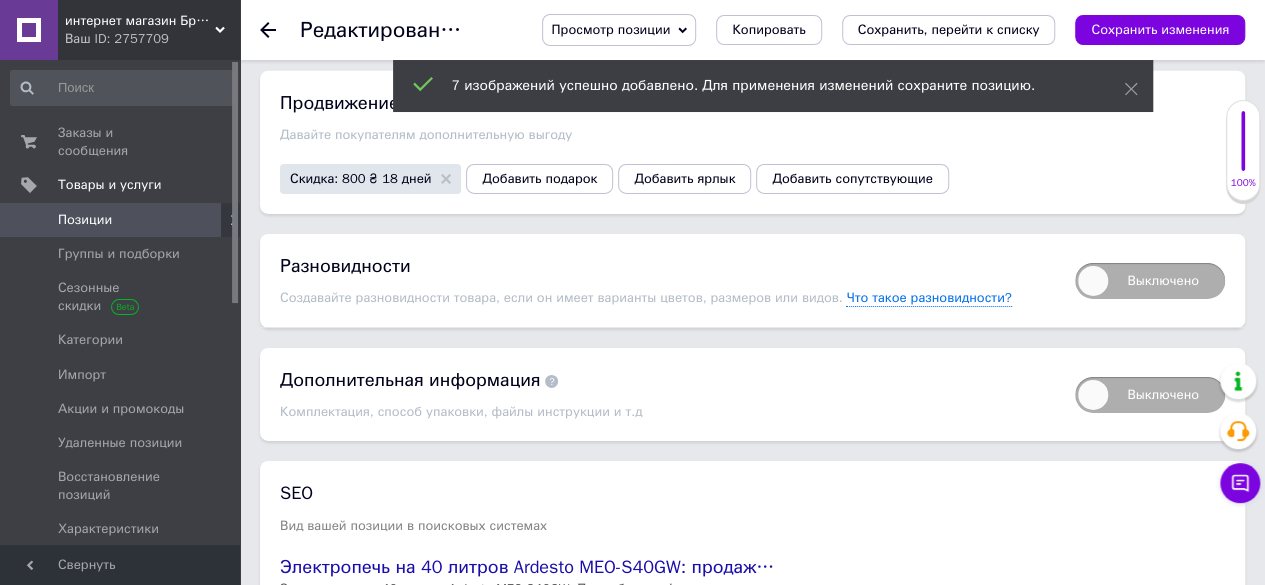 scroll, scrollTop: 3363, scrollLeft: 0, axis: vertical 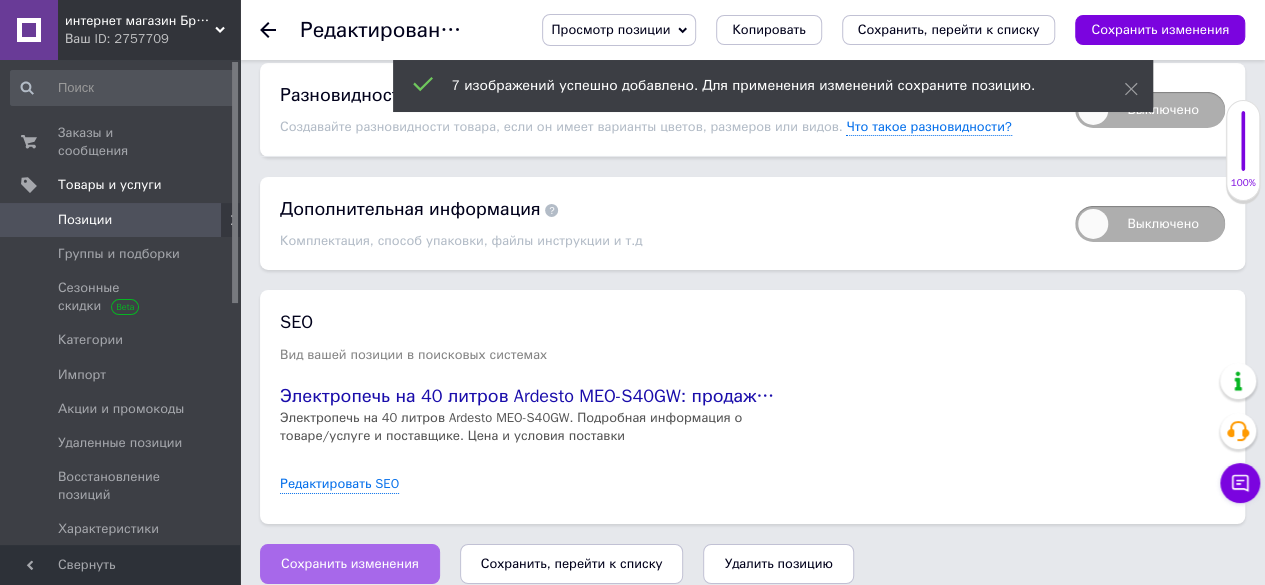 click on "Сохранить изменения" at bounding box center [350, 564] 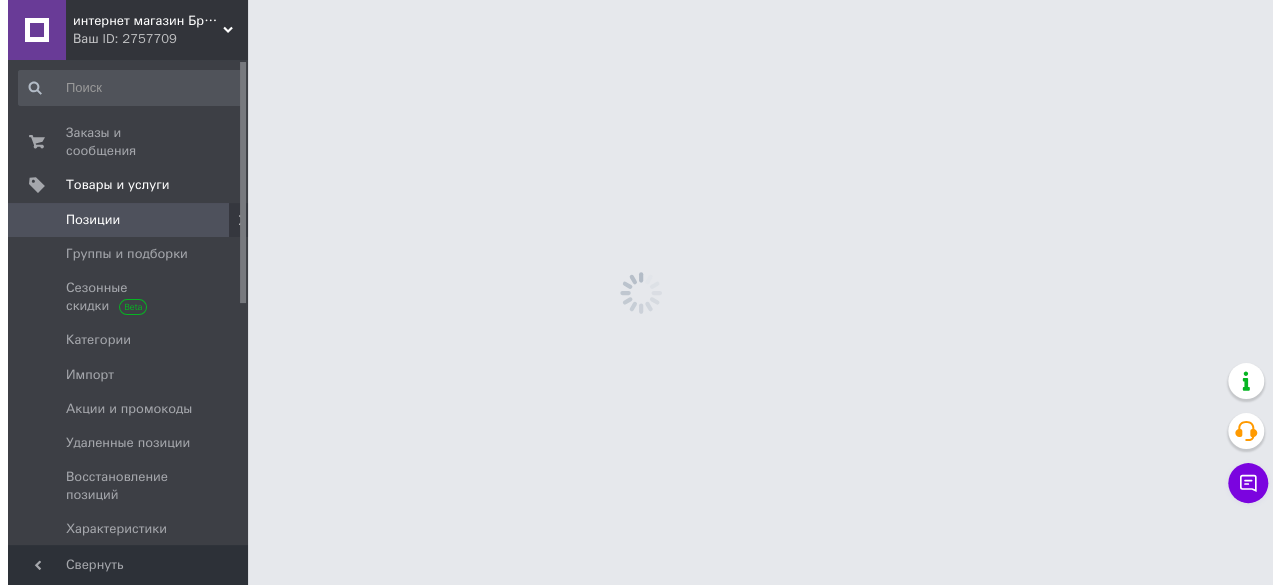 scroll, scrollTop: 0, scrollLeft: 0, axis: both 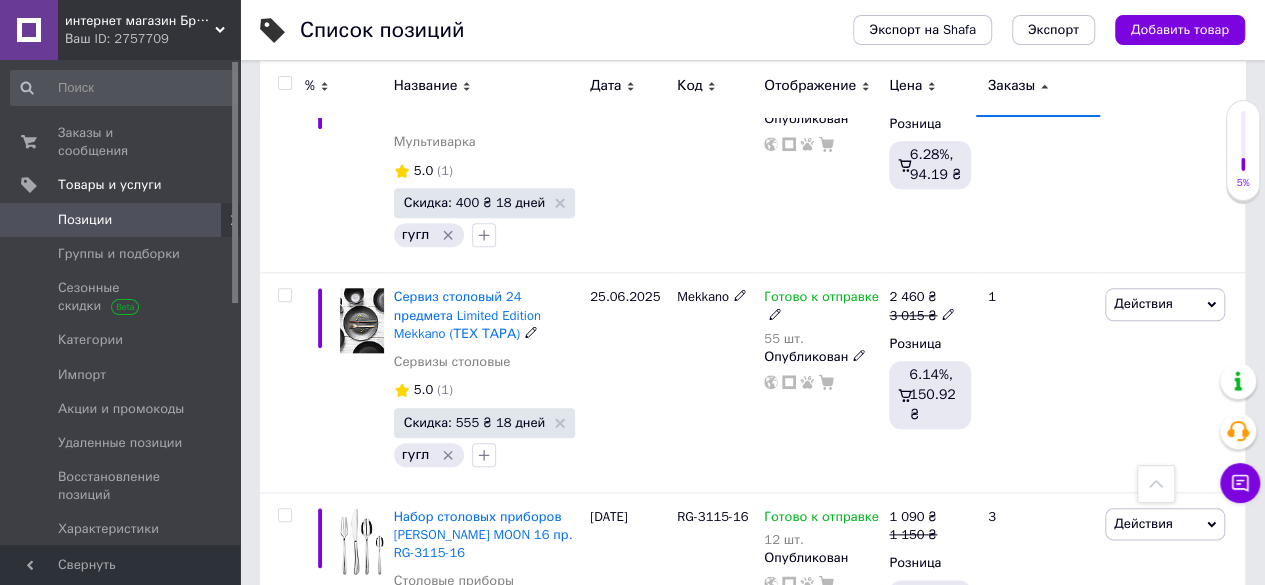 click on "Сервиз столовый 24 предмета  Limited Edition Mekkano (ТЕХ ТАРА)" at bounding box center (467, 314) 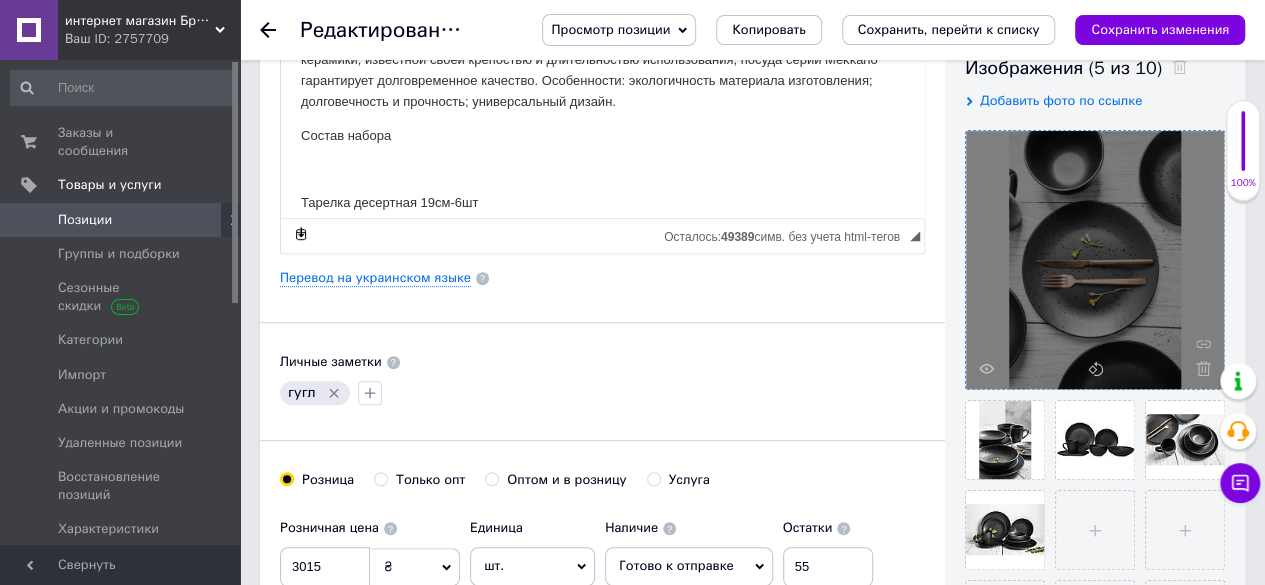 scroll, scrollTop: 400, scrollLeft: 0, axis: vertical 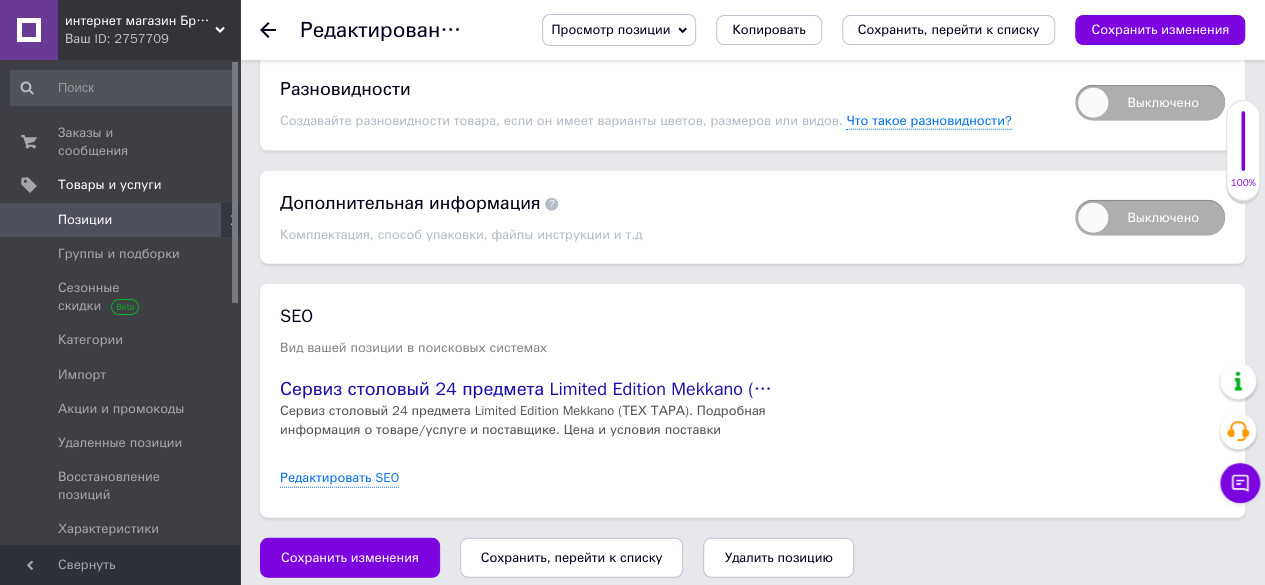click on "Сохранить, перейти к списку" at bounding box center [572, 557] 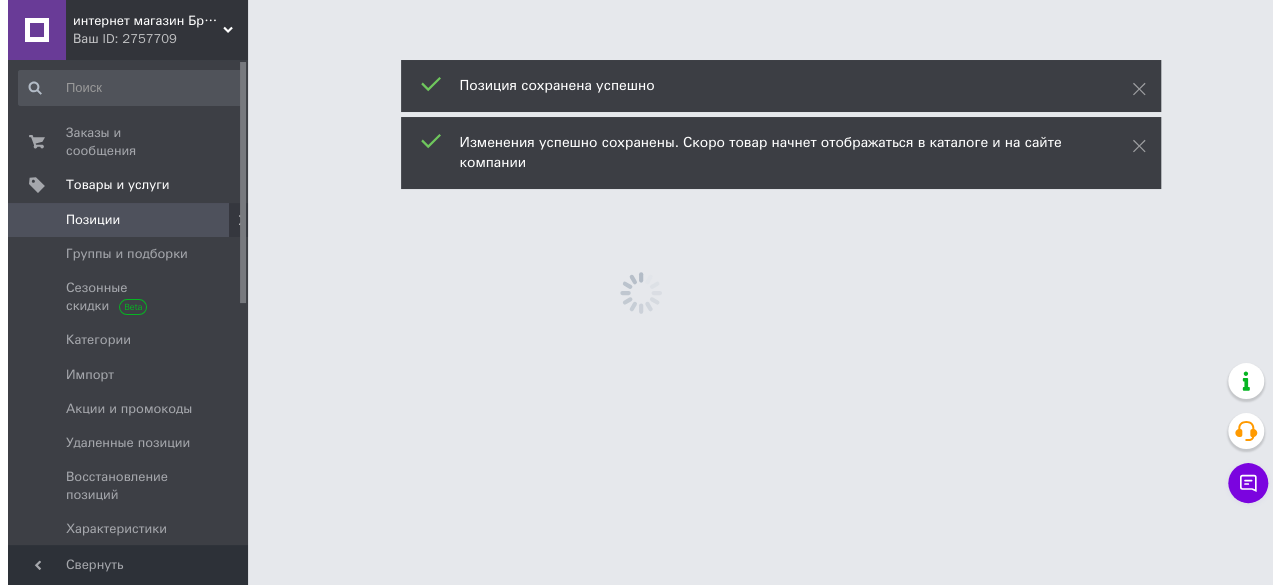 scroll, scrollTop: 0, scrollLeft: 0, axis: both 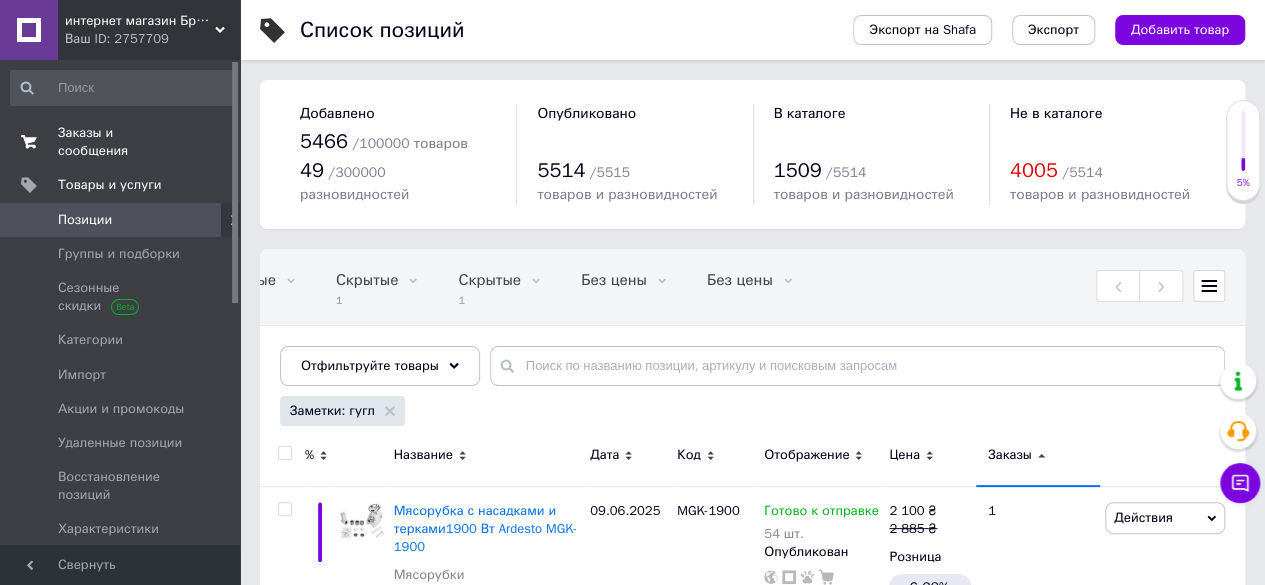 click on "Заказы и сообщения" at bounding box center (121, 142) 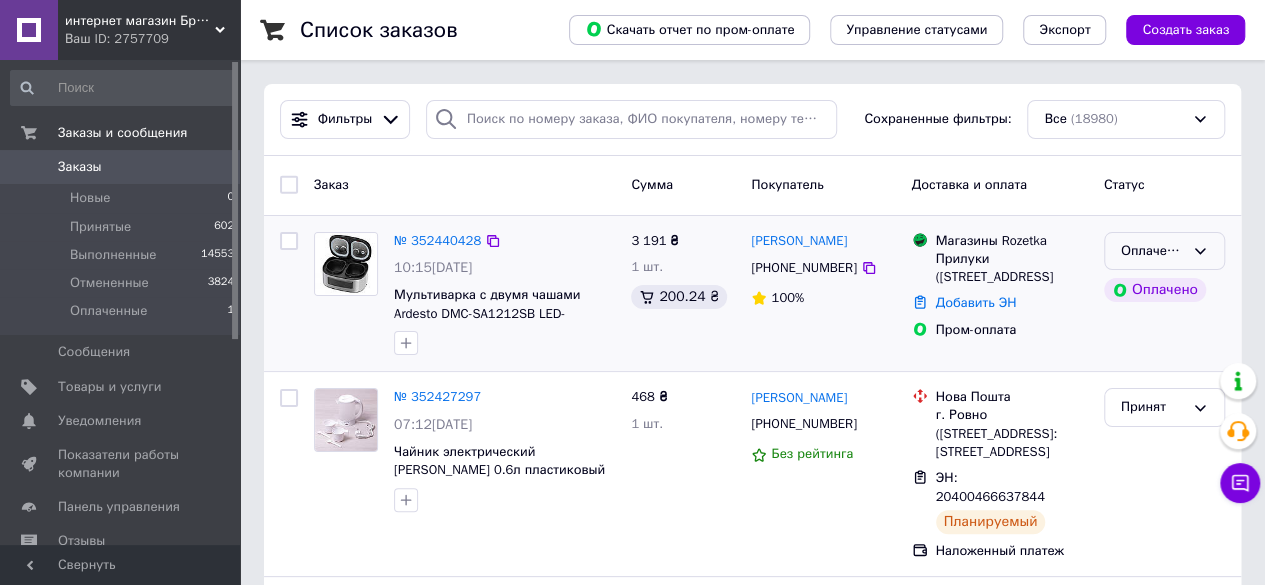 click on "Оплаченный" at bounding box center (1164, 251) 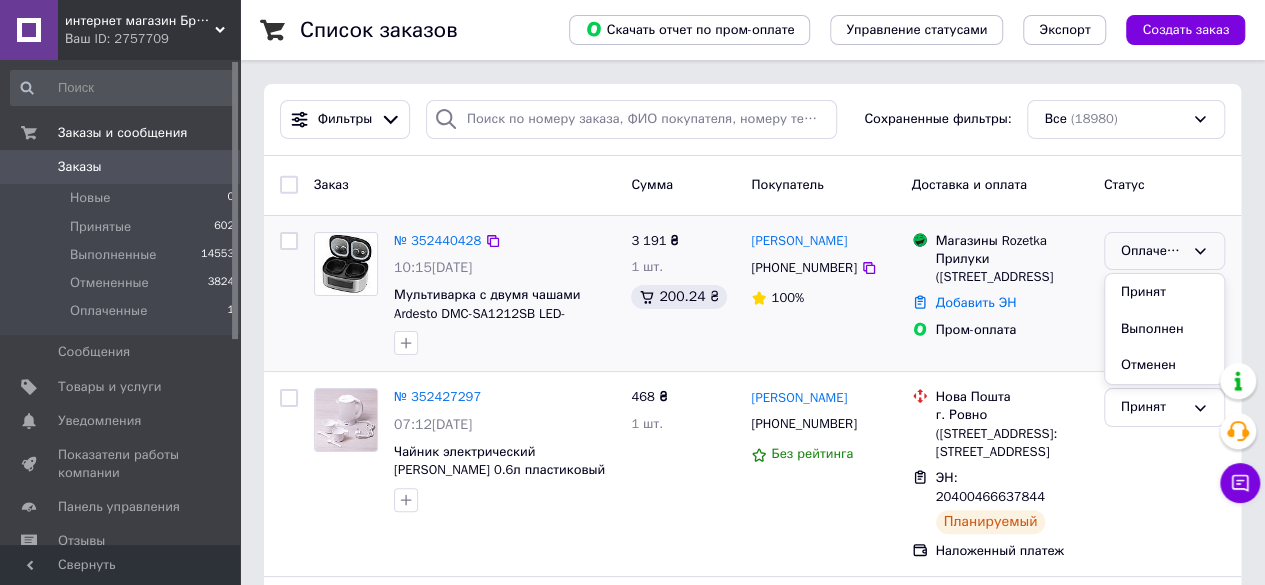 click on "Принят" at bounding box center [1164, 292] 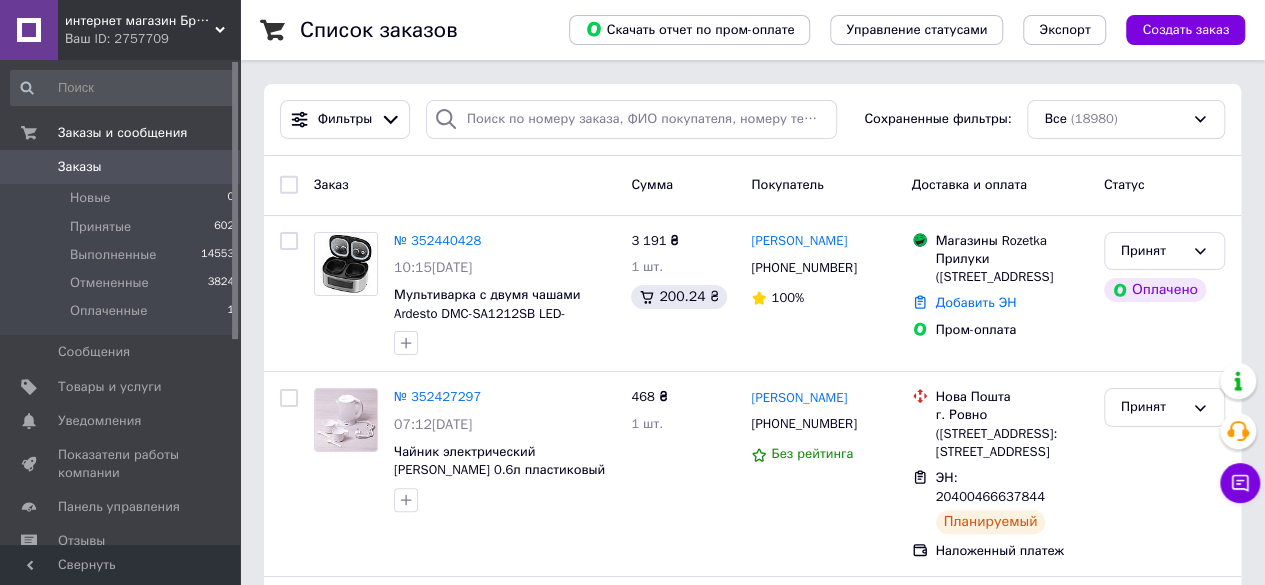 click on "Заказы" at bounding box center (80, 167) 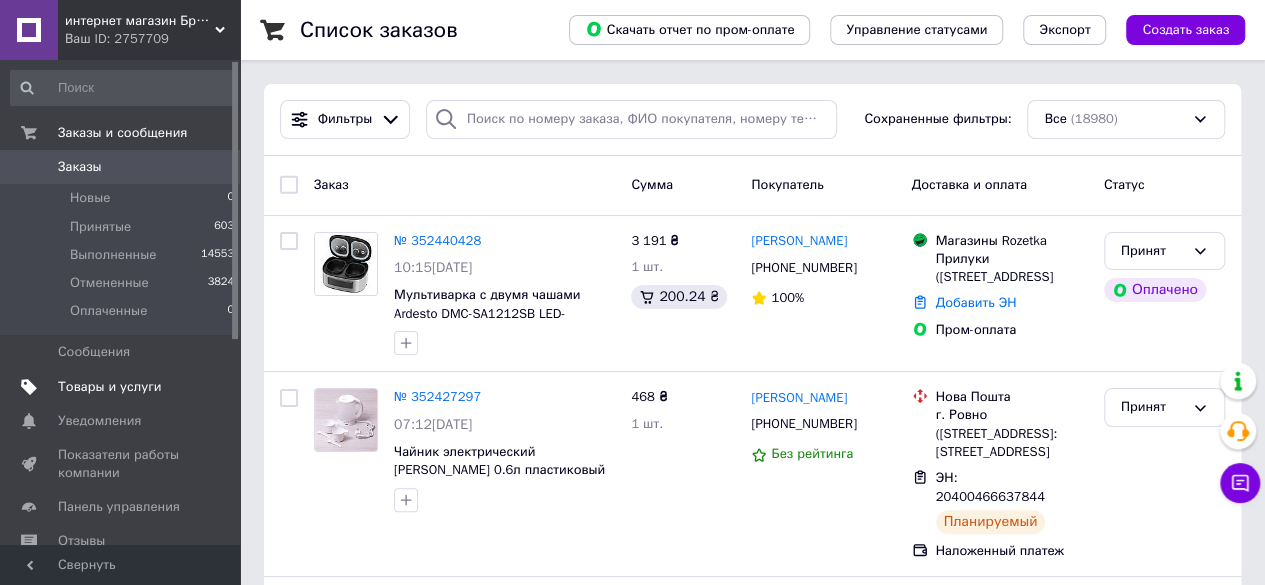 click on "Товары и услуги" at bounding box center [110, 387] 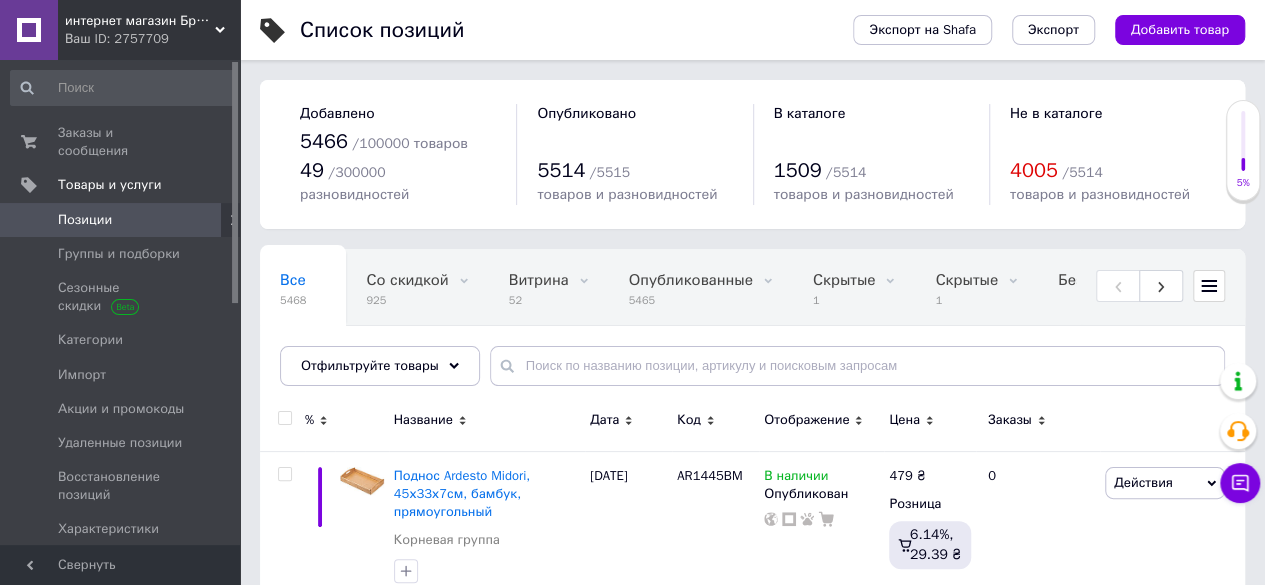 scroll, scrollTop: 86, scrollLeft: 0, axis: vertical 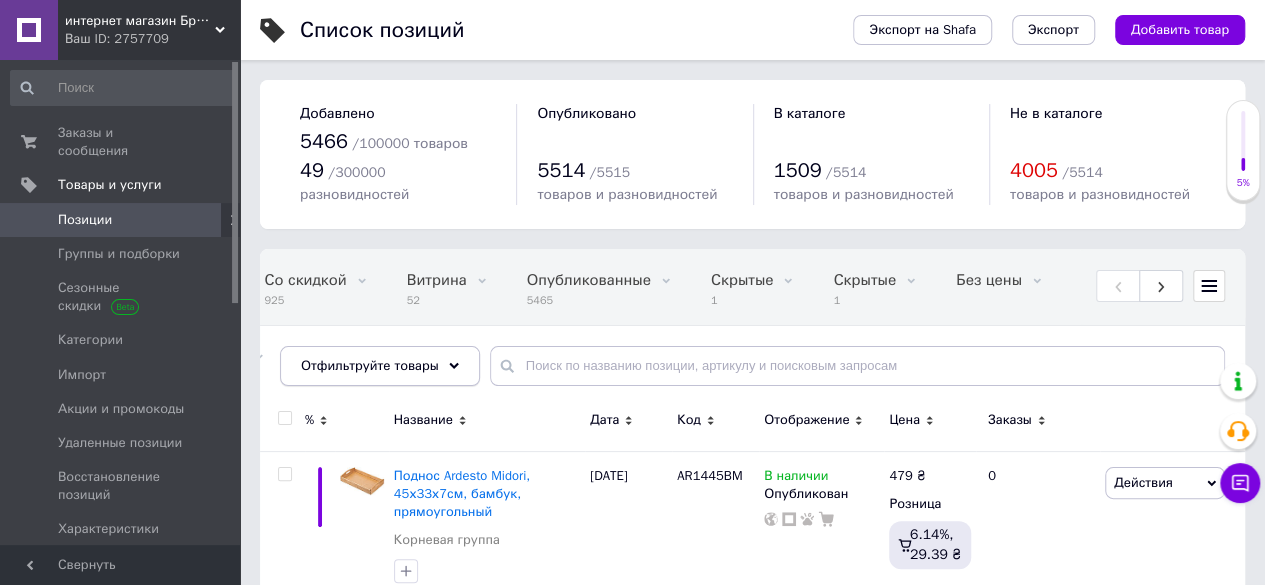click on "Отфильтруйте товары" at bounding box center (370, 365) 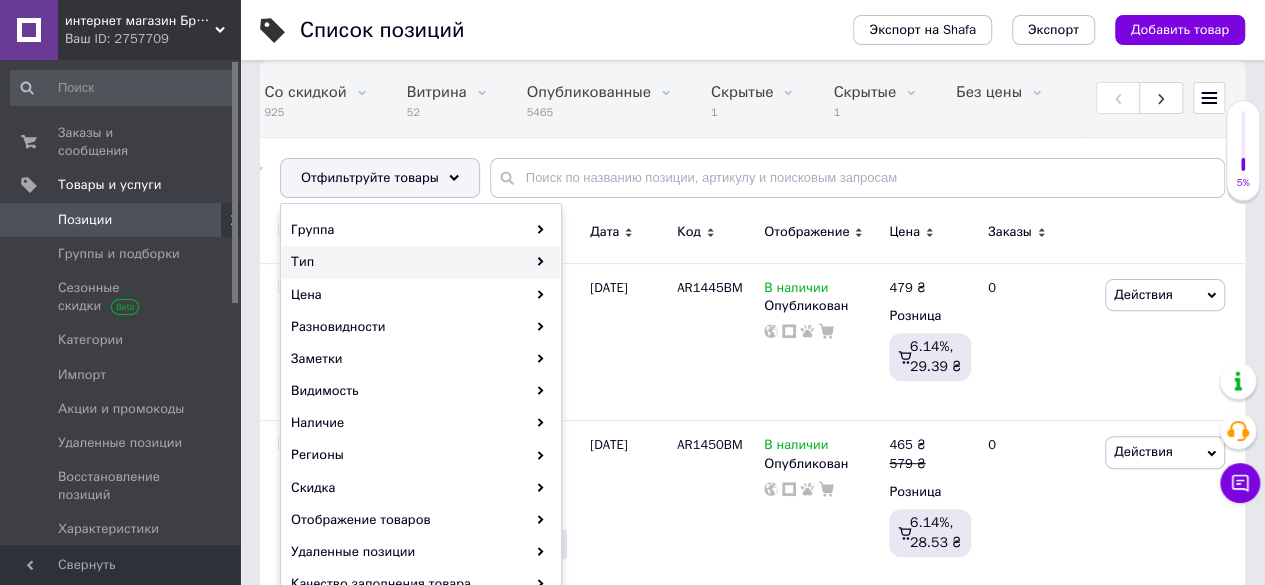 scroll, scrollTop: 200, scrollLeft: 0, axis: vertical 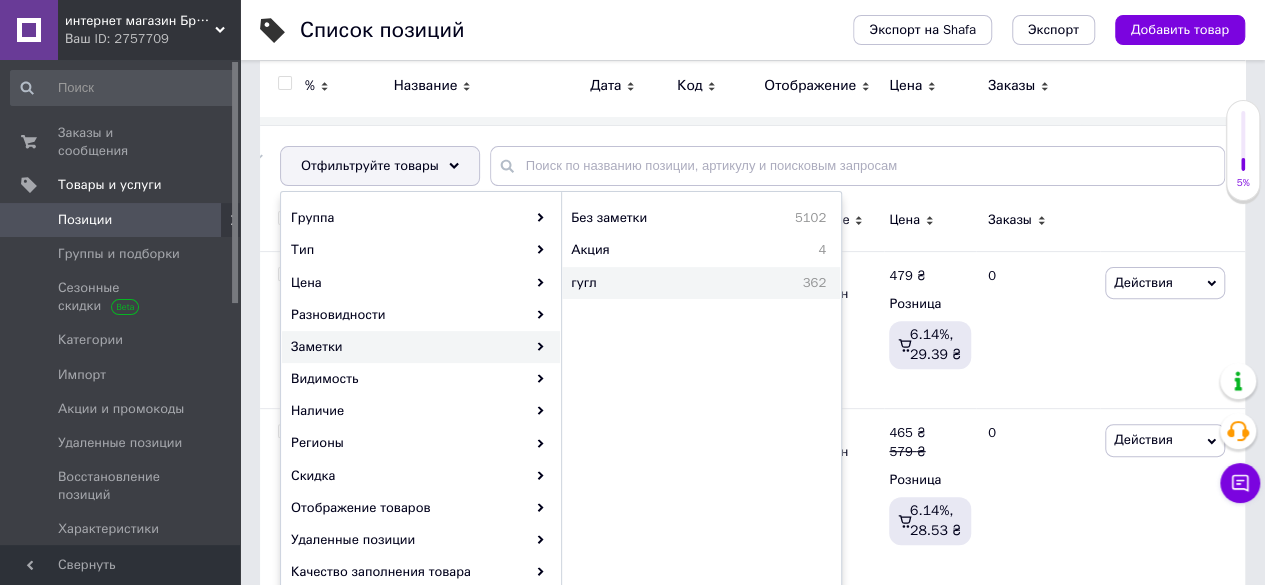 click on "гугл" at bounding box center (626, 283) 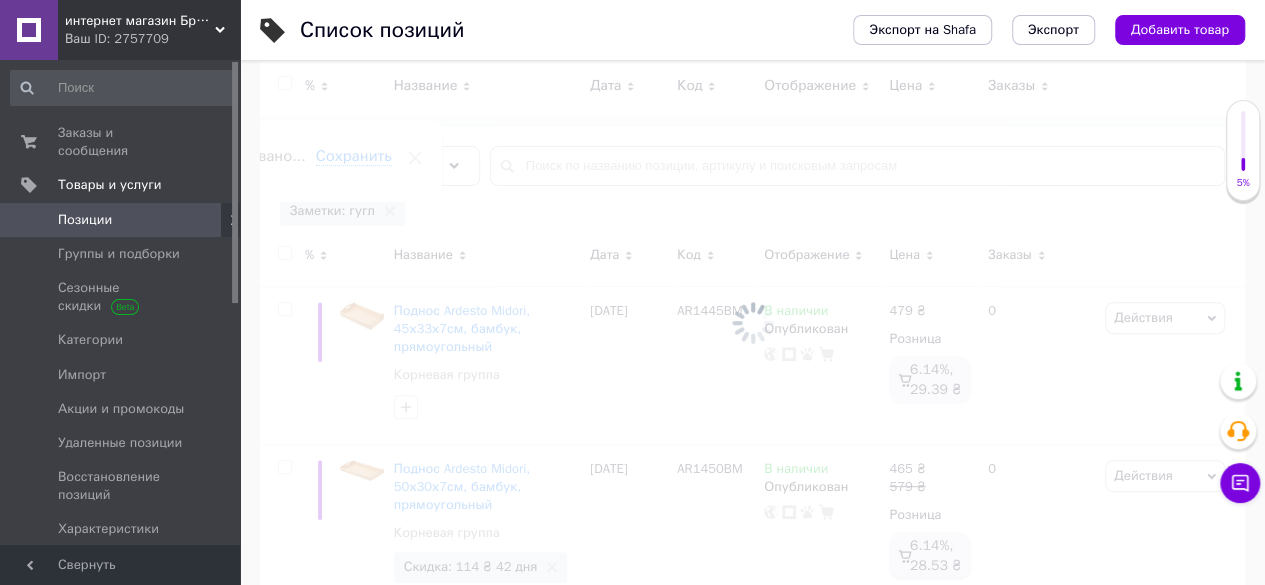 scroll, scrollTop: 0, scrollLeft: 477, axis: horizontal 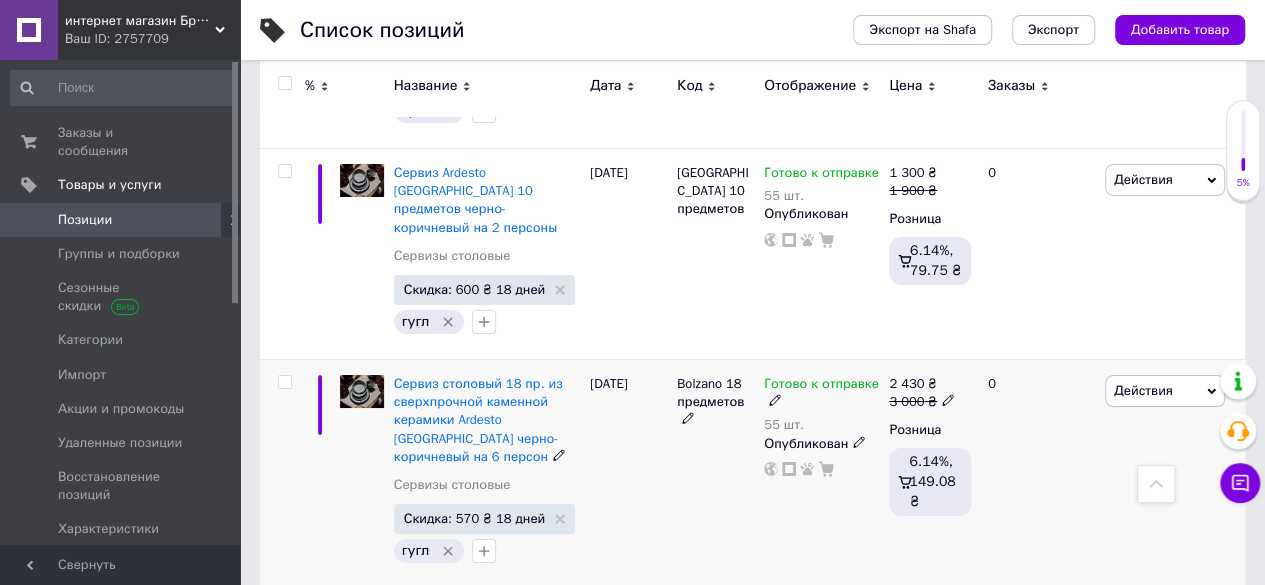 click 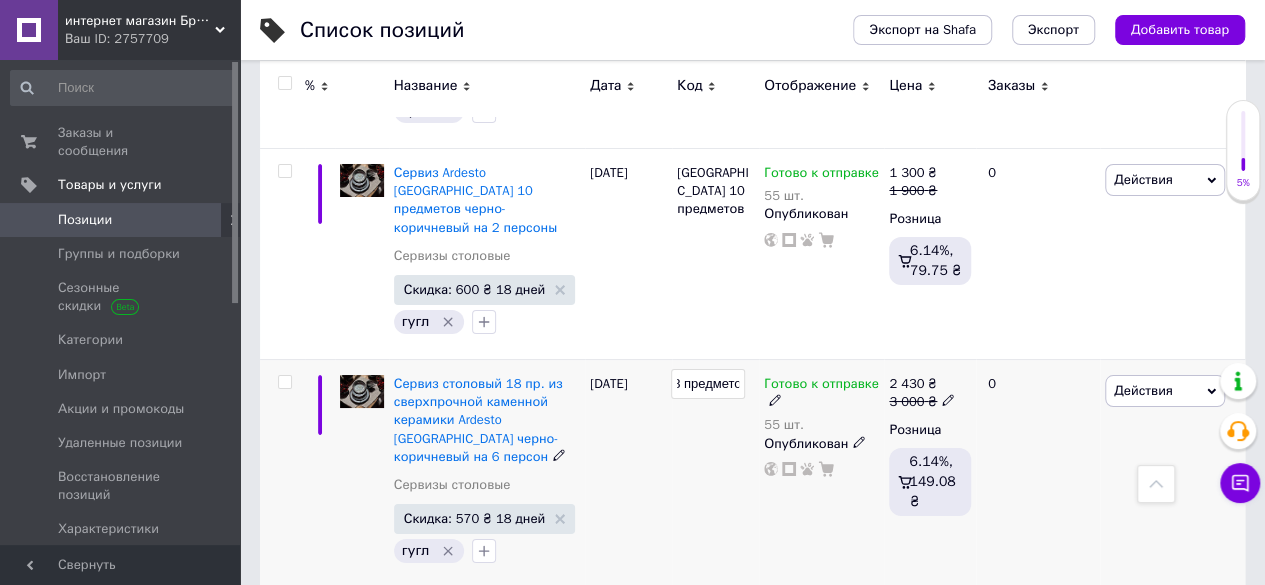 scroll, scrollTop: 0, scrollLeft: 70, axis: horizontal 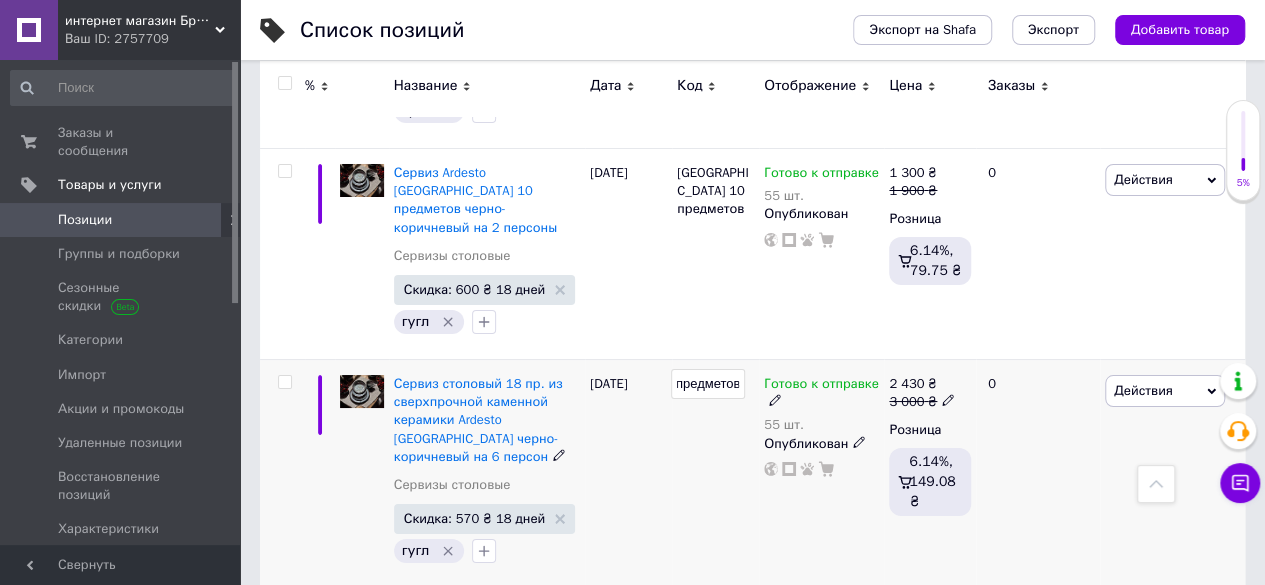drag, startPoint x: 740, startPoint y: 218, endPoint x: 706, endPoint y: 230, distance: 36.05551 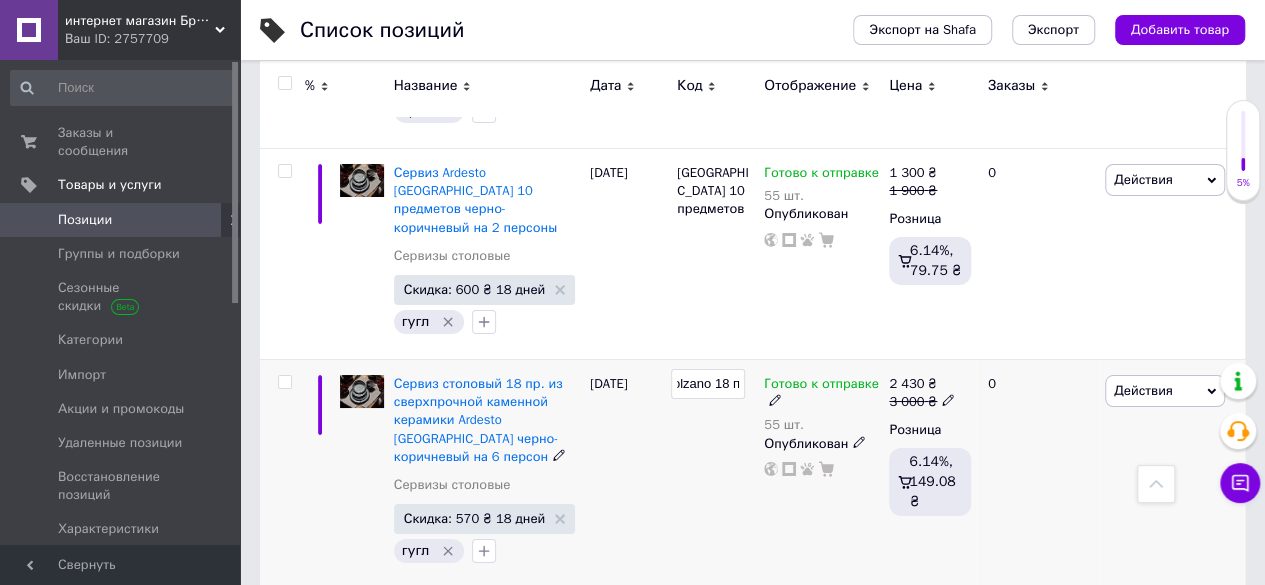 type on "Bolzano 18" 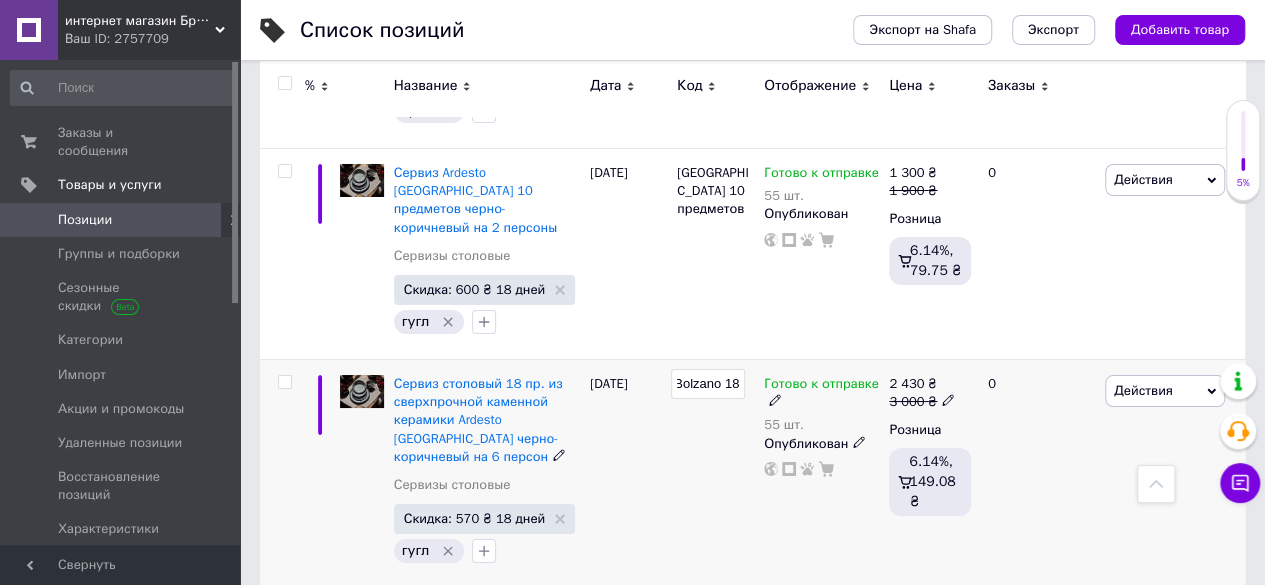 scroll, scrollTop: 0, scrollLeft: 6, axis: horizontal 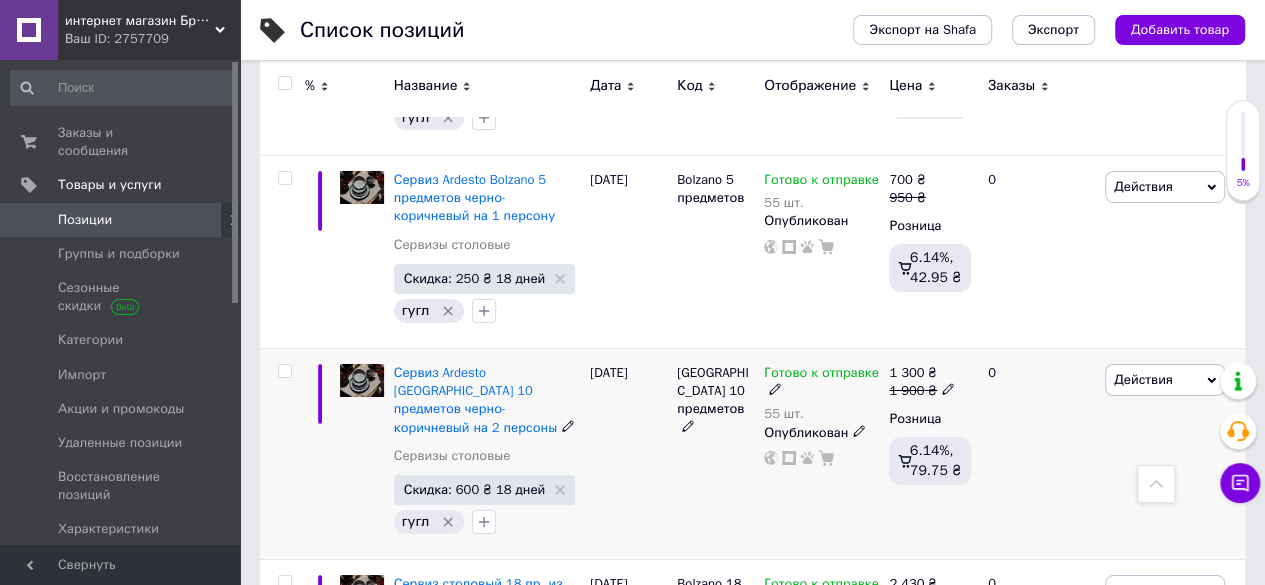 click 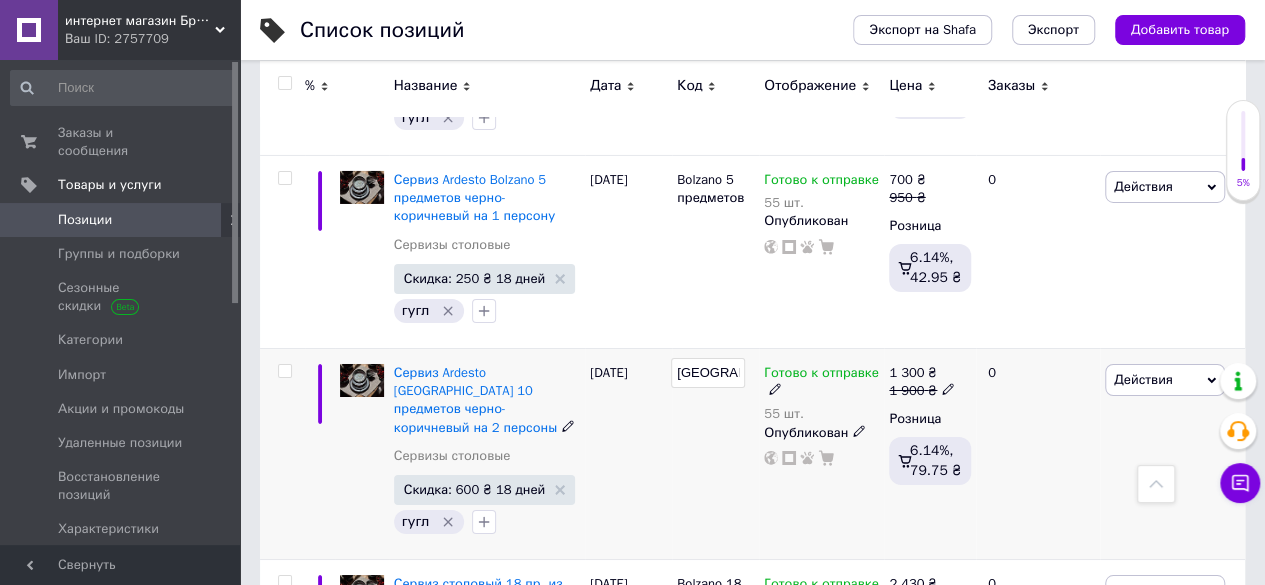 scroll, scrollTop: 0, scrollLeft: 70, axis: horizontal 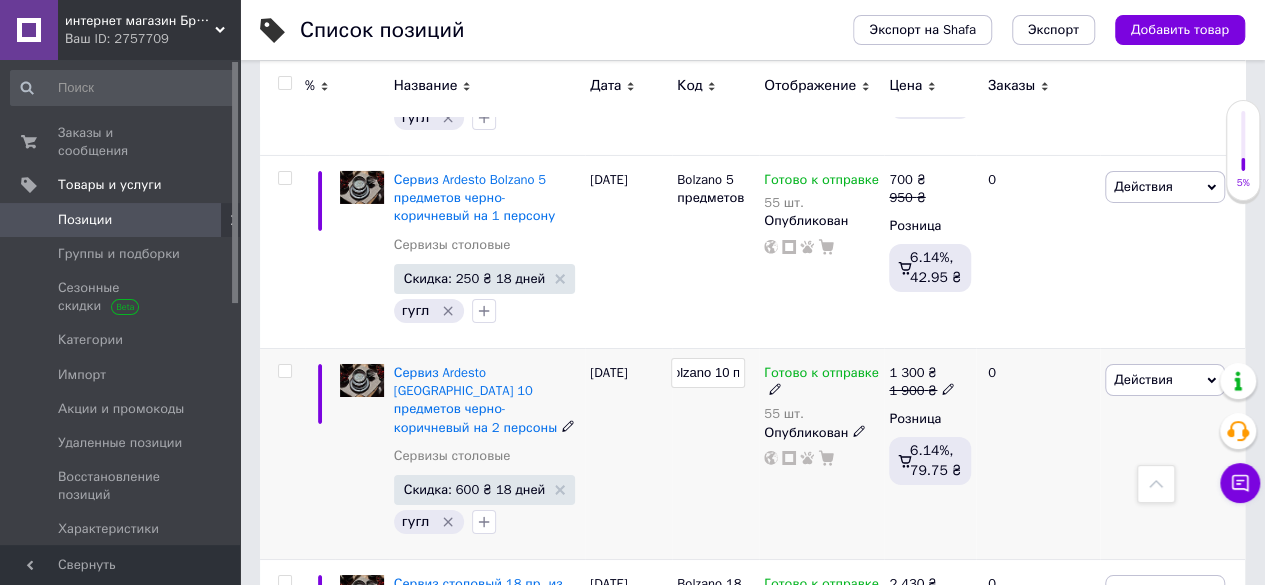 type on "Bolzano 10" 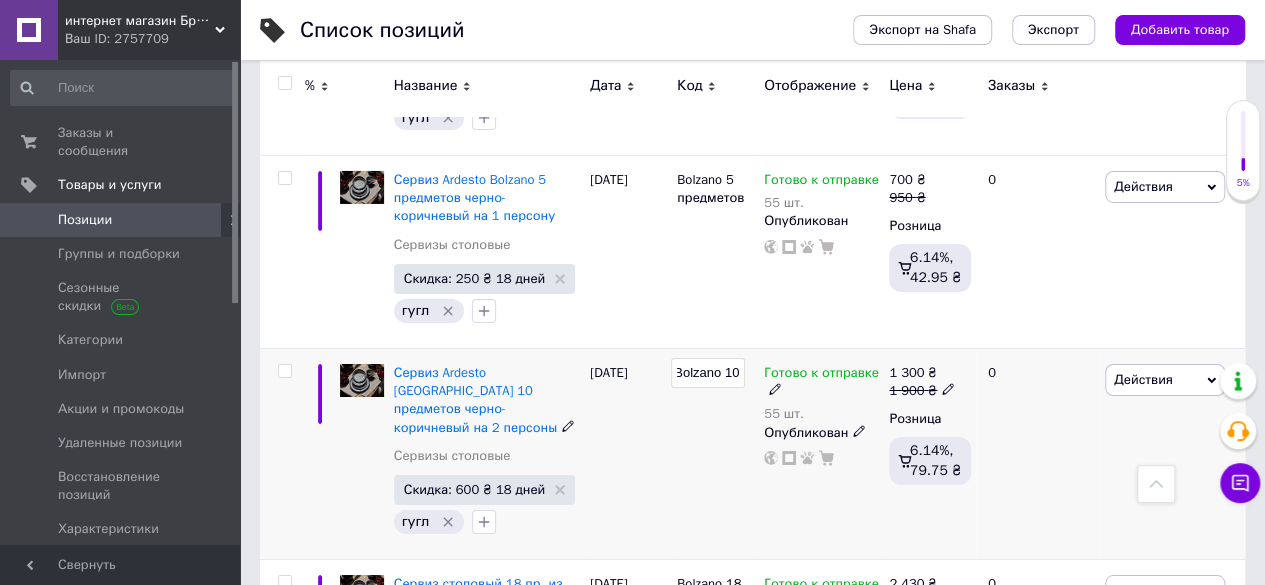scroll, scrollTop: 0, scrollLeft: 6, axis: horizontal 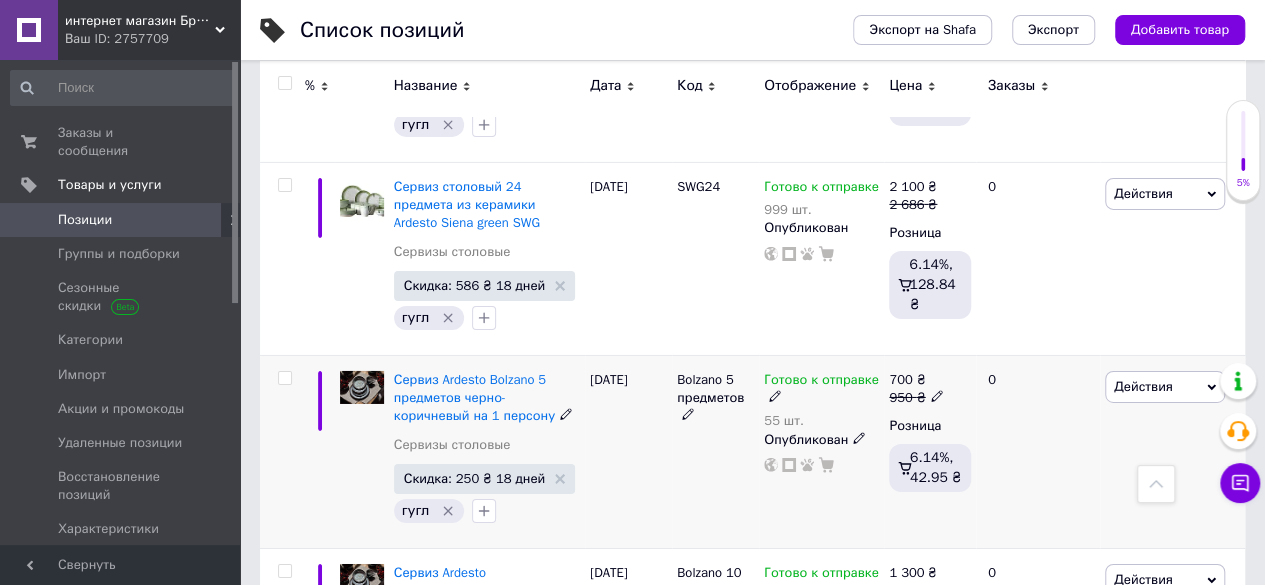 click 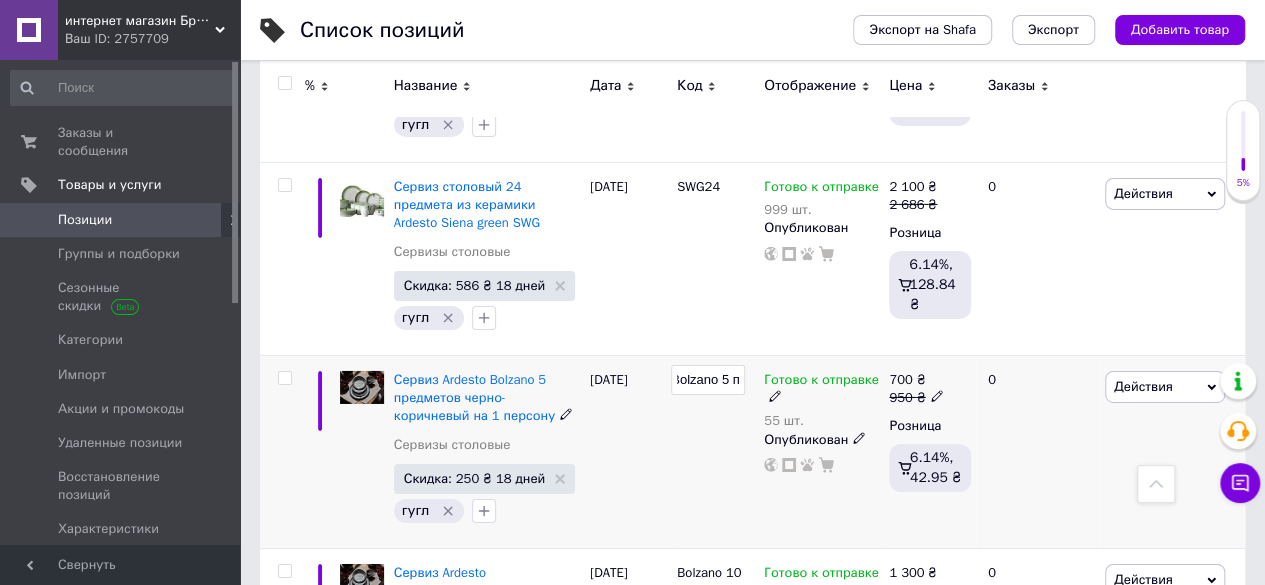scroll, scrollTop: 0, scrollLeft: 6, axis: horizontal 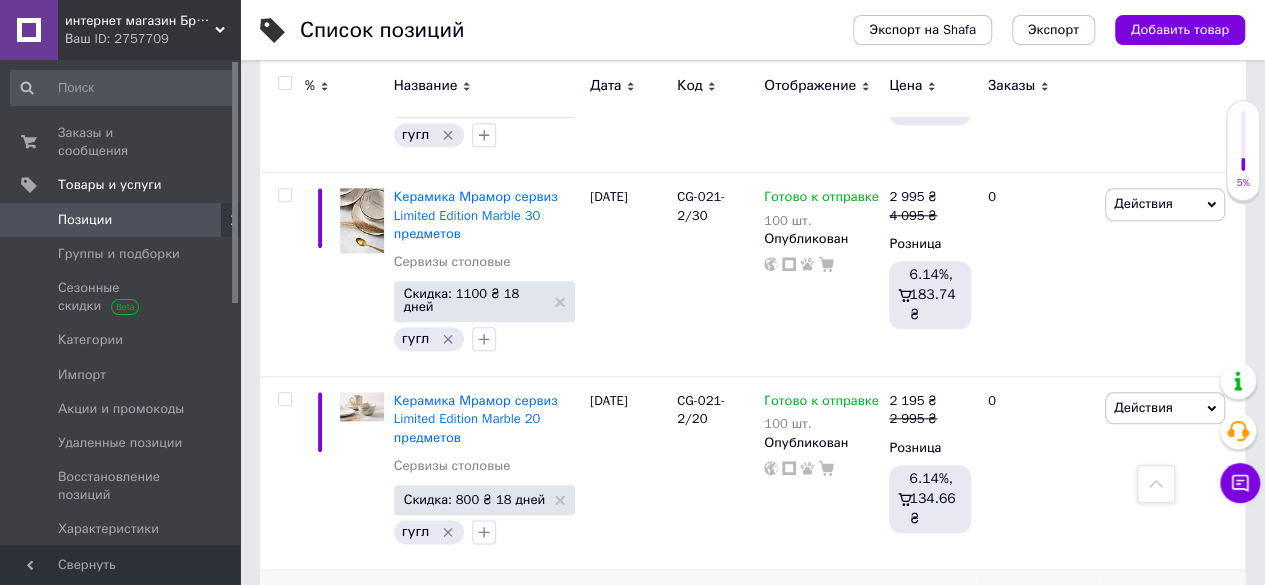 click 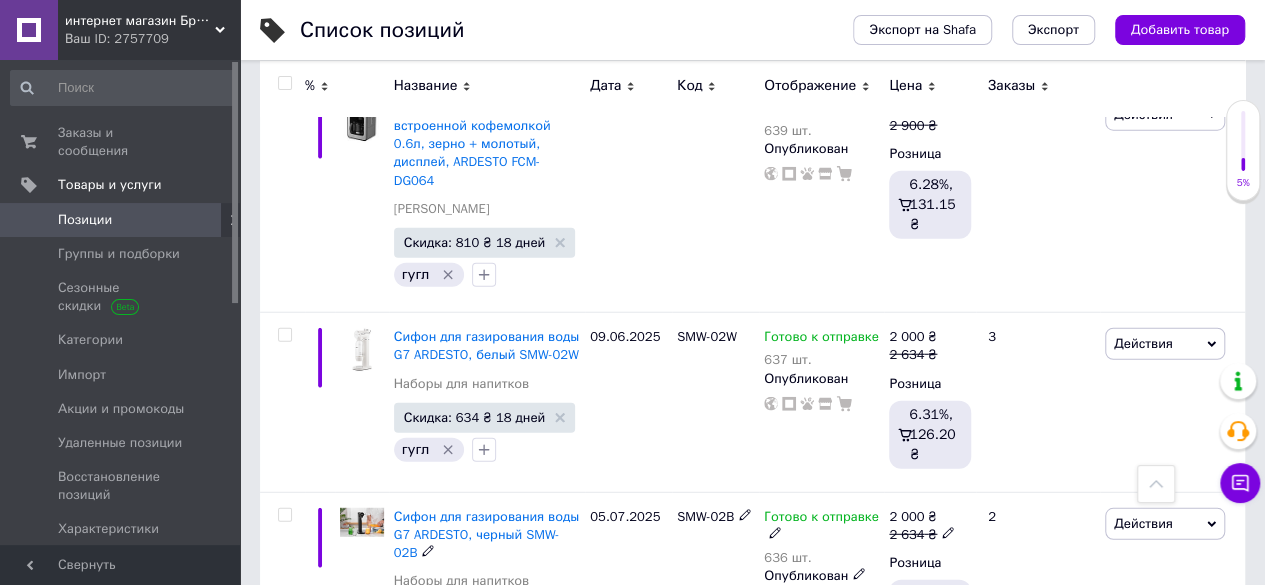 scroll, scrollTop: 10100, scrollLeft: 0, axis: vertical 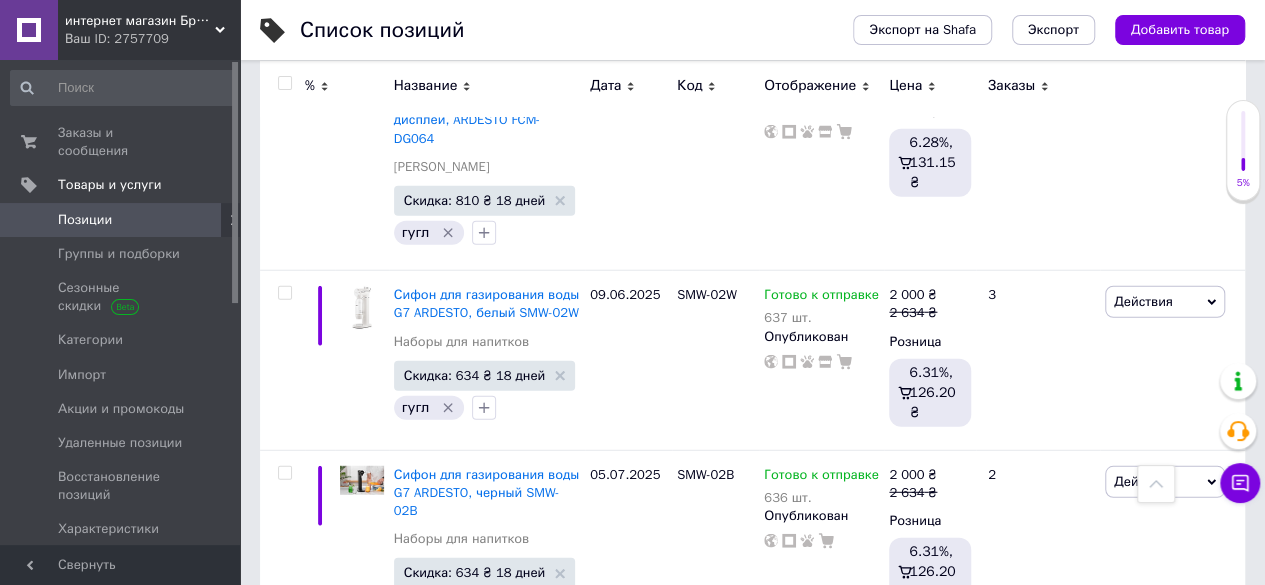 click on "Набор столовых приборов KRAUFF Venice 30 пр (29-178-038)" at bounding box center (483, 685) 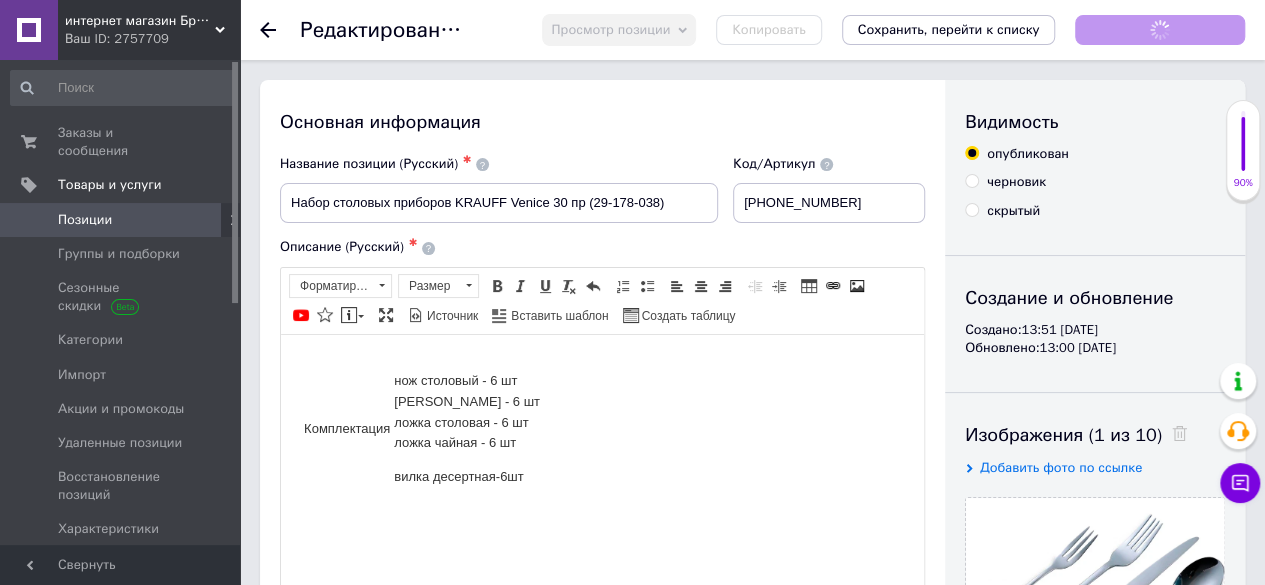 scroll, scrollTop: 0, scrollLeft: 0, axis: both 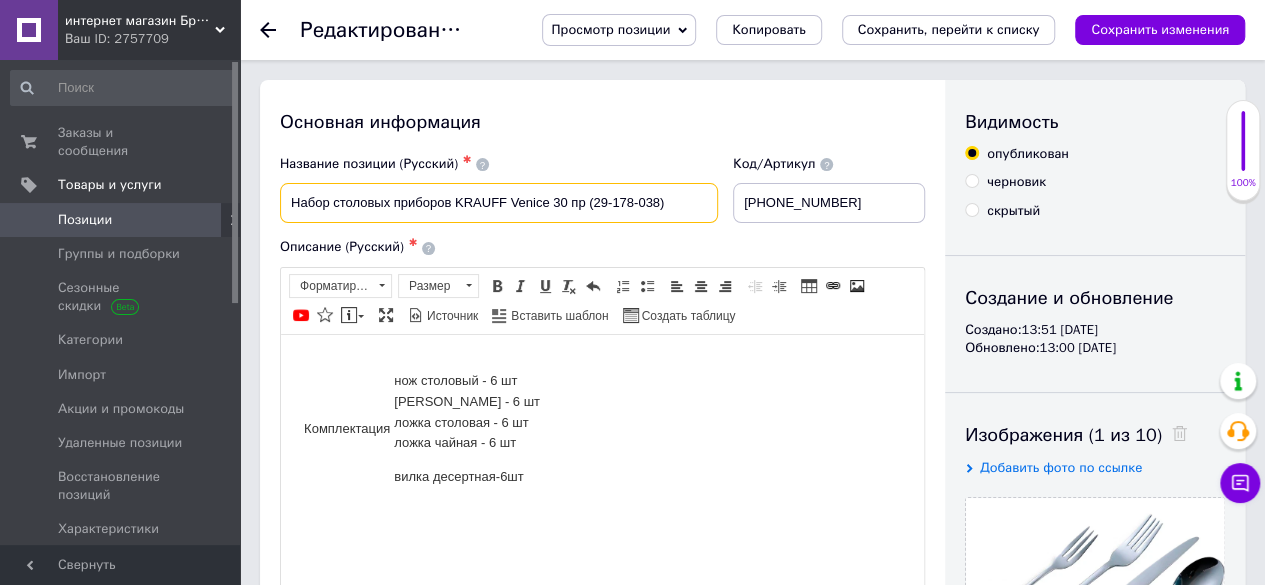 drag, startPoint x: 588, startPoint y: 203, endPoint x: 546, endPoint y: 201, distance: 42.047592 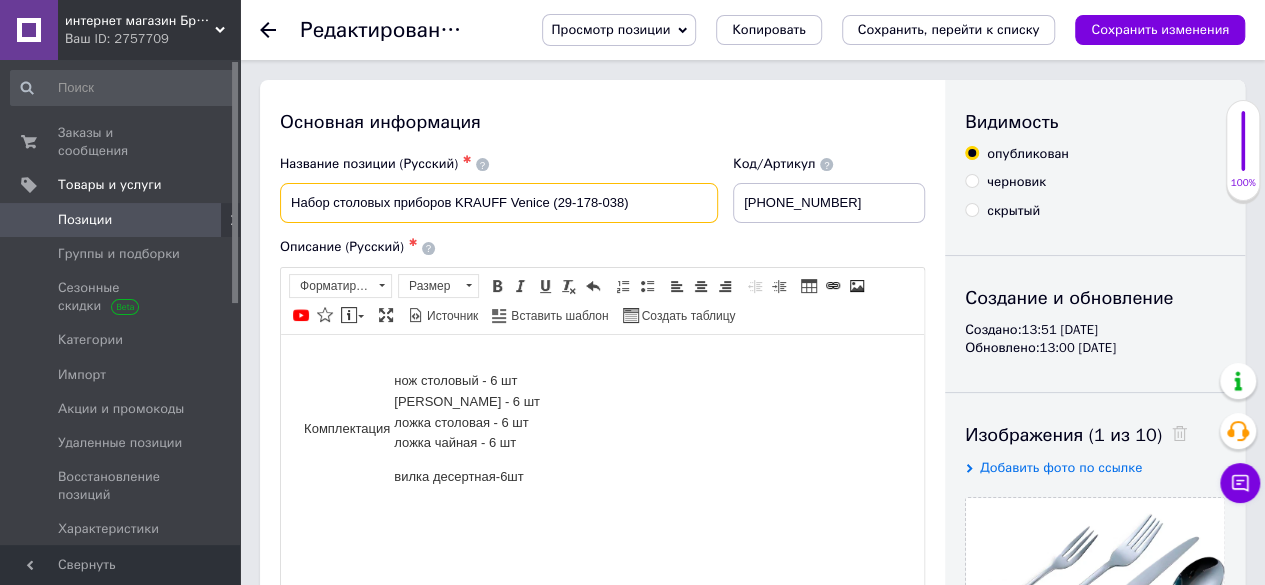 click on "Набор столовых приборов KRAUFF Venice (29-178-038)" at bounding box center (499, 203) 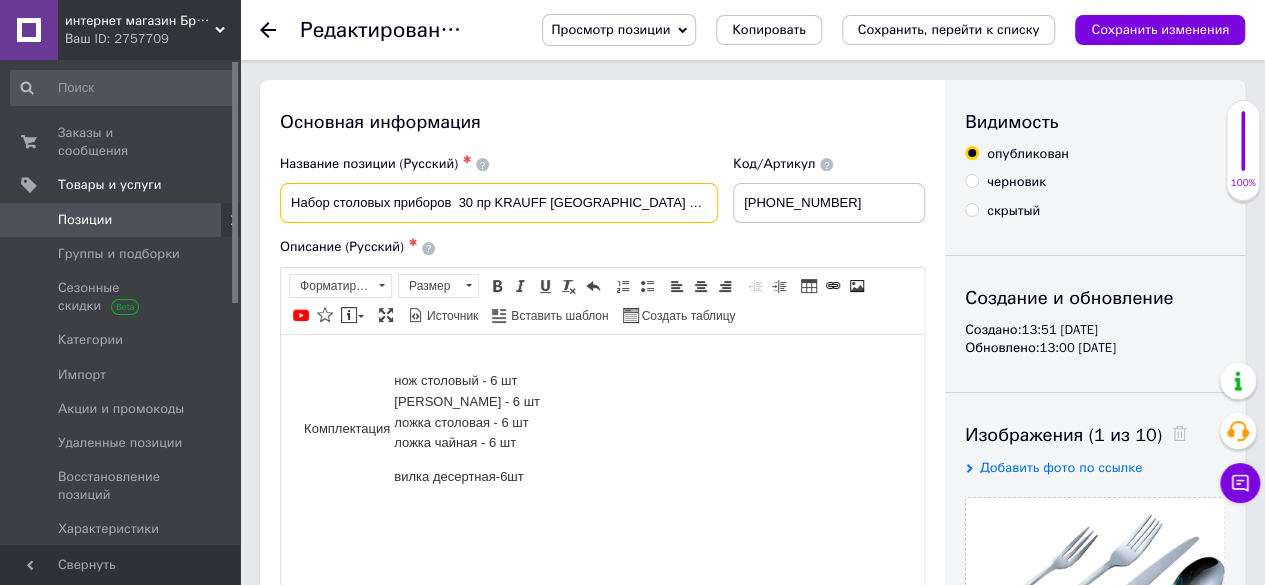 type on "Набор столовых приборов  30 пр KRAUFF [GEOGRAPHIC_DATA] (29-178-038)" 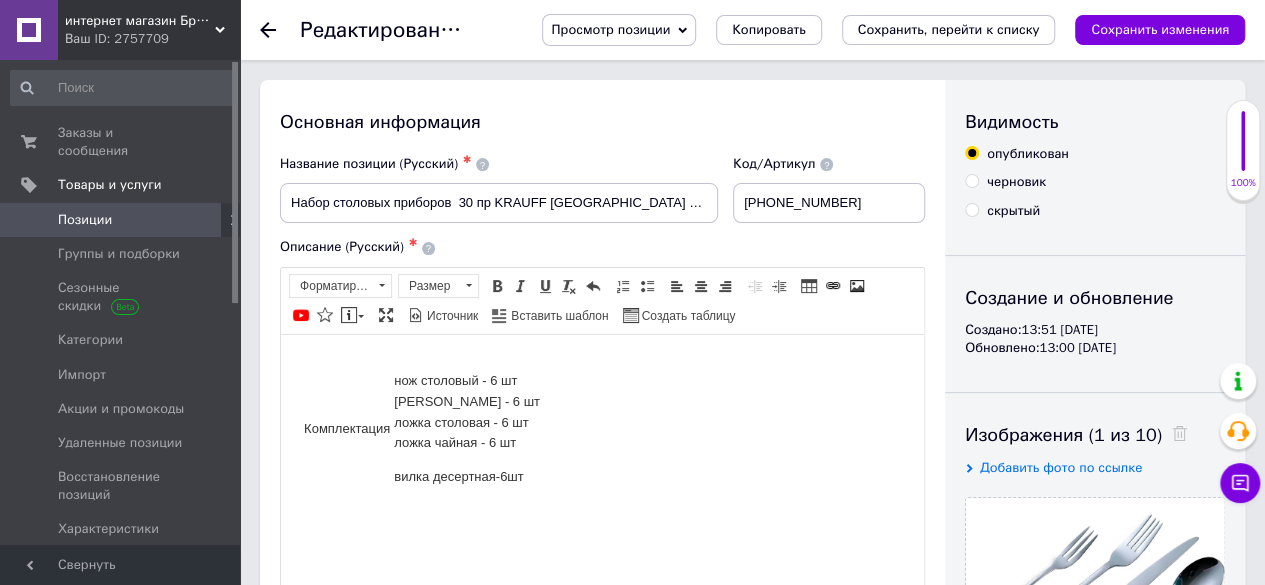 click on "Название позиции (Русский) ✱" at bounding box center (499, 164) 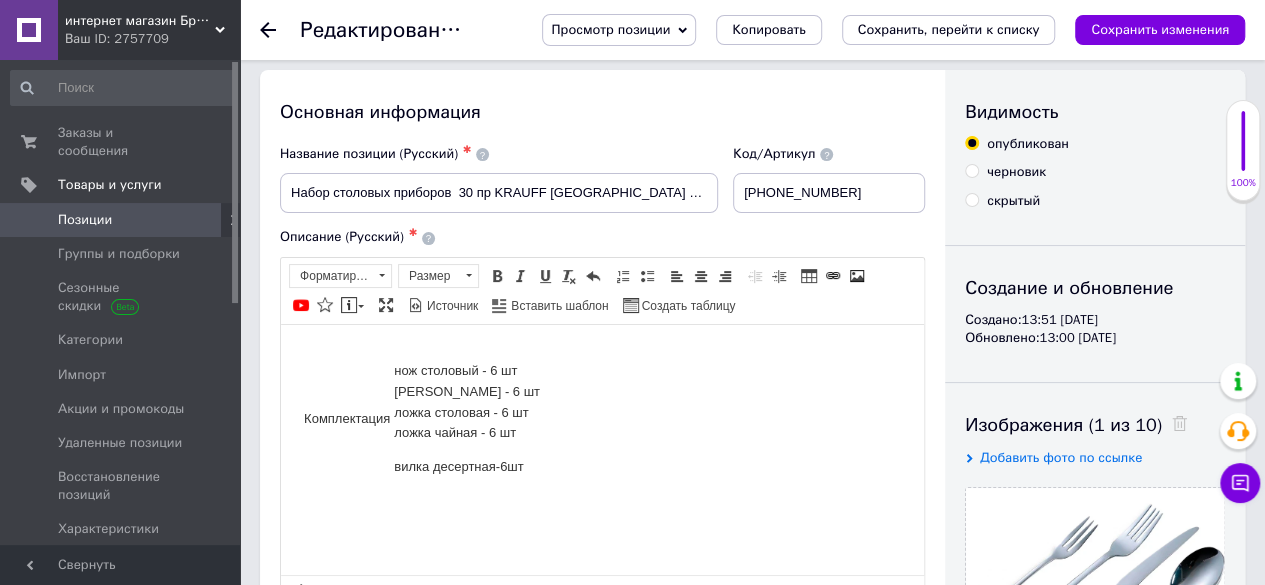 scroll, scrollTop: 0, scrollLeft: 0, axis: both 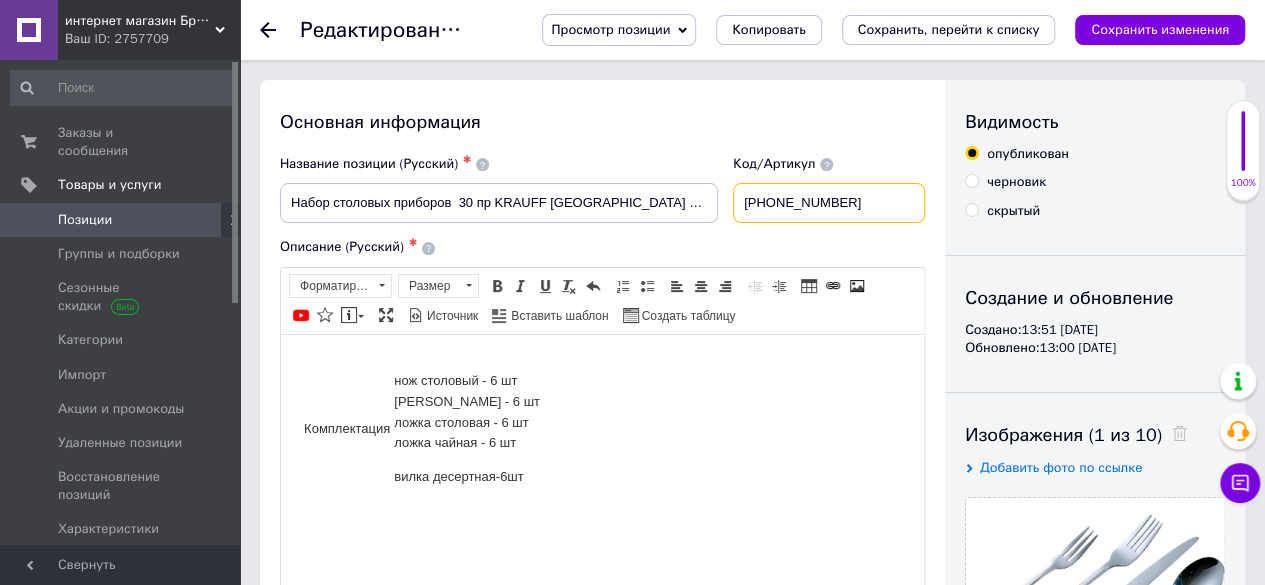 drag, startPoint x: 822, startPoint y: 192, endPoint x: 760, endPoint y: 196, distance: 62.1289 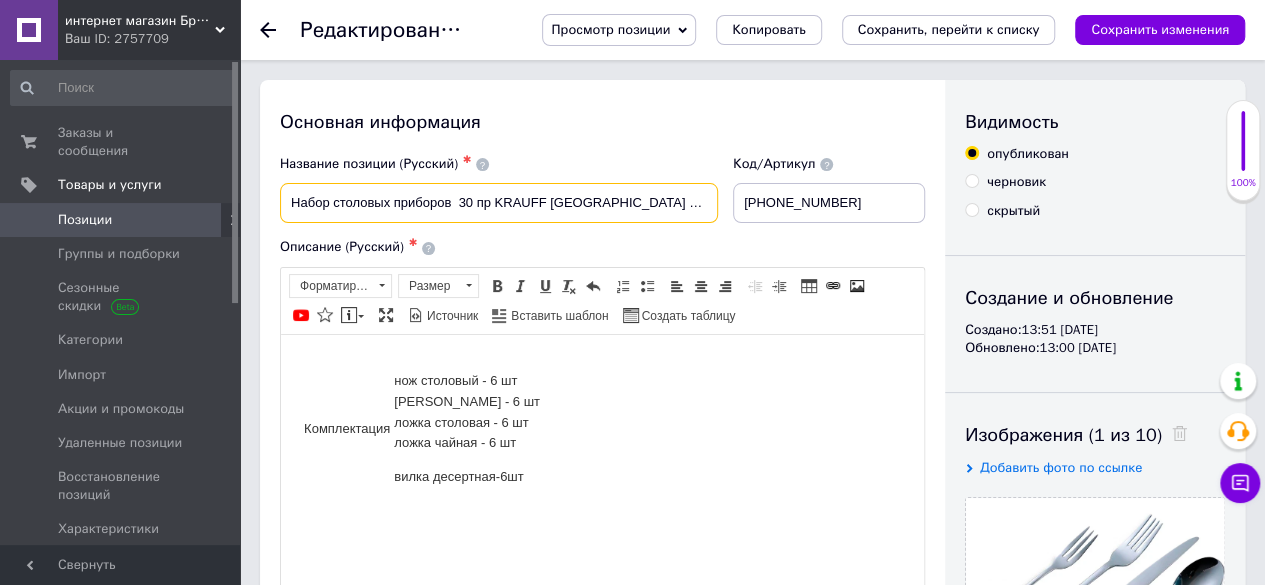 click on "Набор столовых приборов  30 пр KRAUFF [GEOGRAPHIC_DATA] (29-178-038)" at bounding box center [499, 203] 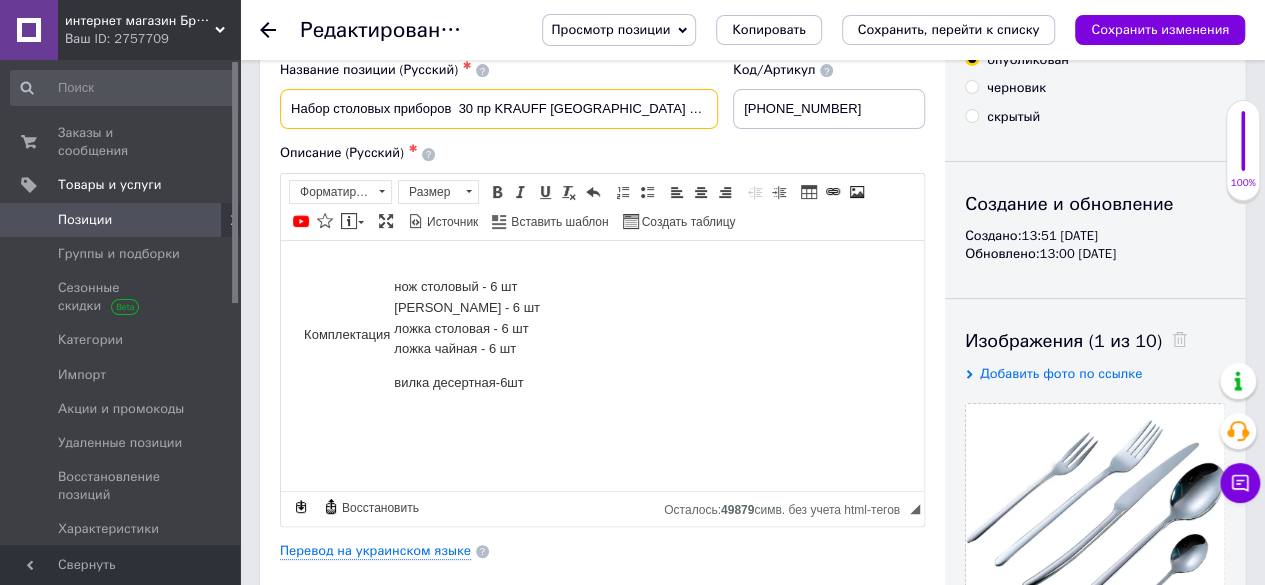 scroll, scrollTop: 300, scrollLeft: 0, axis: vertical 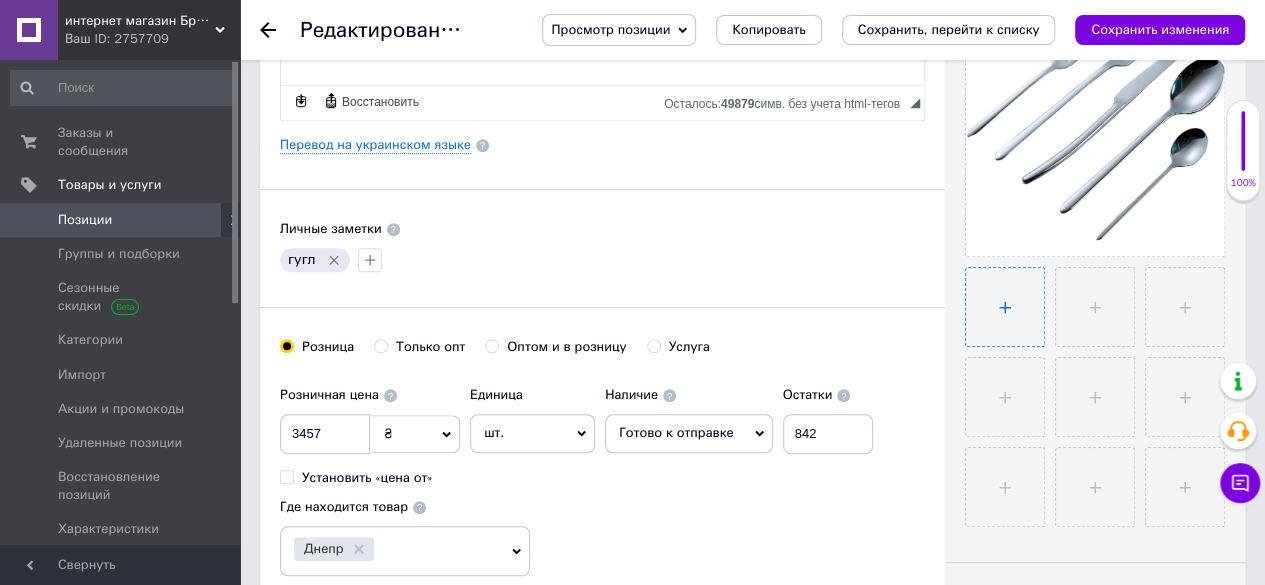 click at bounding box center [1005, 307] 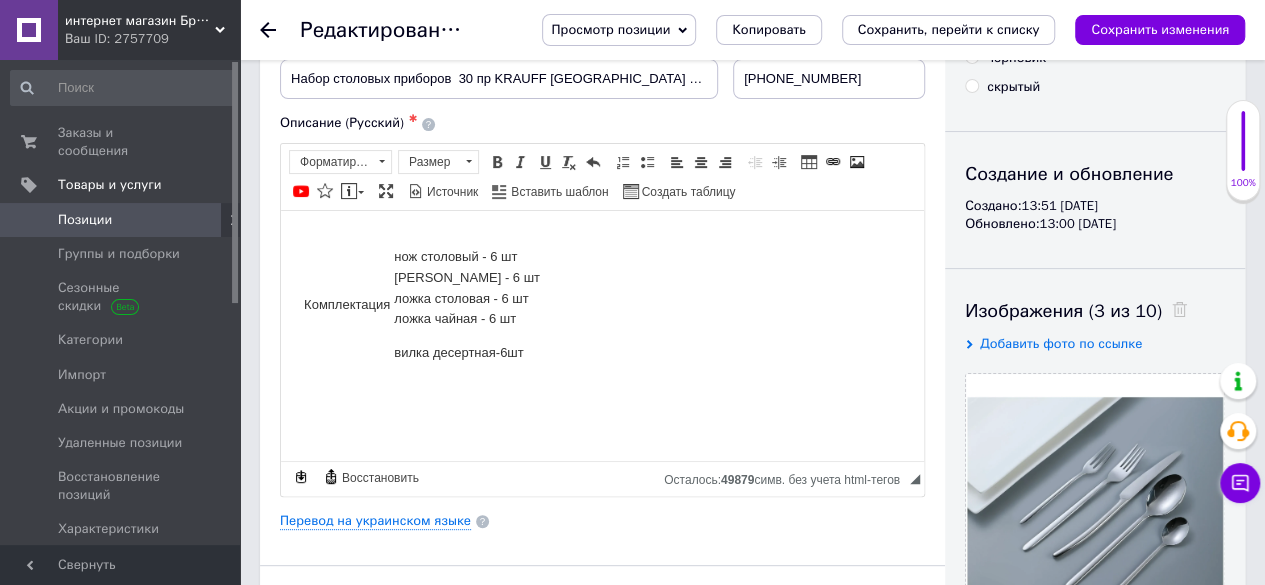 scroll, scrollTop: 0, scrollLeft: 0, axis: both 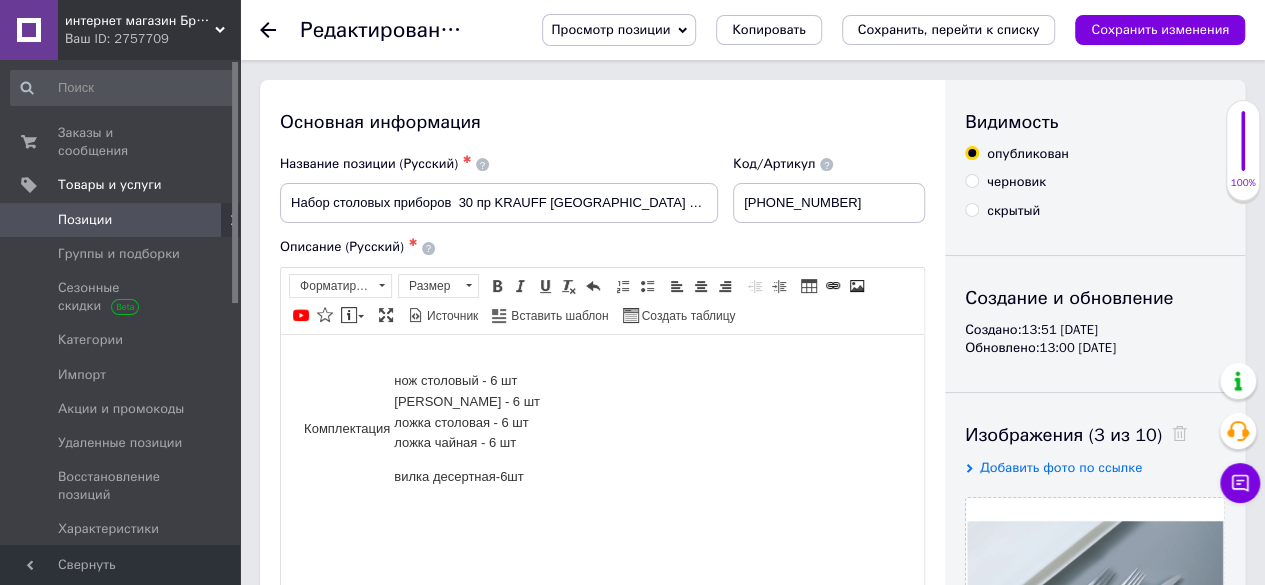 click on "Комплектация нож столовый - 6 шт вилка столовая - 6 шт ложка столовая - 6 шт ложка чайная - 6 шт вилка десертная-6шт" at bounding box center (602, 428) 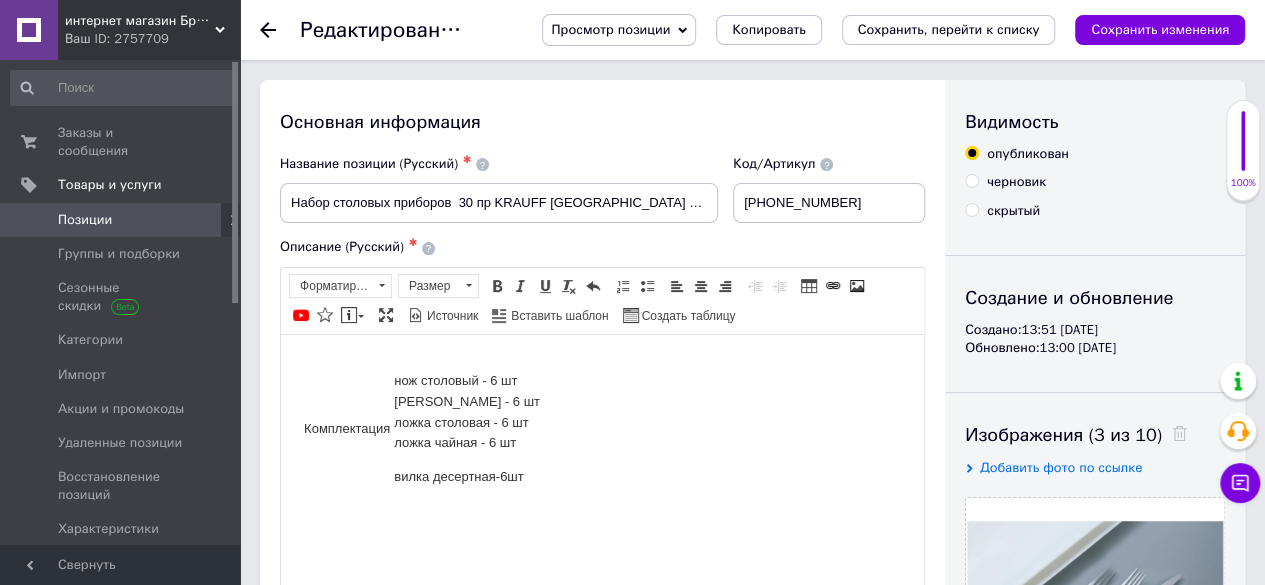 drag, startPoint x: 713, startPoint y: 118, endPoint x: 708, endPoint y: 109, distance: 10.29563 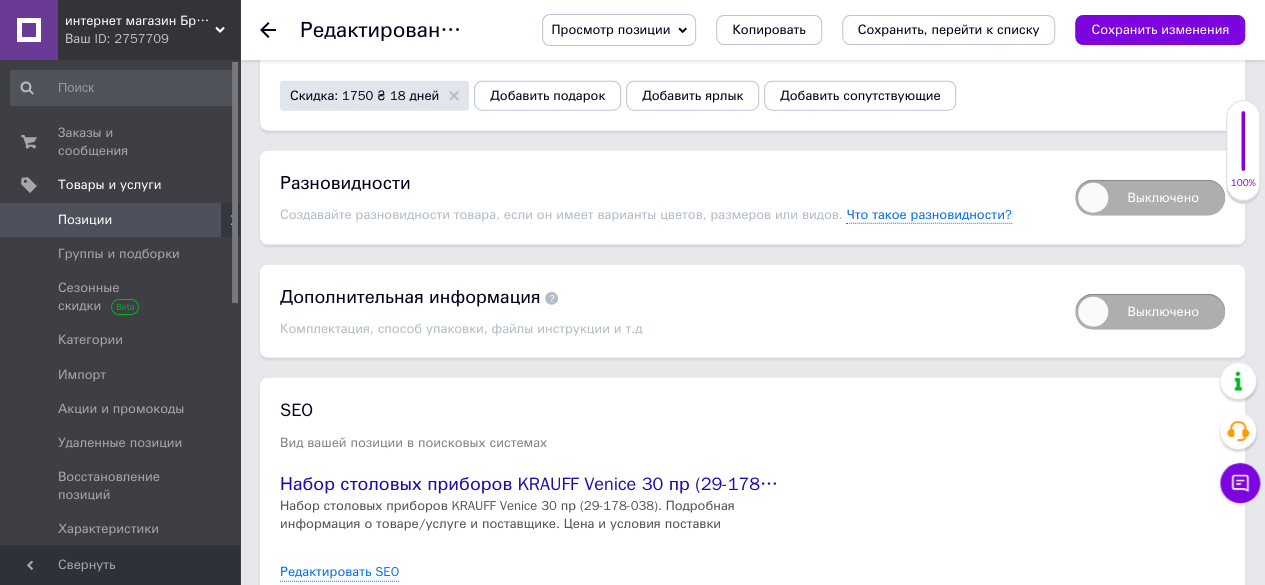 scroll, scrollTop: 2525, scrollLeft: 0, axis: vertical 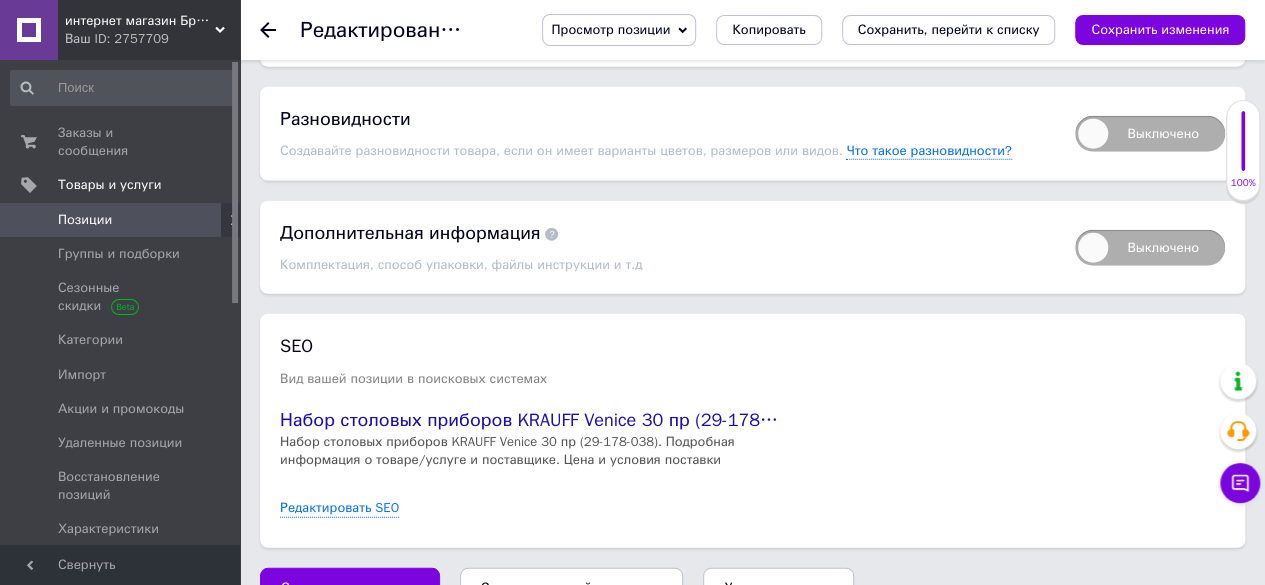 click on "Сохранить, перейти к списку" at bounding box center (572, 587) 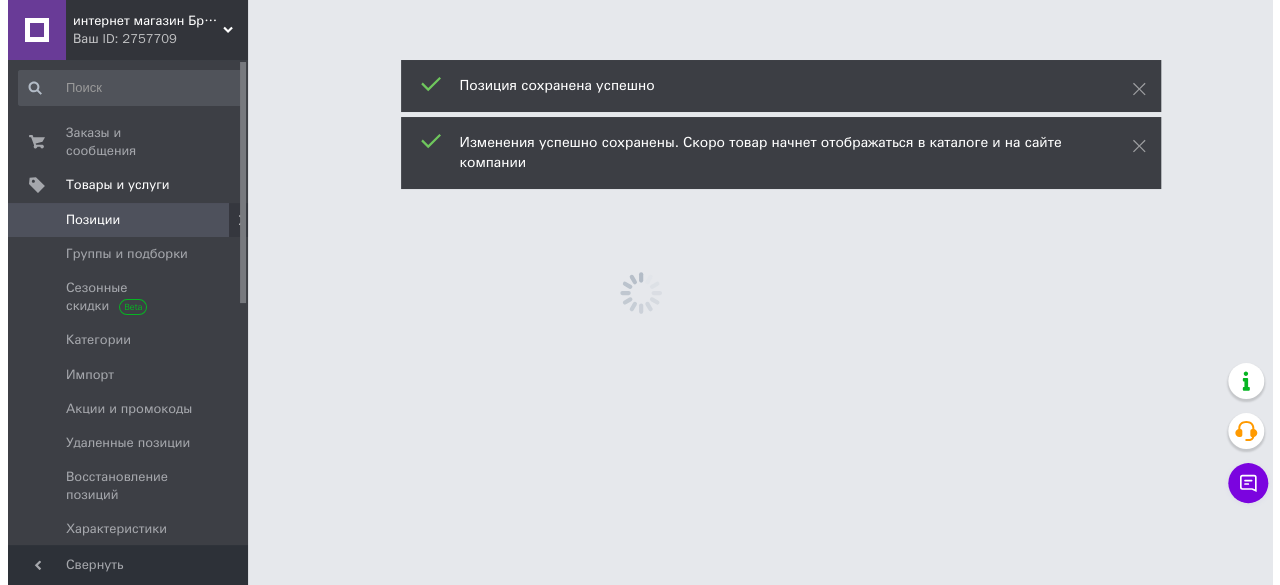 scroll, scrollTop: 0, scrollLeft: 0, axis: both 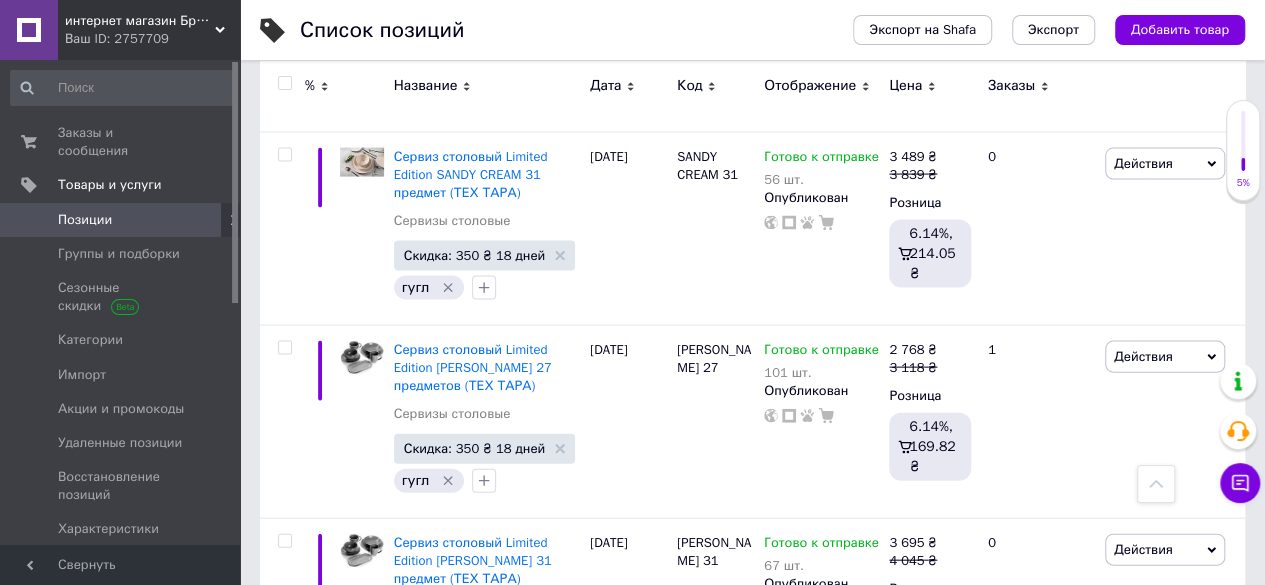 click 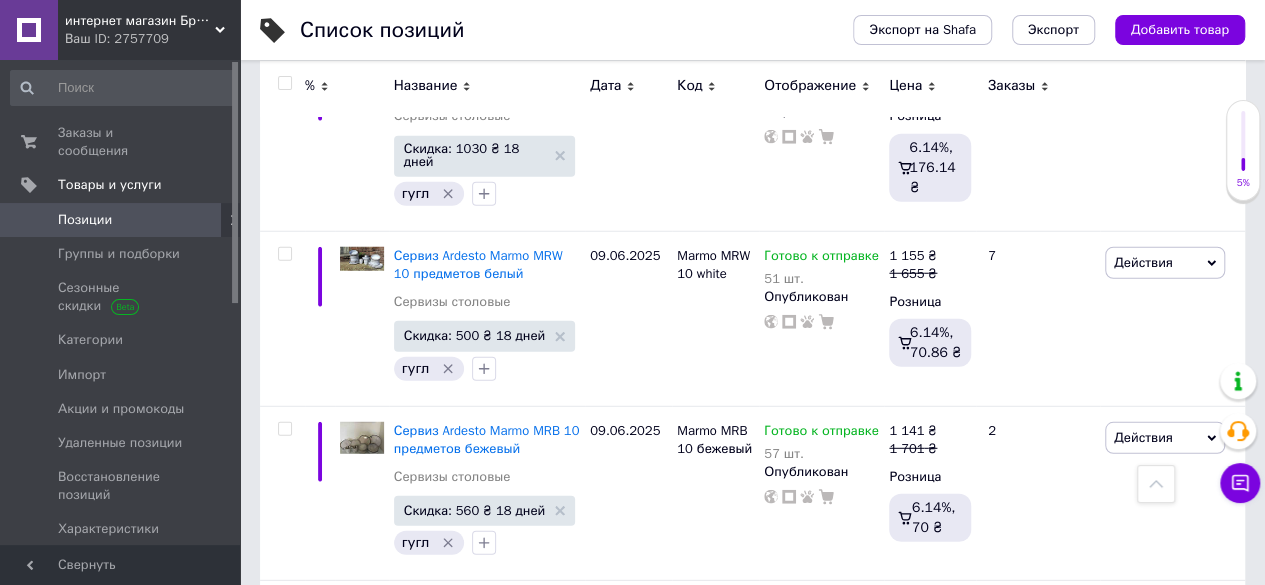 scroll, scrollTop: 17781, scrollLeft: 0, axis: vertical 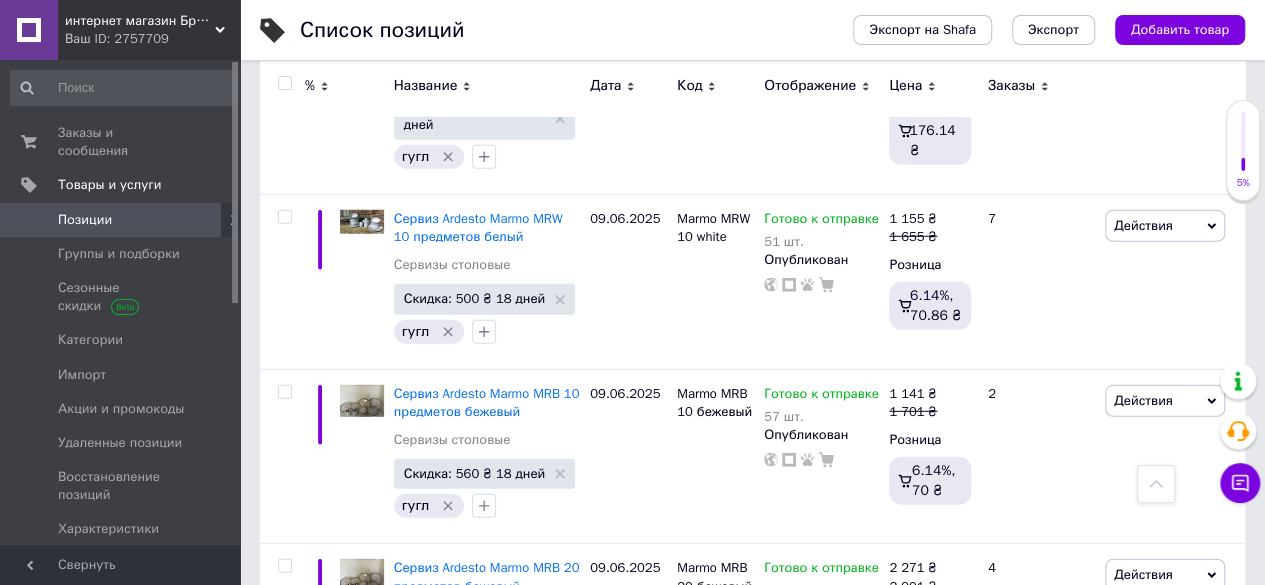 click on "Marmo MRB 24 бежевый" at bounding box center (715, 945) 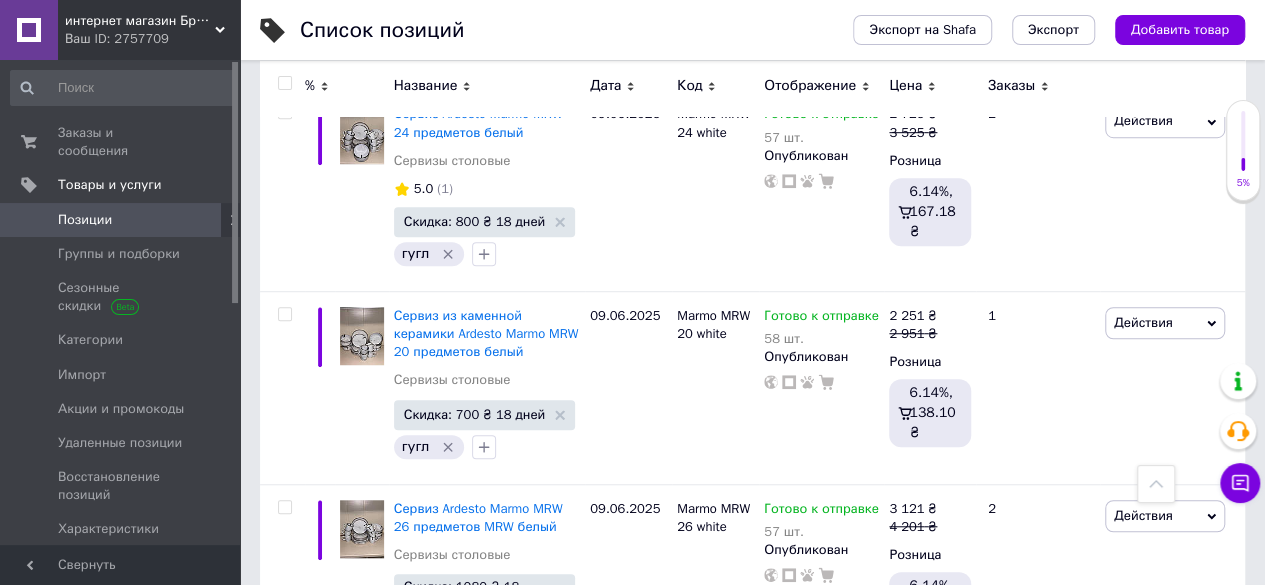 scroll, scrollTop: 19566, scrollLeft: 0, axis: vertical 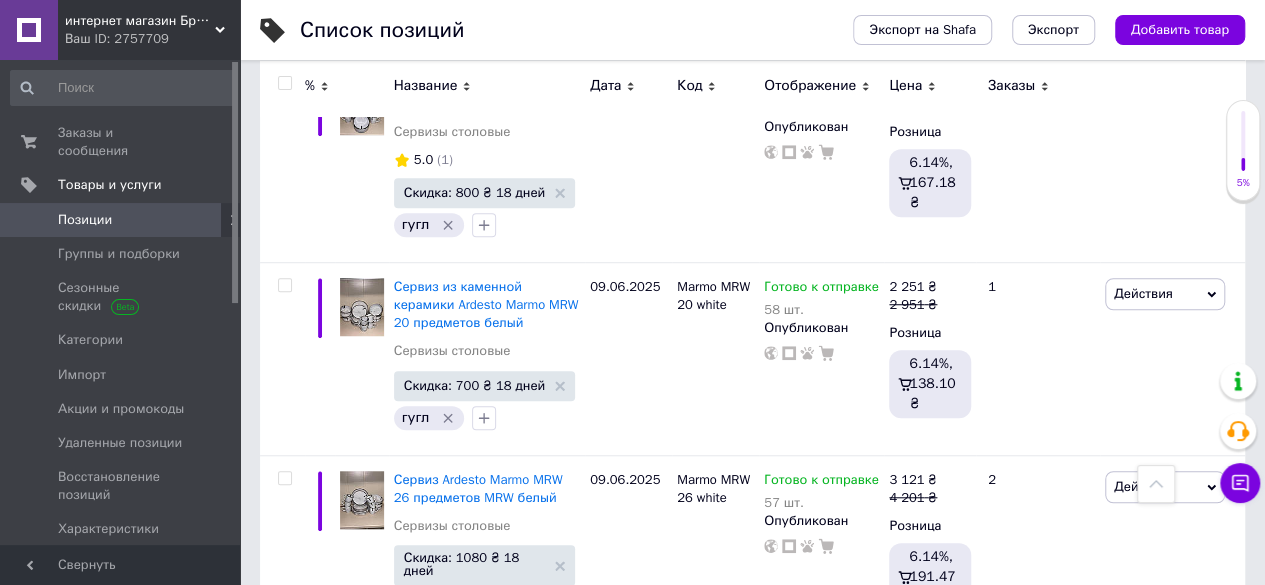 click on "2" at bounding box center (327, 1326) 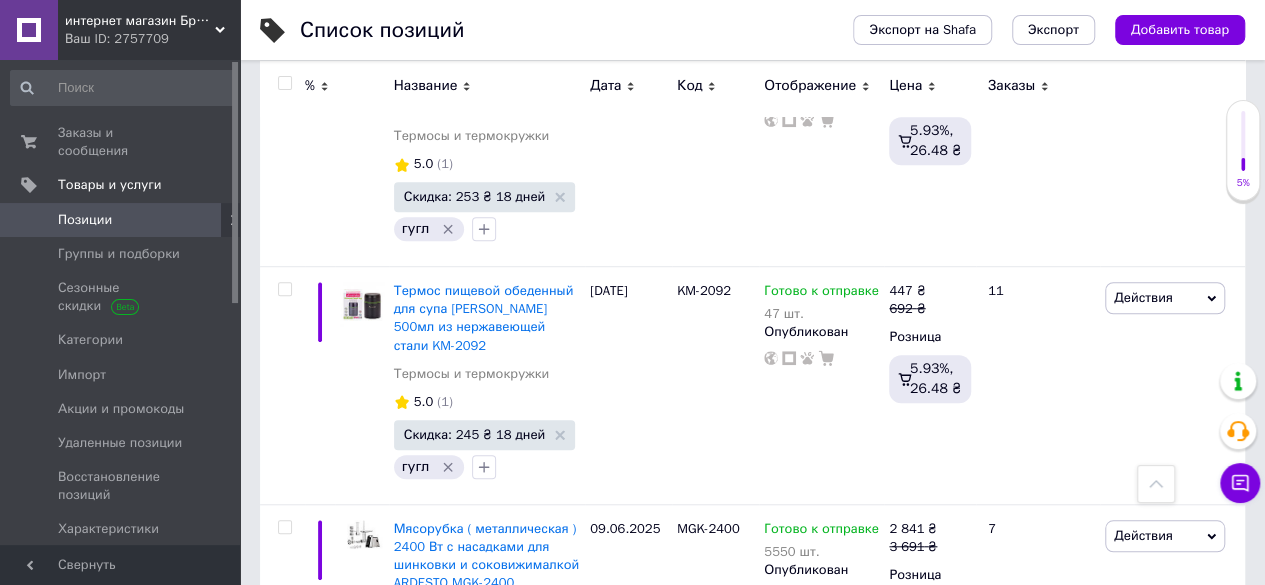 scroll, scrollTop: 0, scrollLeft: 0, axis: both 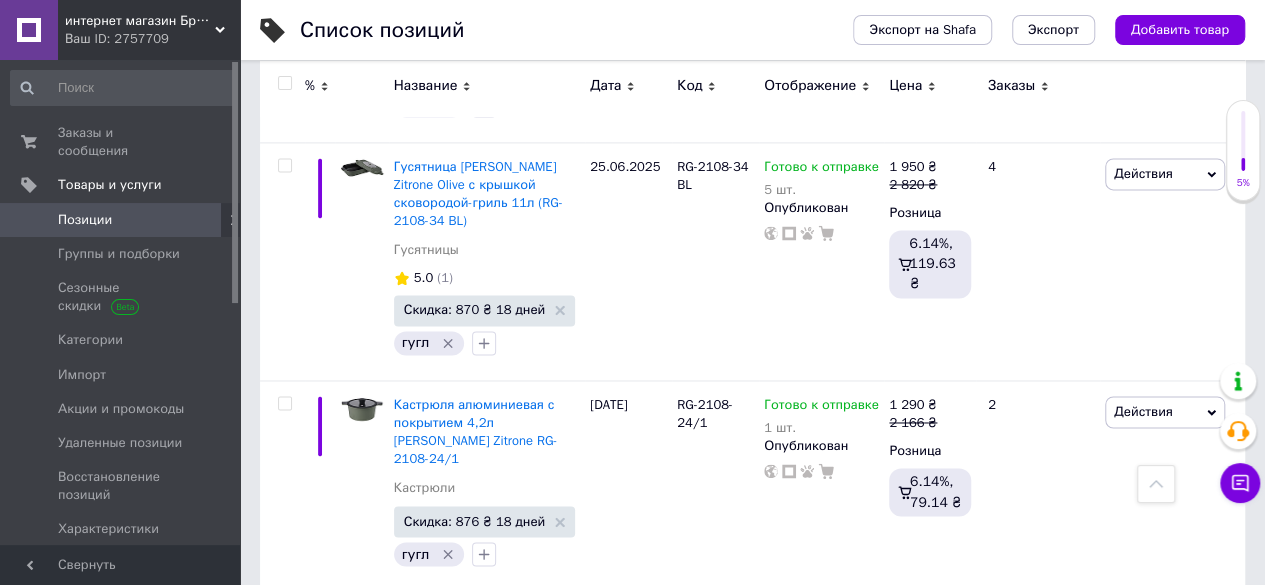drag, startPoint x: 661, startPoint y: 377, endPoint x: 712, endPoint y: 407, distance: 59.16925 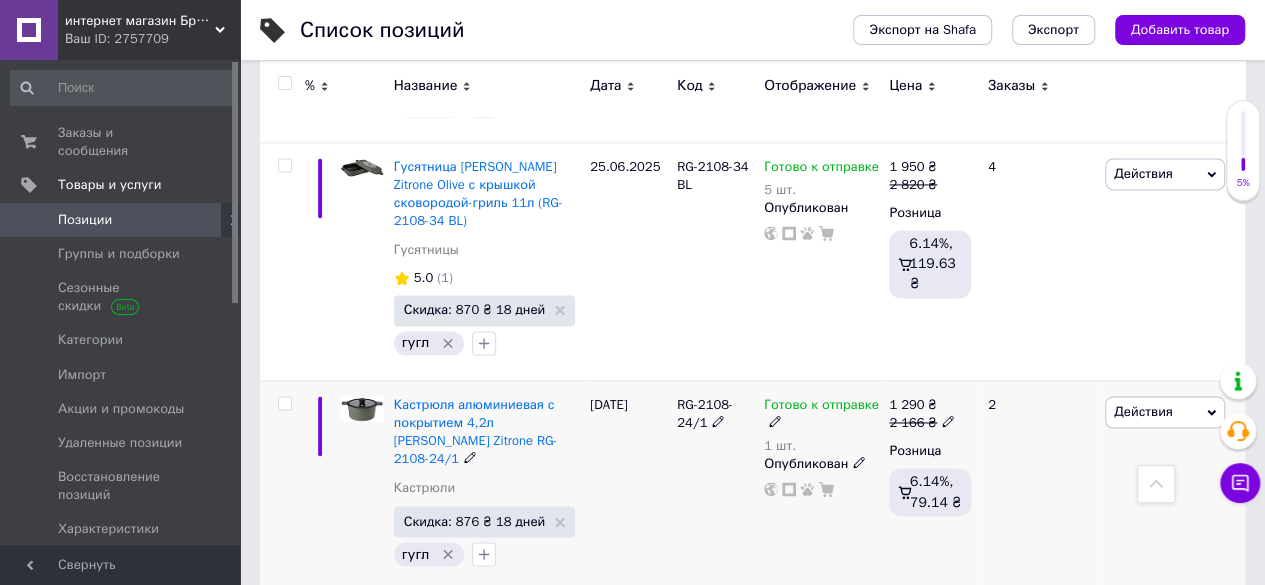 click on "[DATE]" at bounding box center [628, 485] 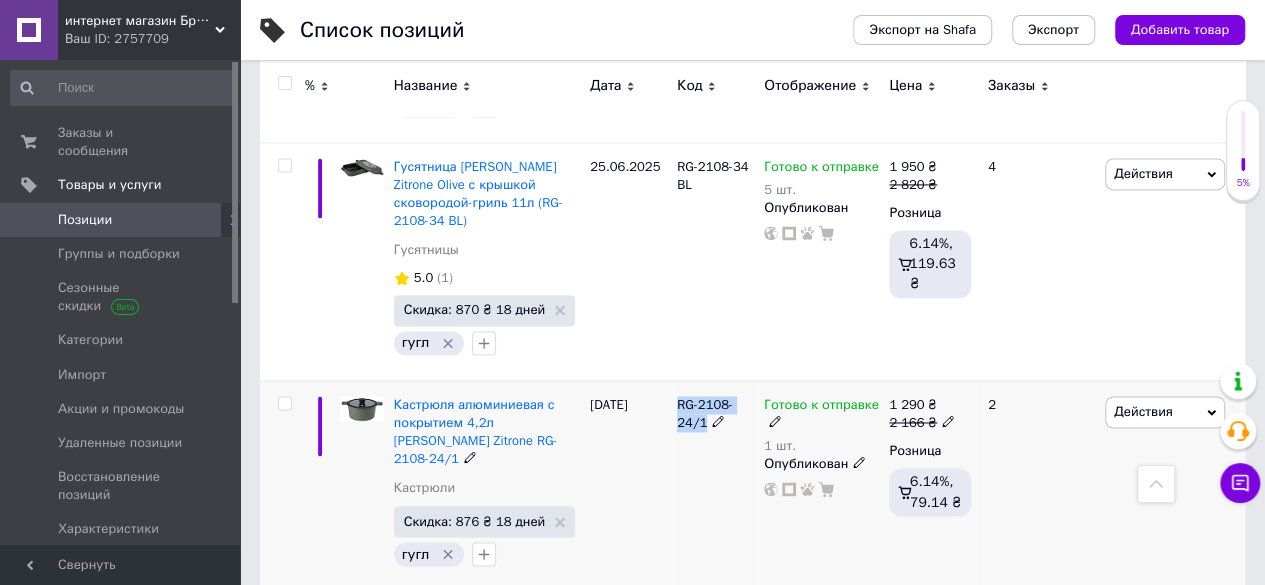 drag, startPoint x: 674, startPoint y: 181, endPoint x: 728, endPoint y: 186, distance: 54.230988 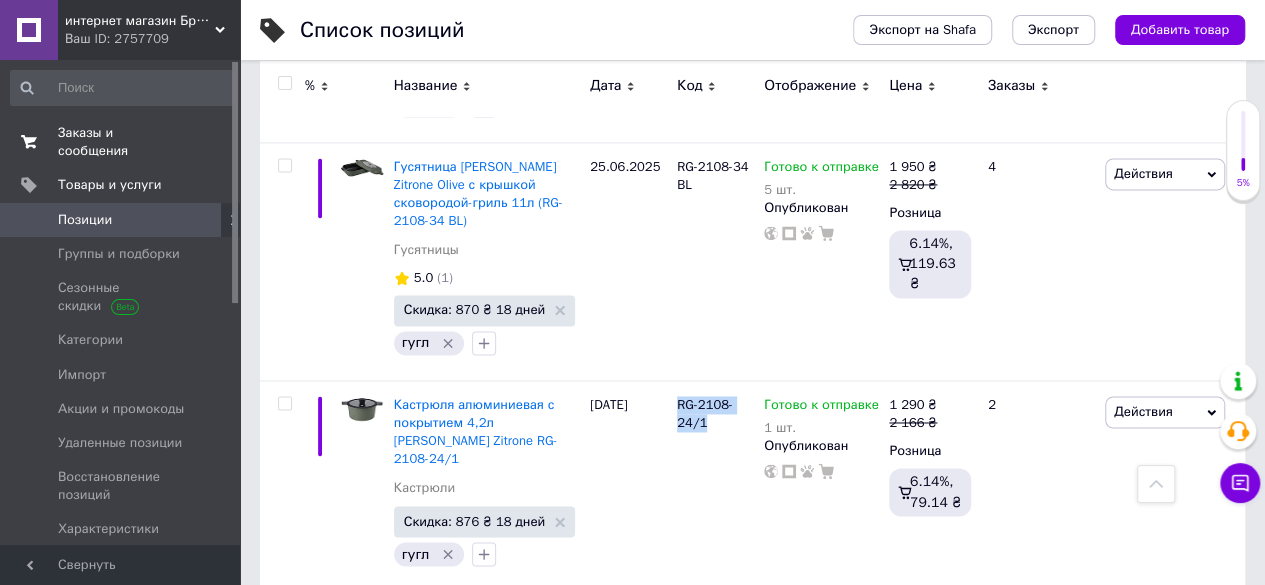 click on "Заказы и сообщения" at bounding box center [121, 142] 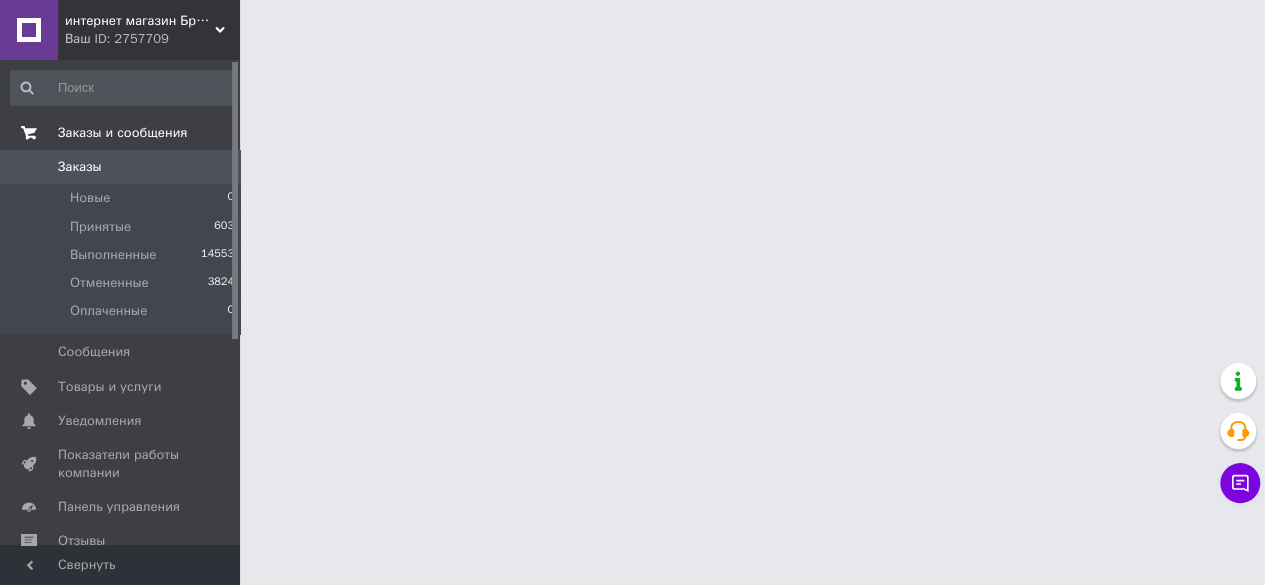 scroll, scrollTop: 0, scrollLeft: 0, axis: both 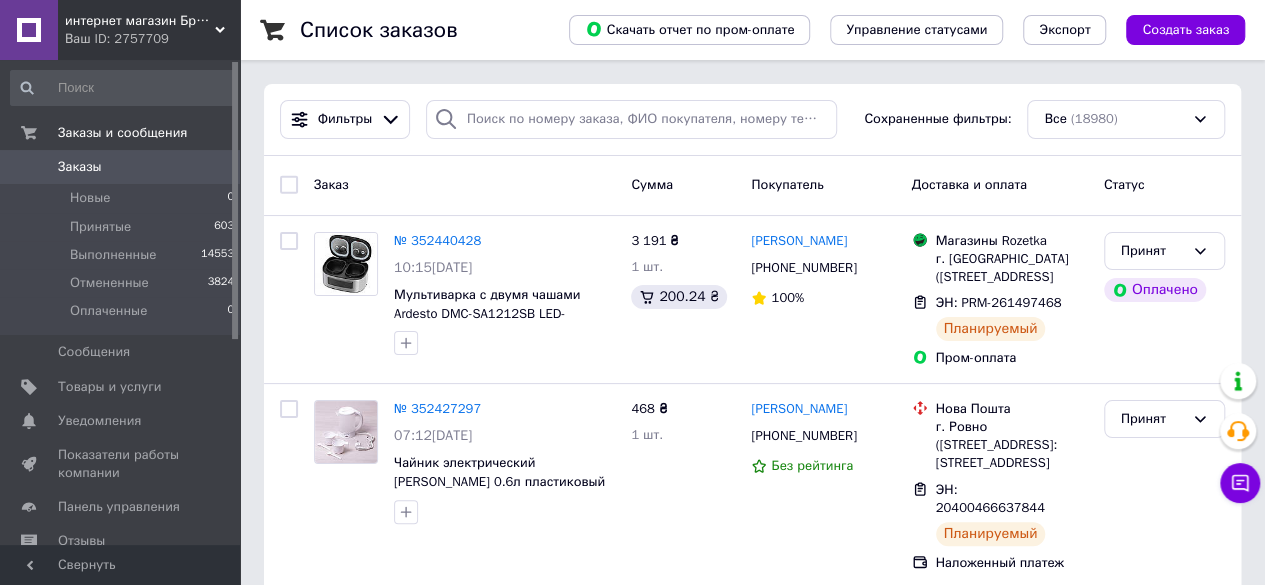 click on "Заказы" at bounding box center (121, 167) 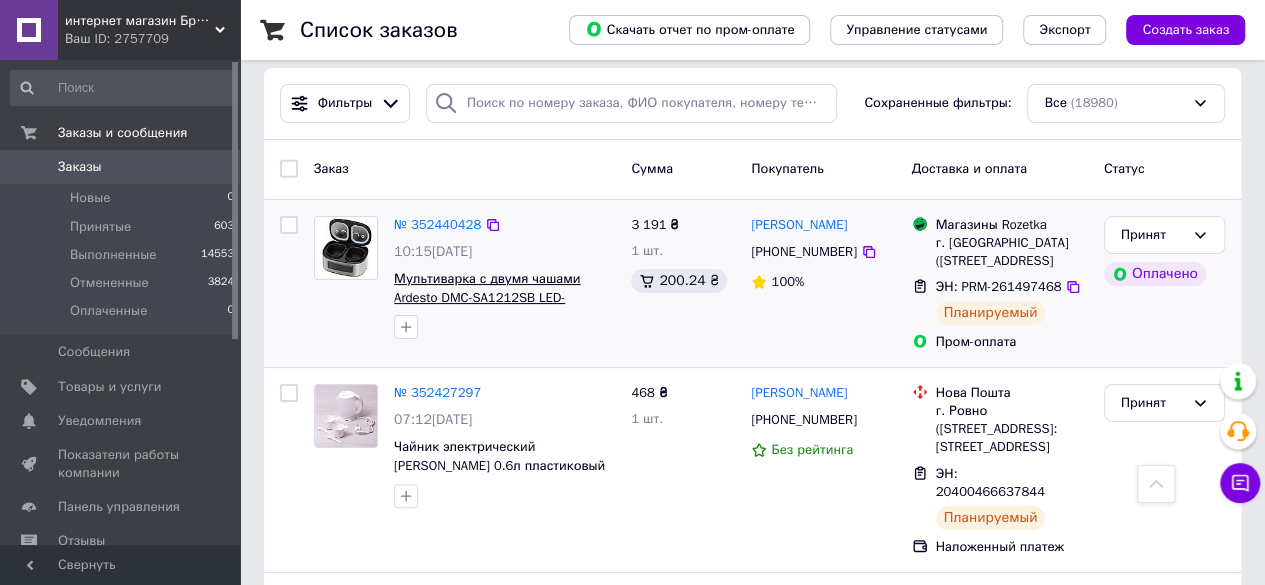 scroll, scrollTop: 0, scrollLeft: 0, axis: both 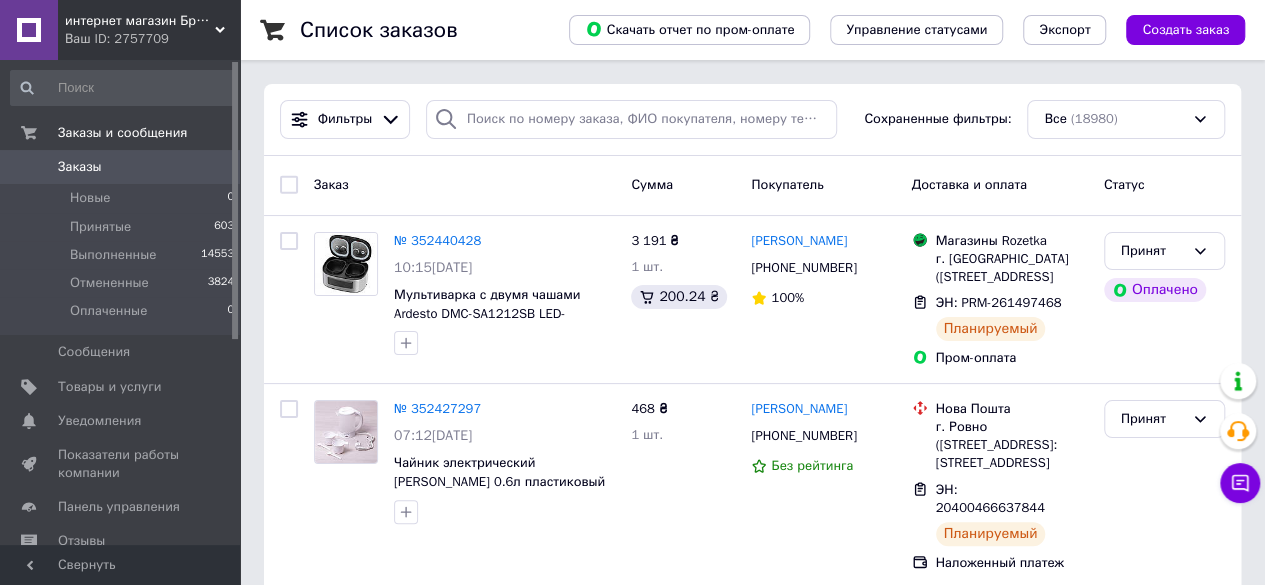 click on "Заказы" at bounding box center (121, 167) 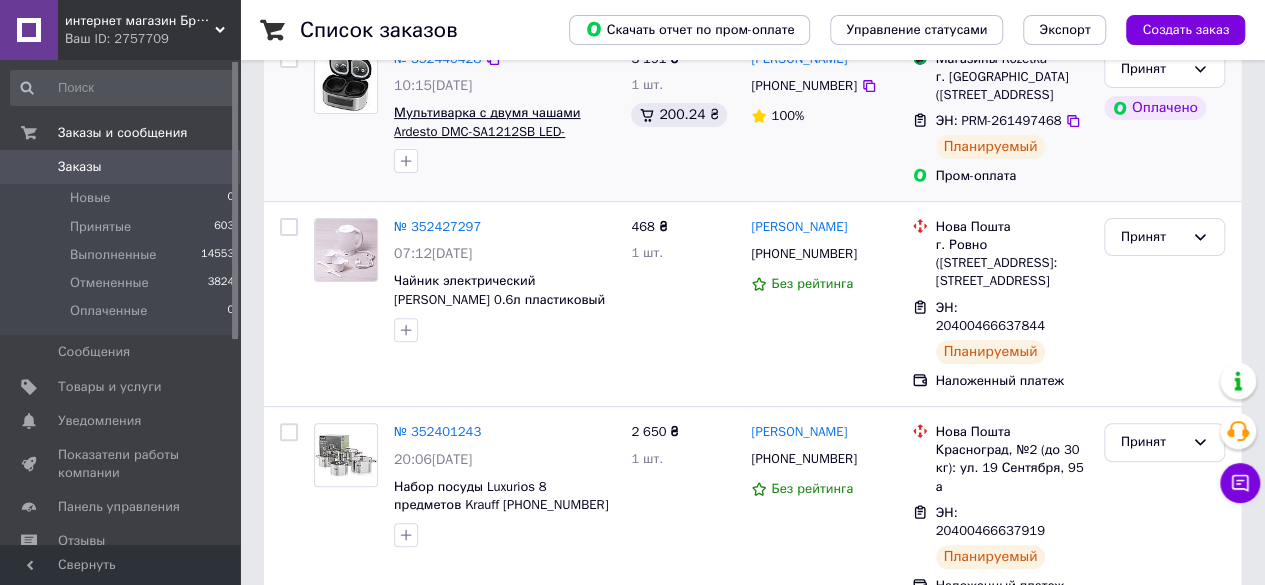 scroll, scrollTop: 300, scrollLeft: 0, axis: vertical 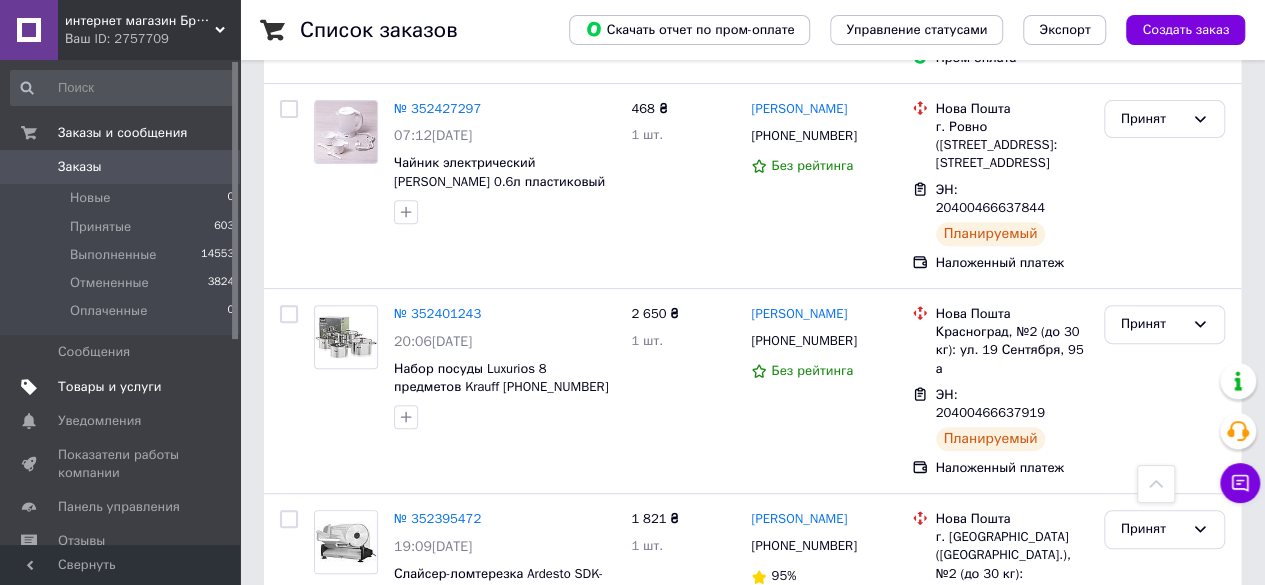 click on "Товары и услуги" at bounding box center (110, 387) 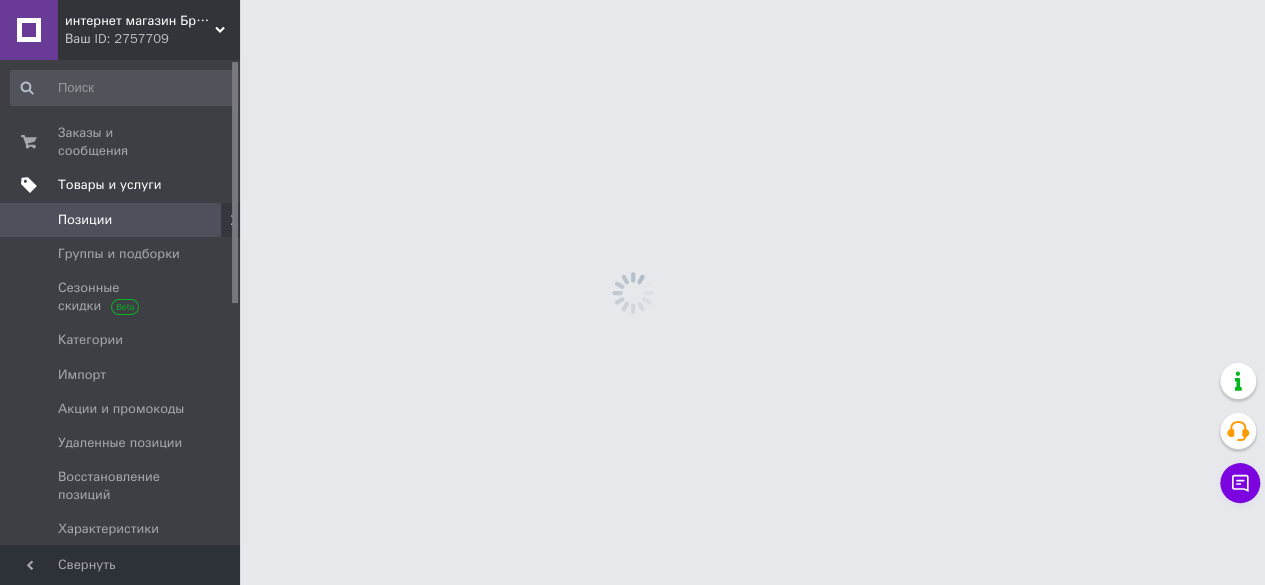 scroll, scrollTop: 0, scrollLeft: 0, axis: both 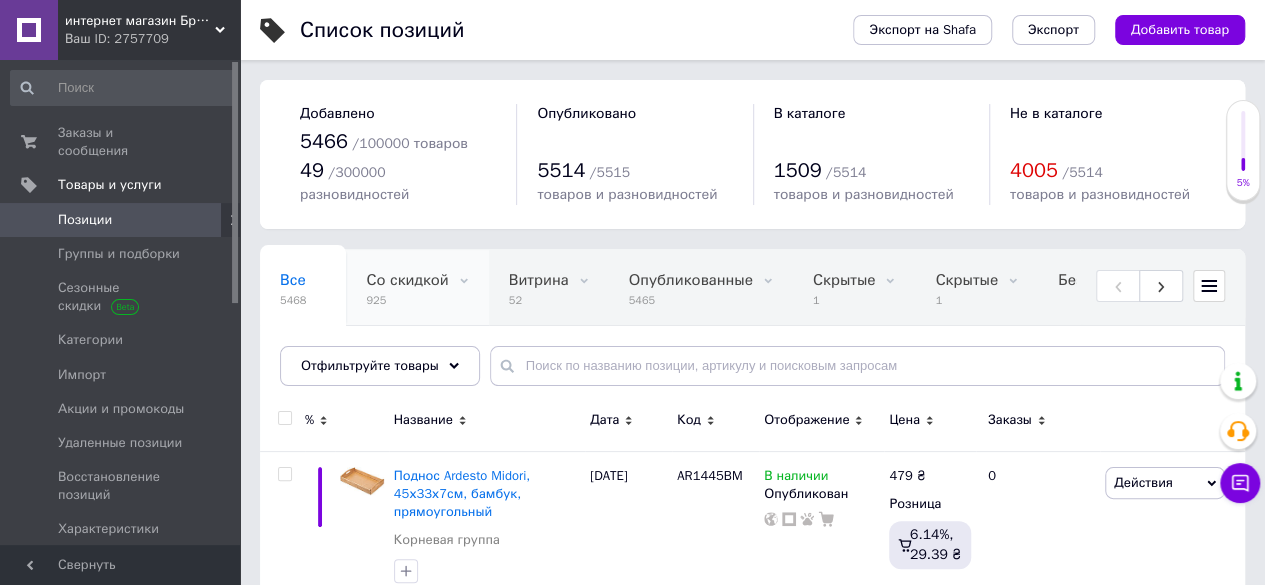 click on "925" at bounding box center (407, 300) 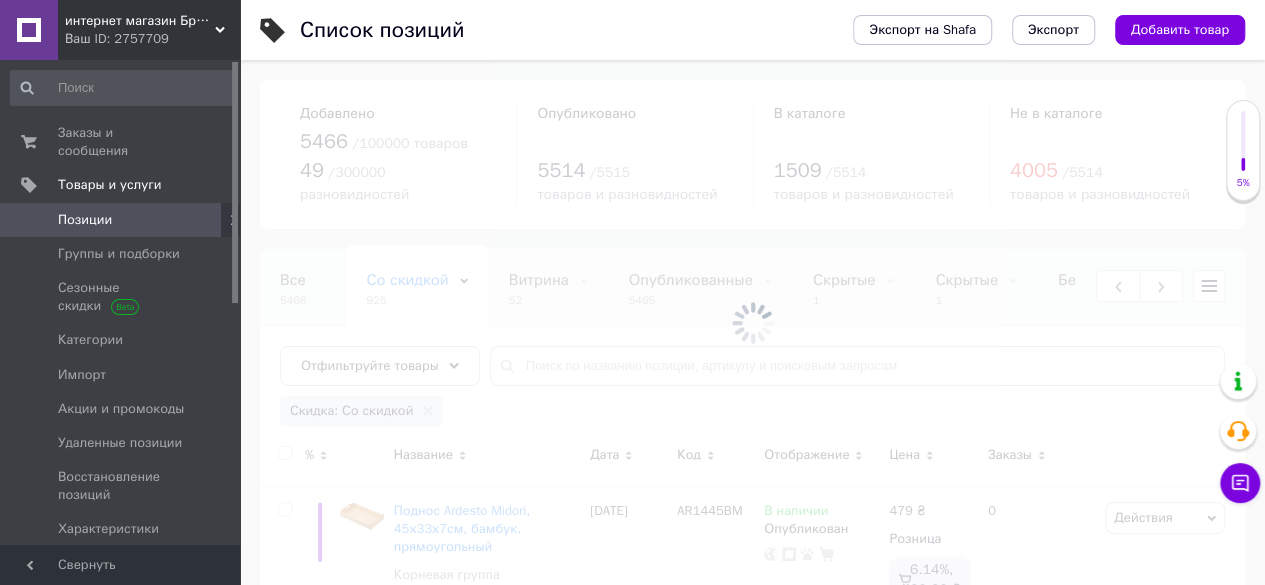 scroll, scrollTop: 0, scrollLeft: 94, axis: horizontal 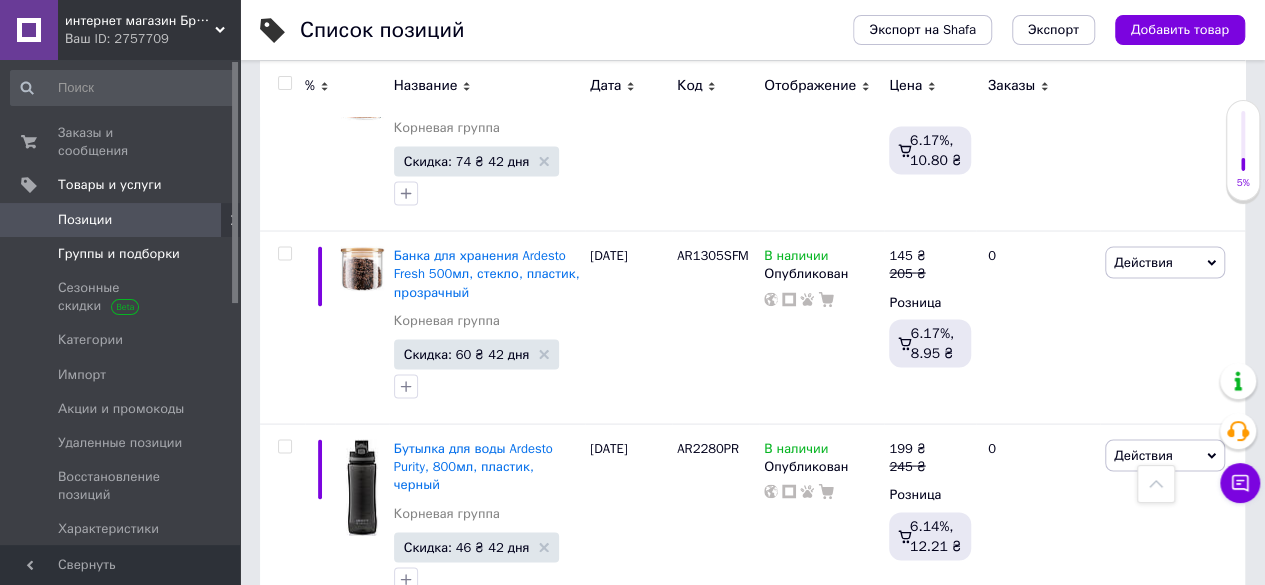 click on "Группы и подборки" at bounding box center (119, 254) 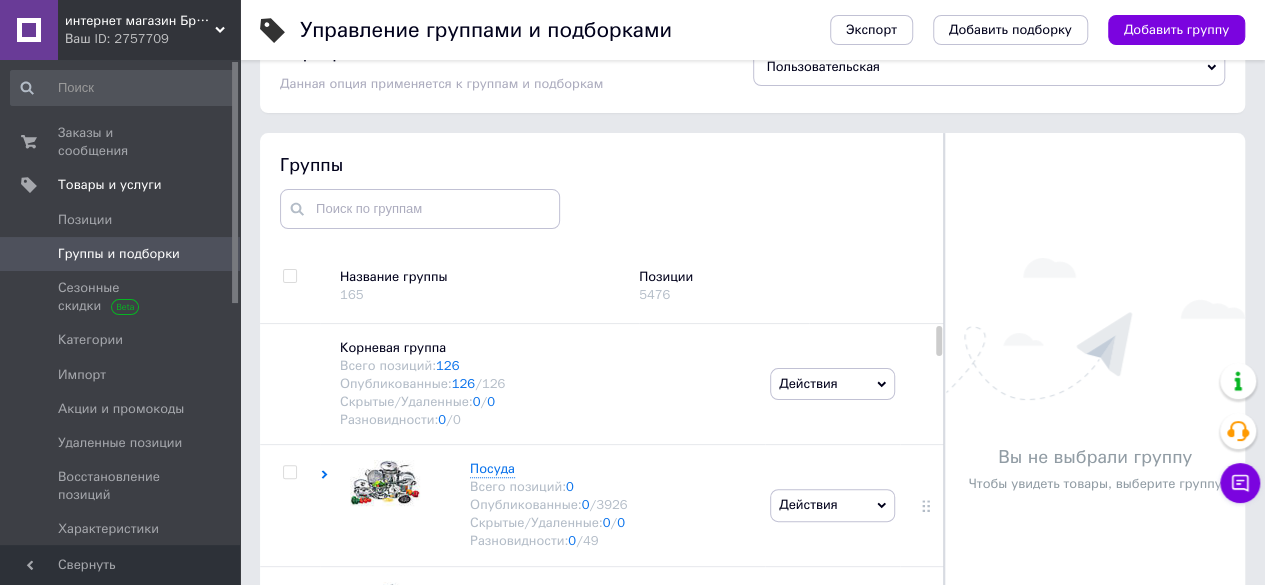 scroll, scrollTop: 113, scrollLeft: 0, axis: vertical 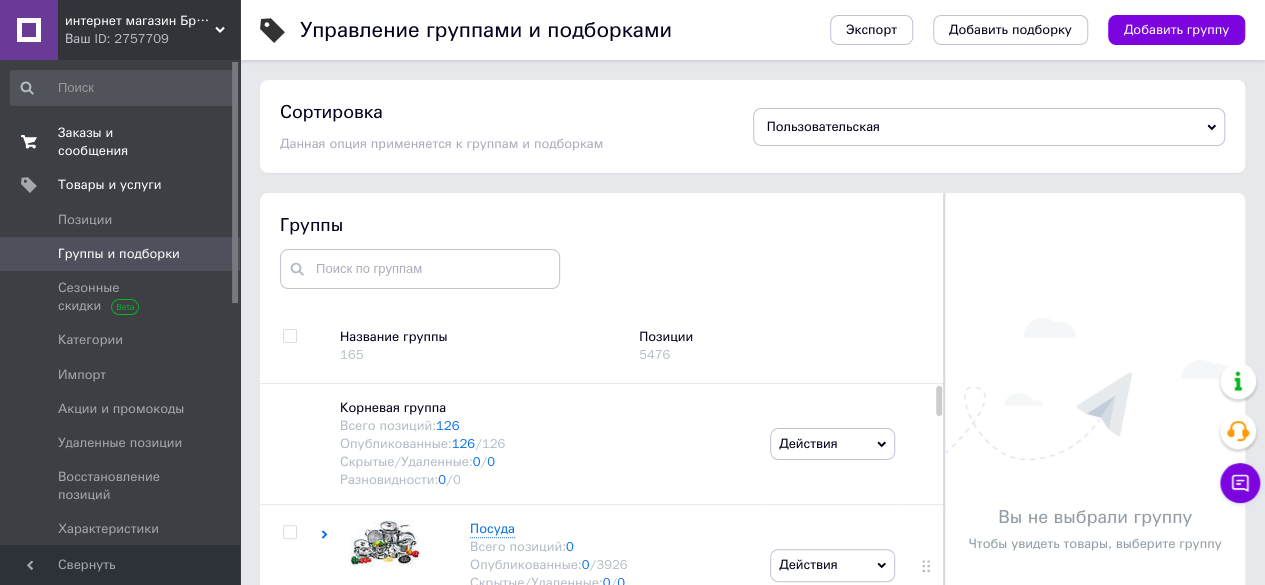 click on "Заказы и сообщения" at bounding box center (121, 142) 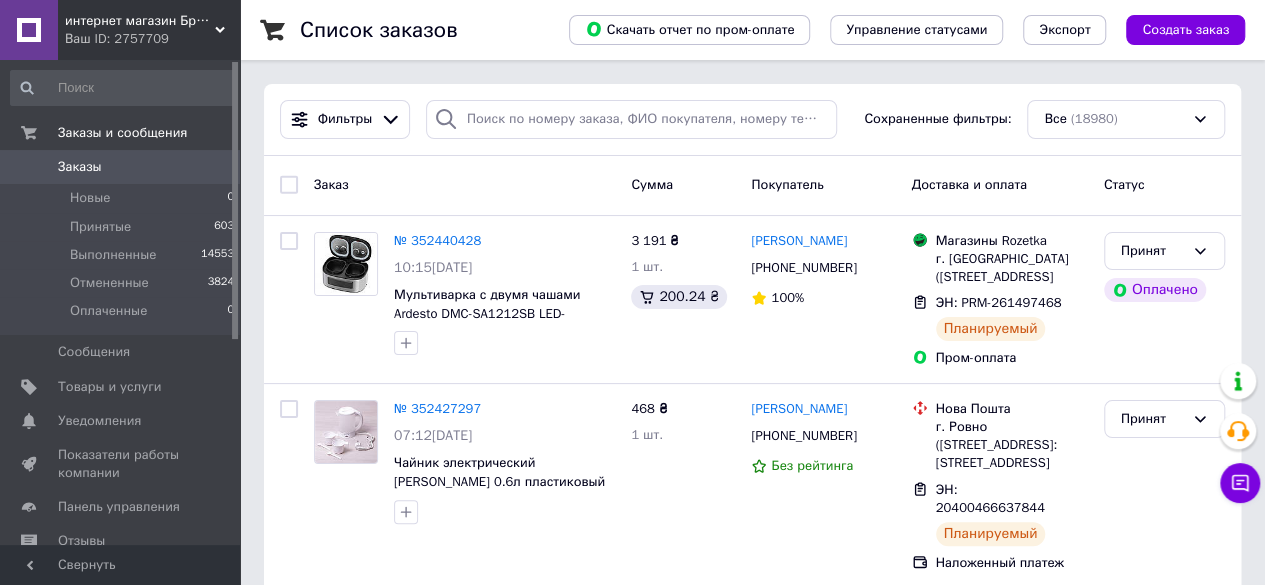 click on "Заказы" at bounding box center (80, 167) 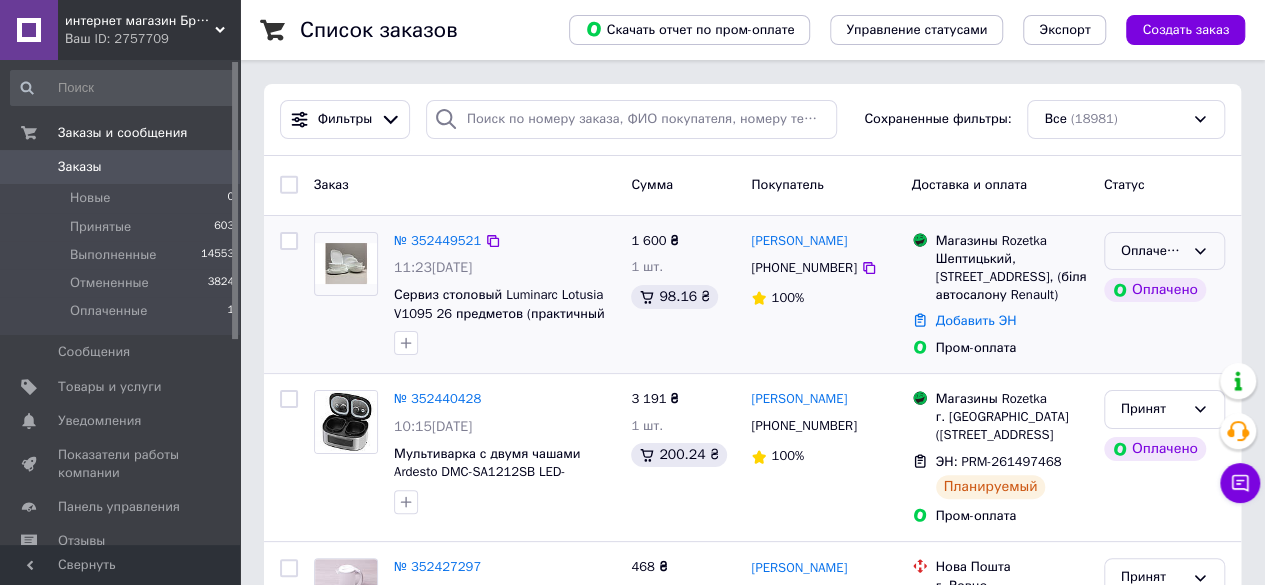 click on "Оплаченный" at bounding box center (1152, 251) 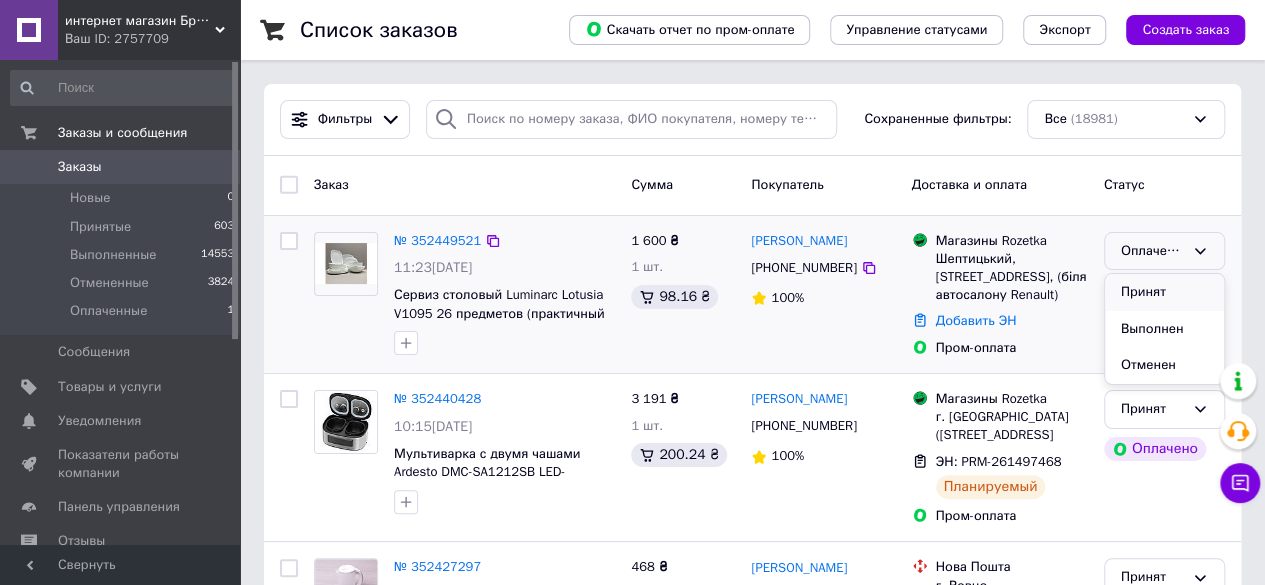 click on "Принят" at bounding box center [1164, 292] 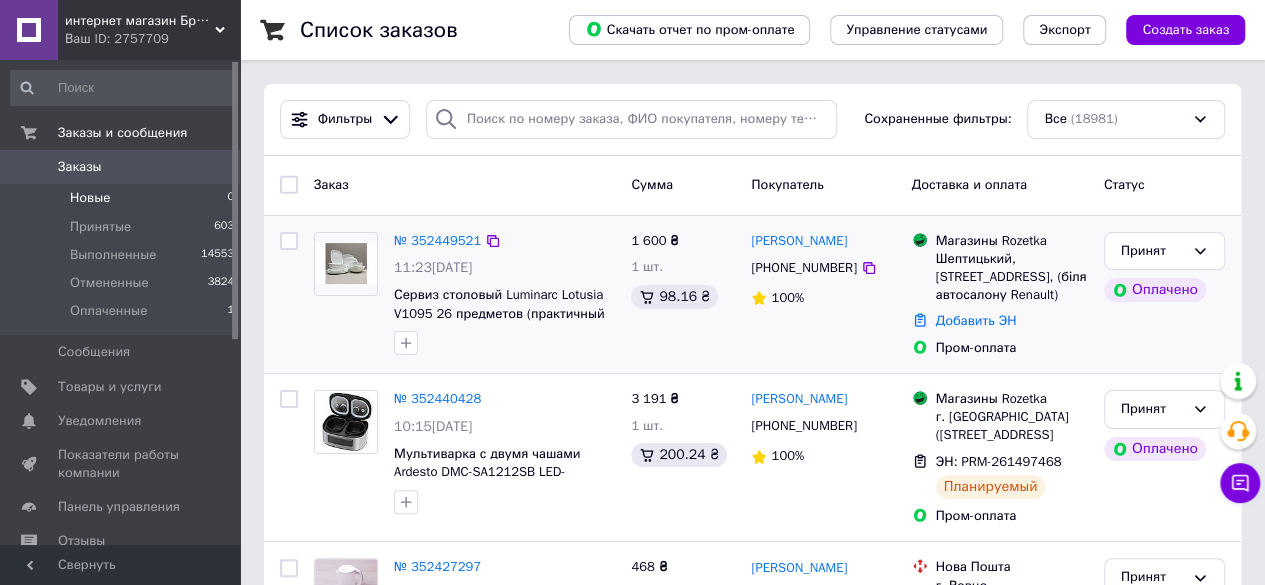 click on "Новые" at bounding box center (90, 198) 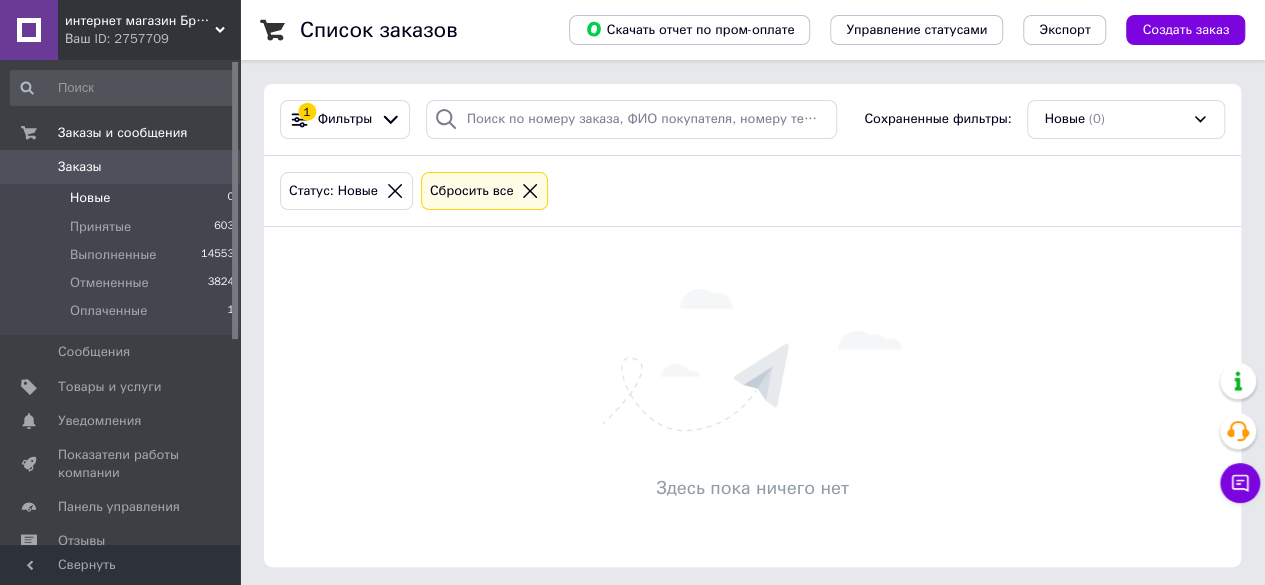 click on "Заказы 0" at bounding box center (123, 167) 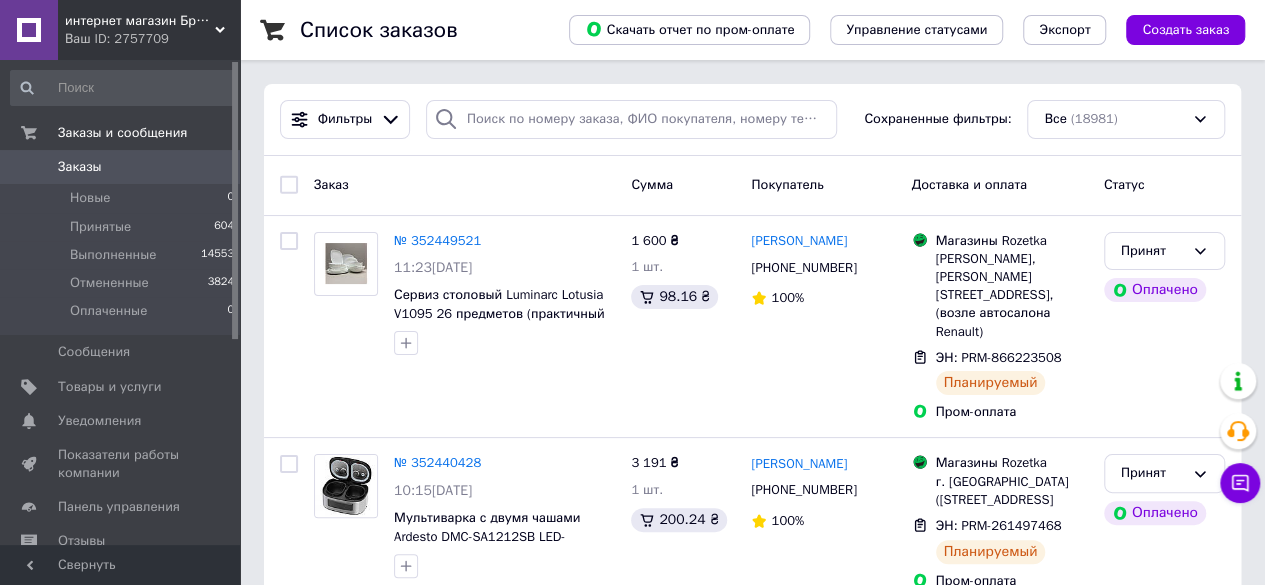 click on "Заказы" at bounding box center [121, 167] 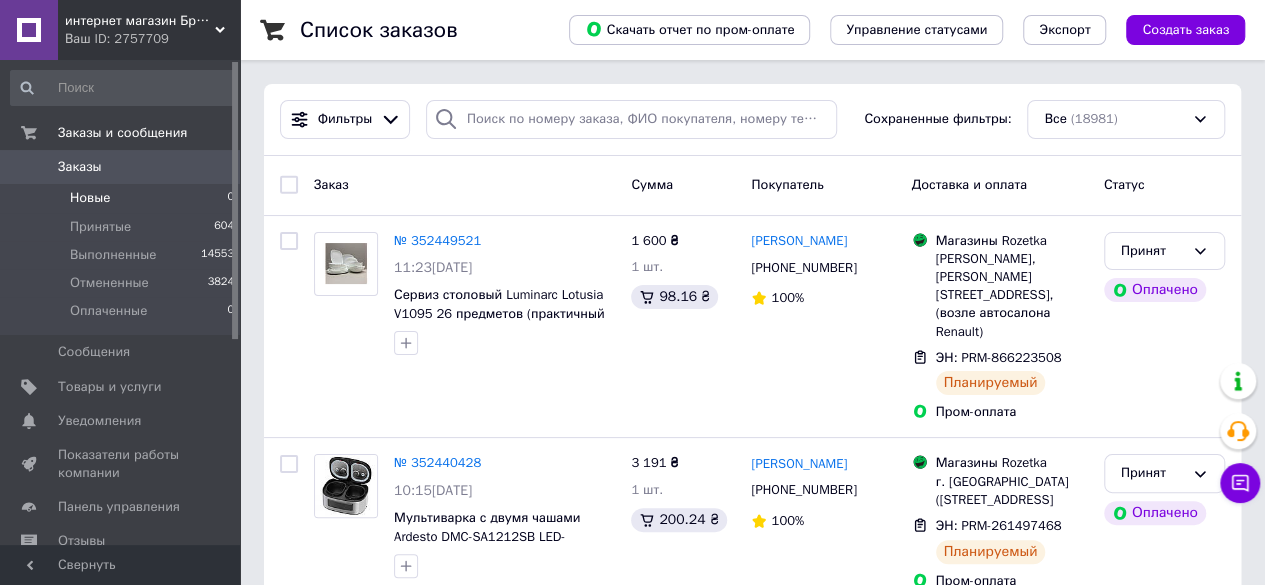 click on "Новые" at bounding box center [90, 198] 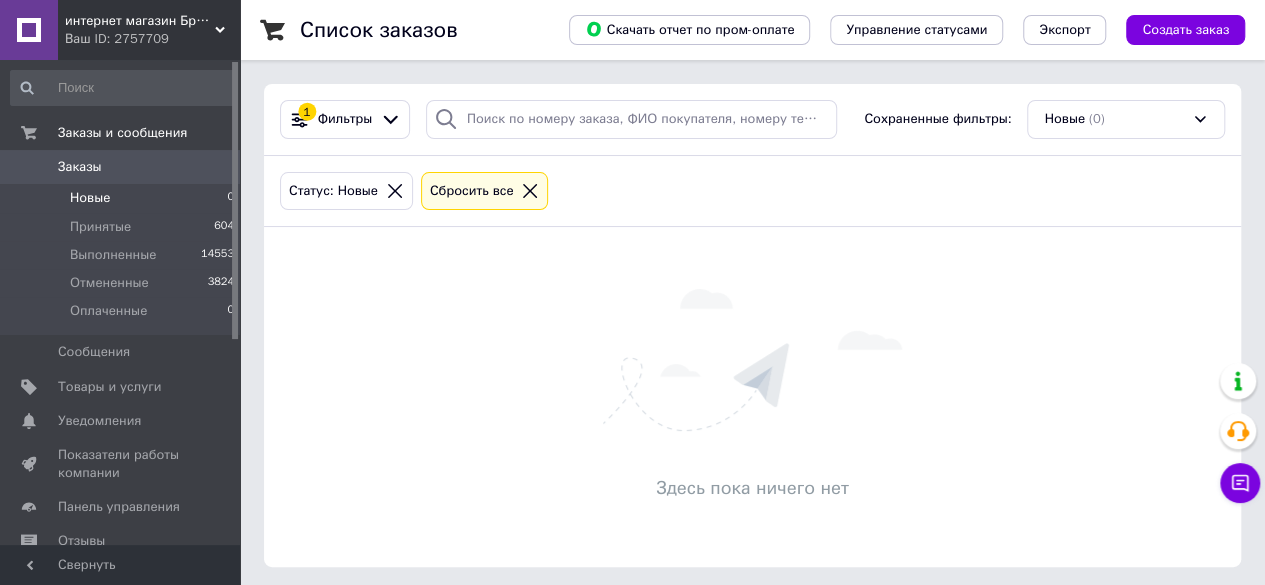click on "Новые 0" at bounding box center [123, 198] 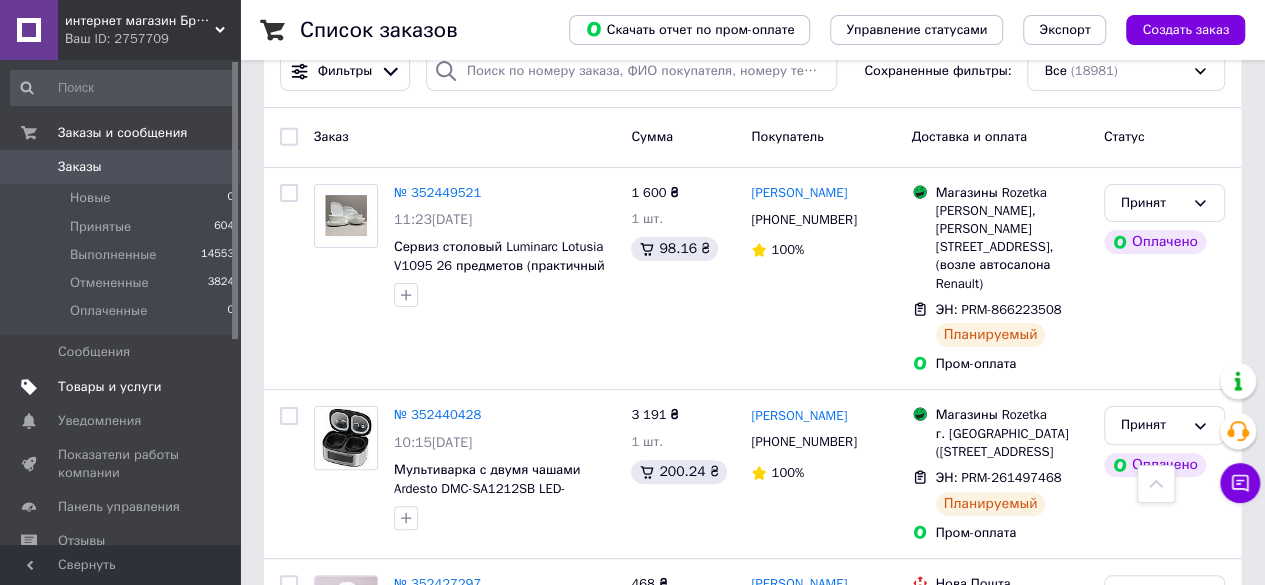 scroll, scrollTop: 0, scrollLeft: 0, axis: both 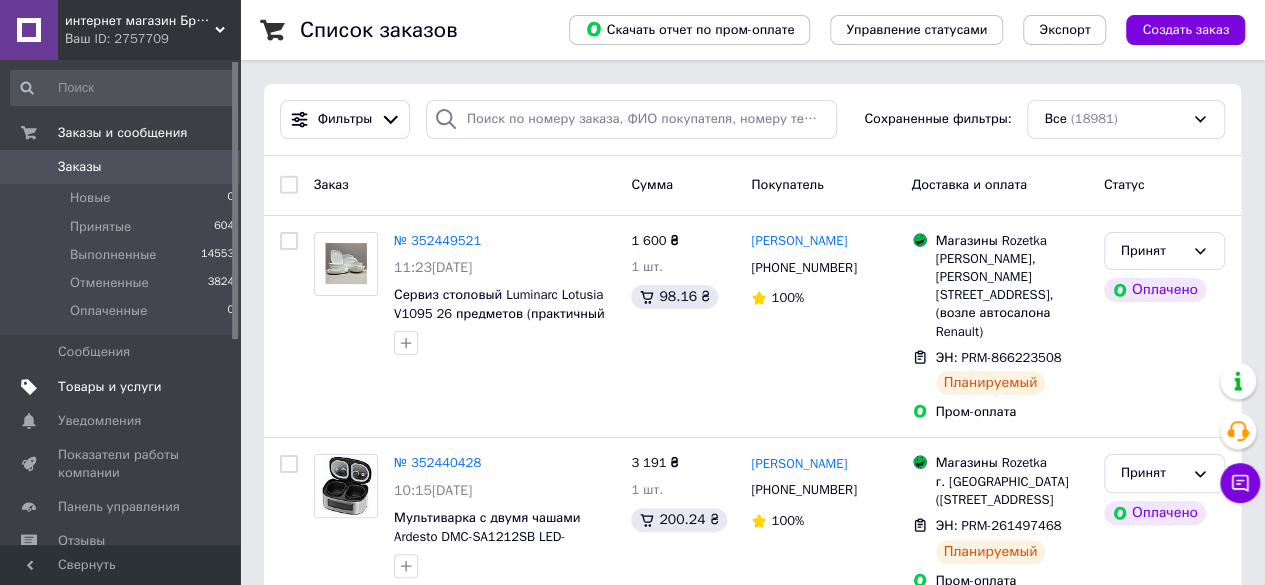 click on "Товары и услуги" at bounding box center [110, 387] 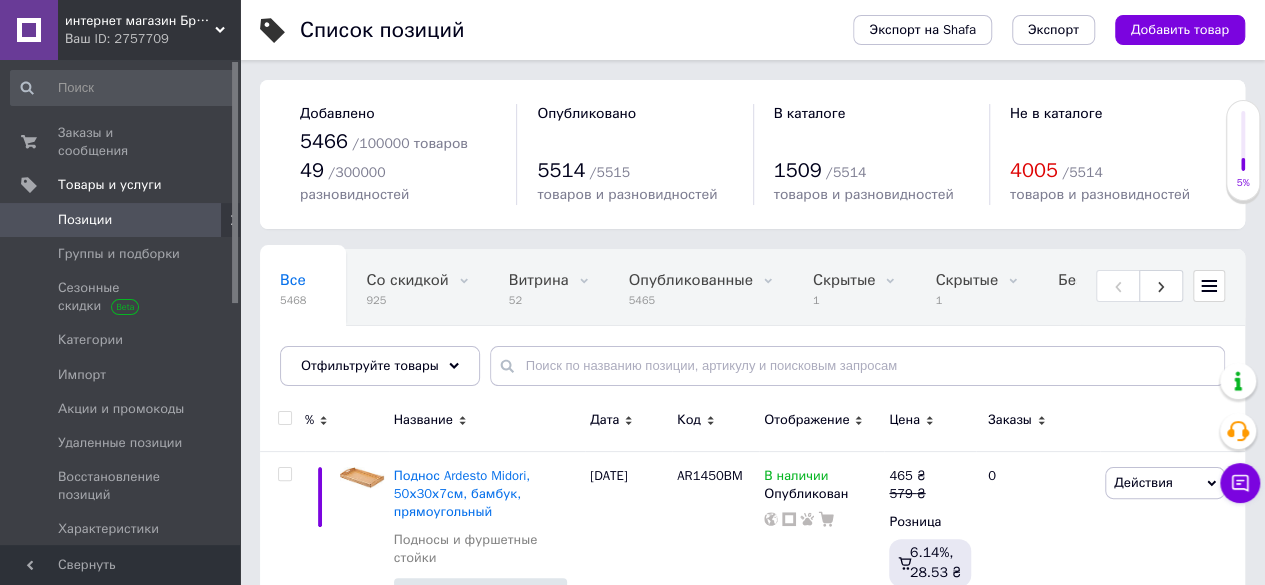 scroll, scrollTop: 134, scrollLeft: 0, axis: vertical 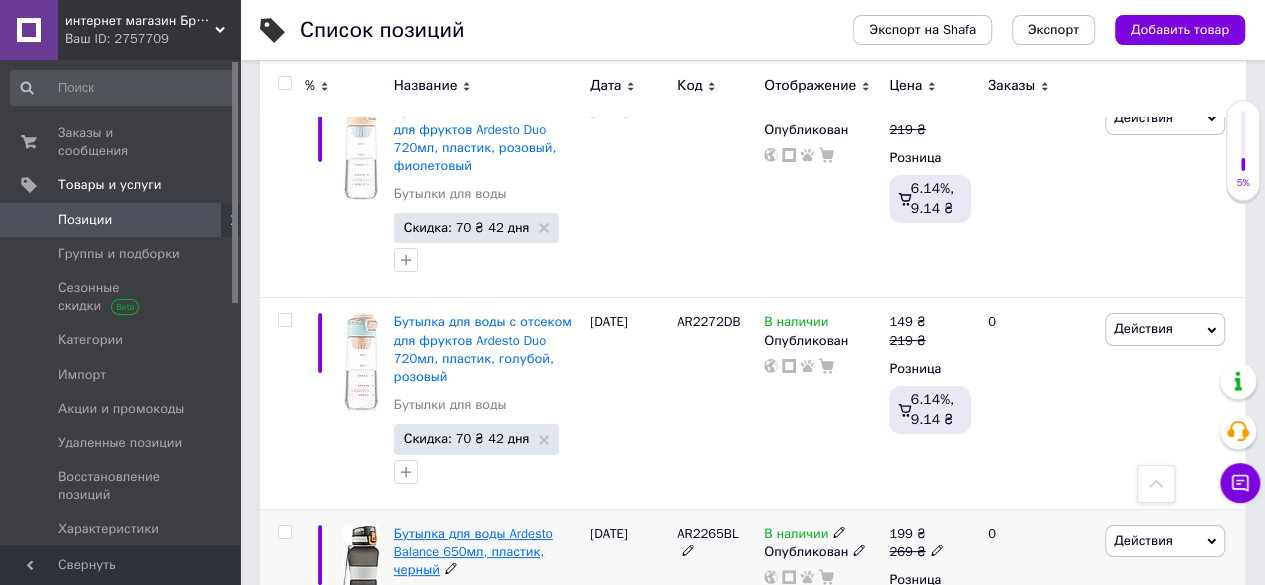 click on "Бутылка для воды Ardesto Balance 650мл, пластик, черный" at bounding box center (473, 551) 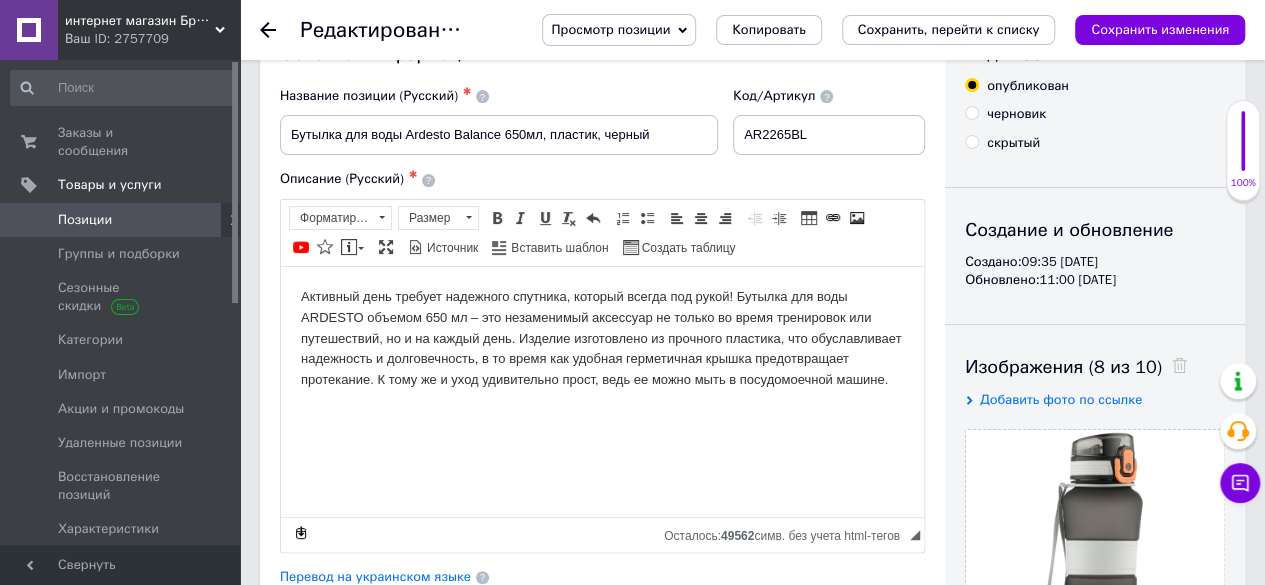 scroll, scrollTop: 0, scrollLeft: 0, axis: both 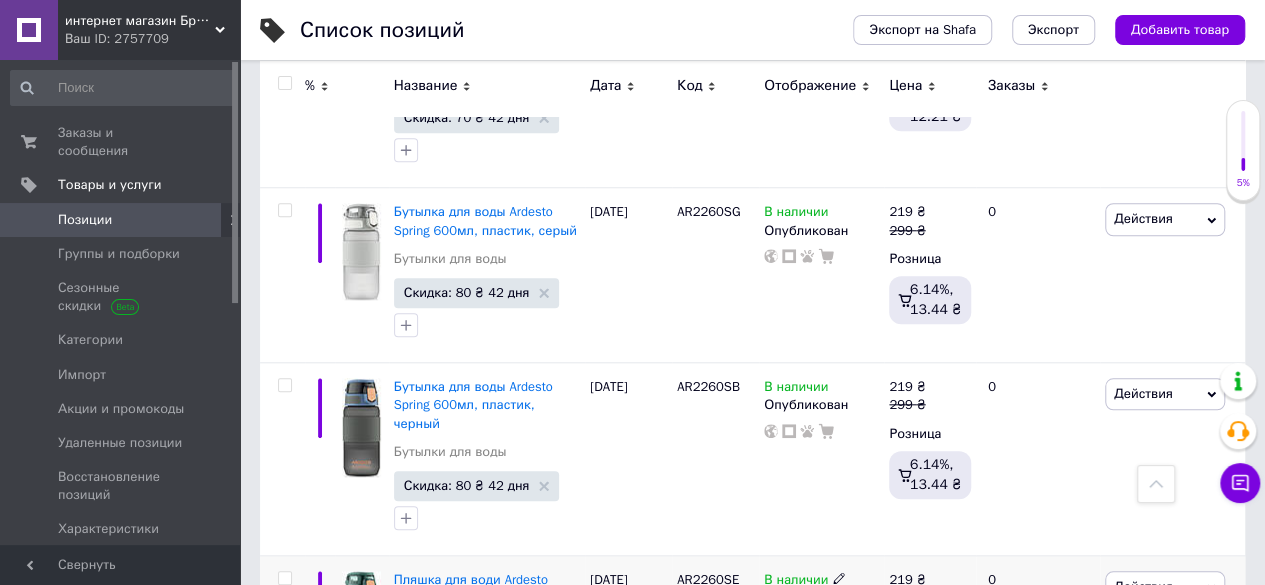 click on "Пляшка для води Ardesto Spring 600мл, пластик, зелений" at bounding box center [471, 597] 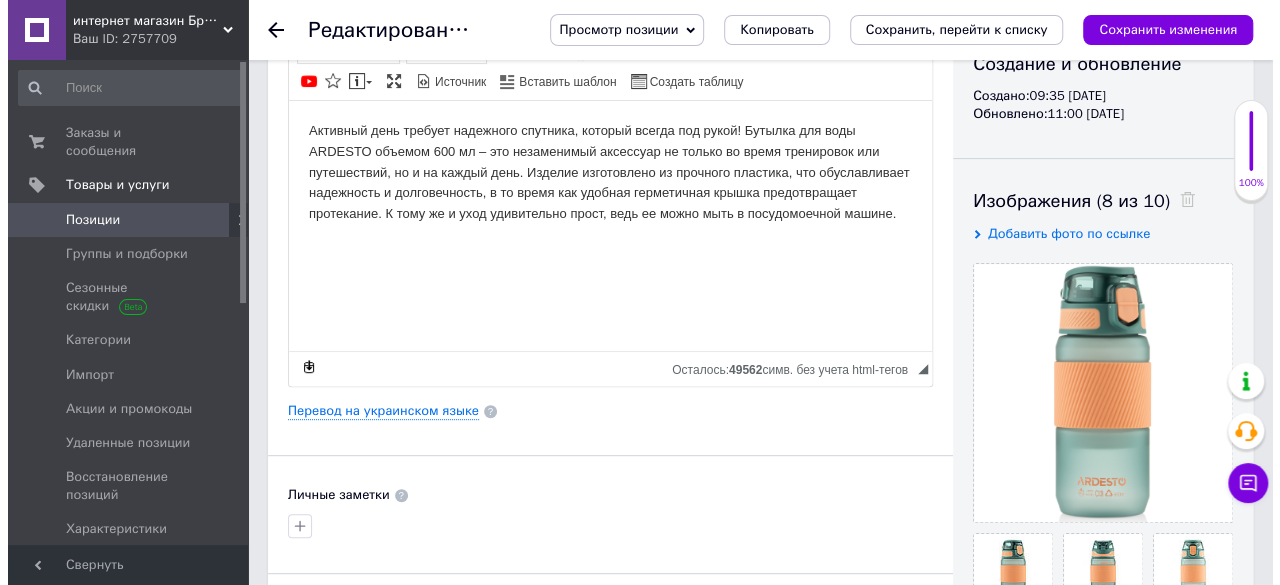 scroll, scrollTop: 300, scrollLeft: 0, axis: vertical 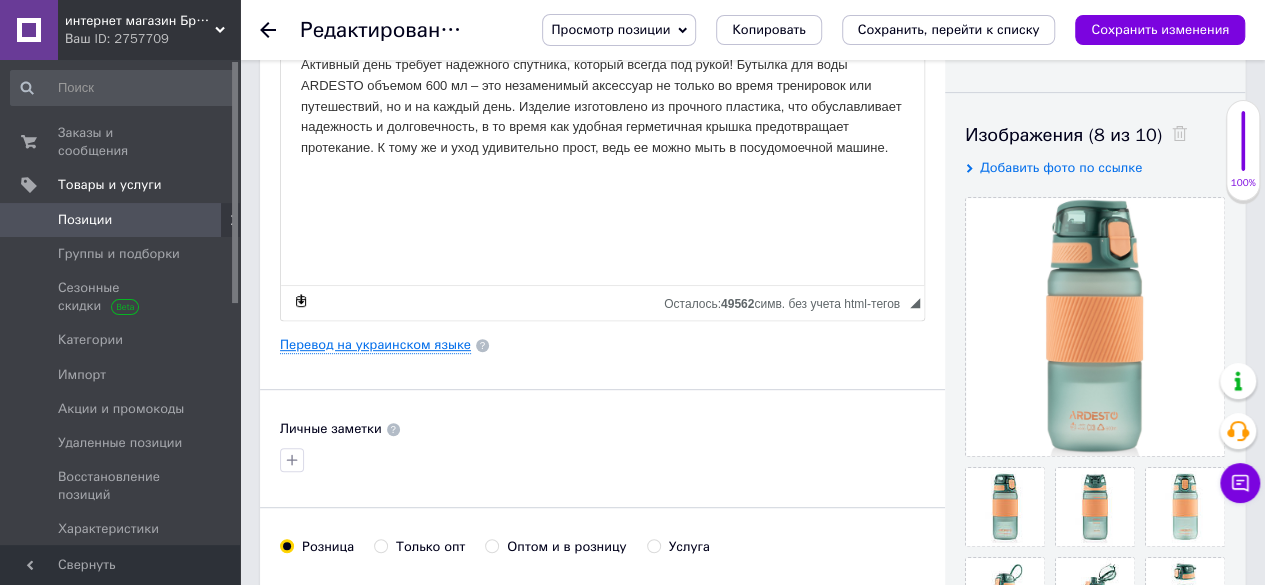 click on "Перевод на украинском языке" at bounding box center (375, 345) 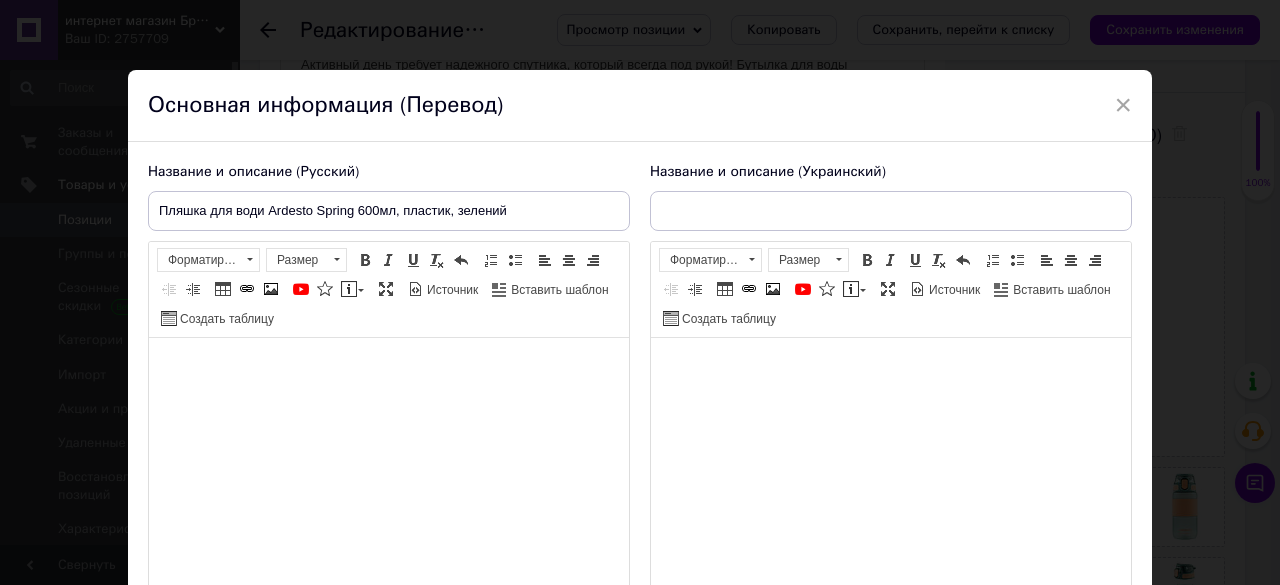 type on "Пляшка для води Ardesto Spring 600мл, пластик, зелений" 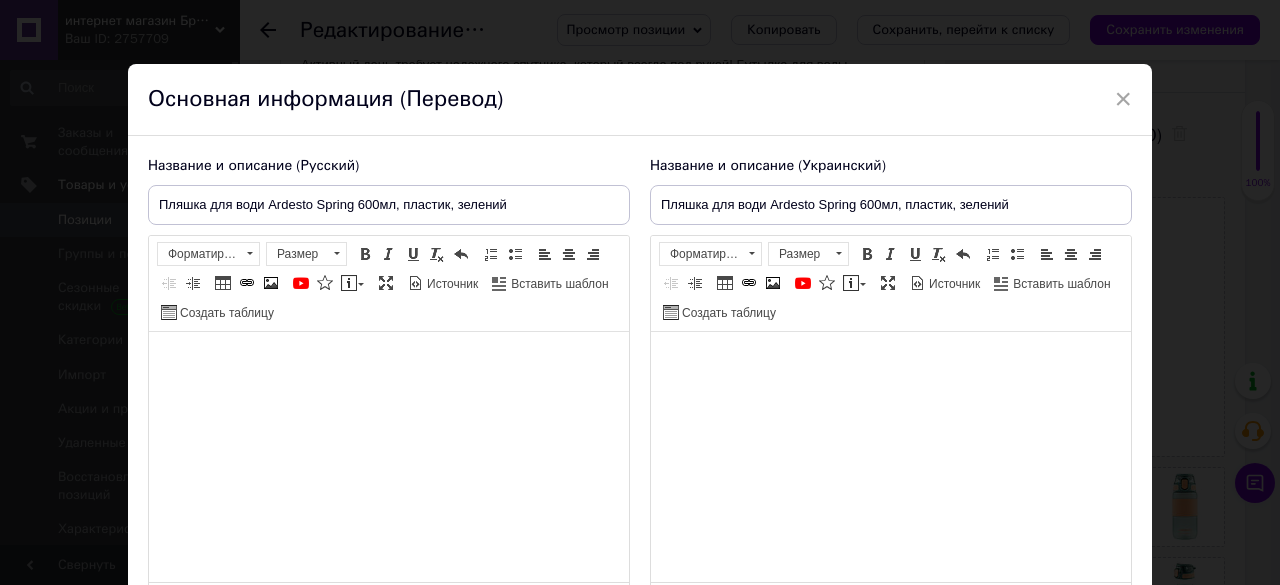 scroll, scrollTop: 0, scrollLeft: 0, axis: both 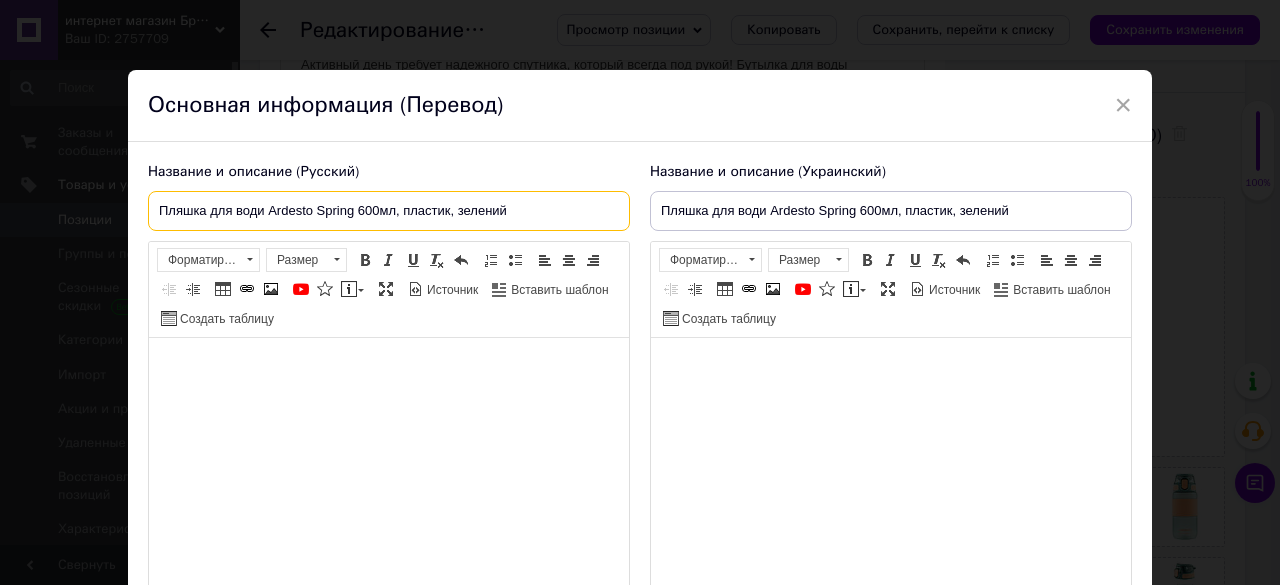 drag, startPoint x: 266, startPoint y: 209, endPoint x: 145, endPoint y: 214, distance: 121.103264 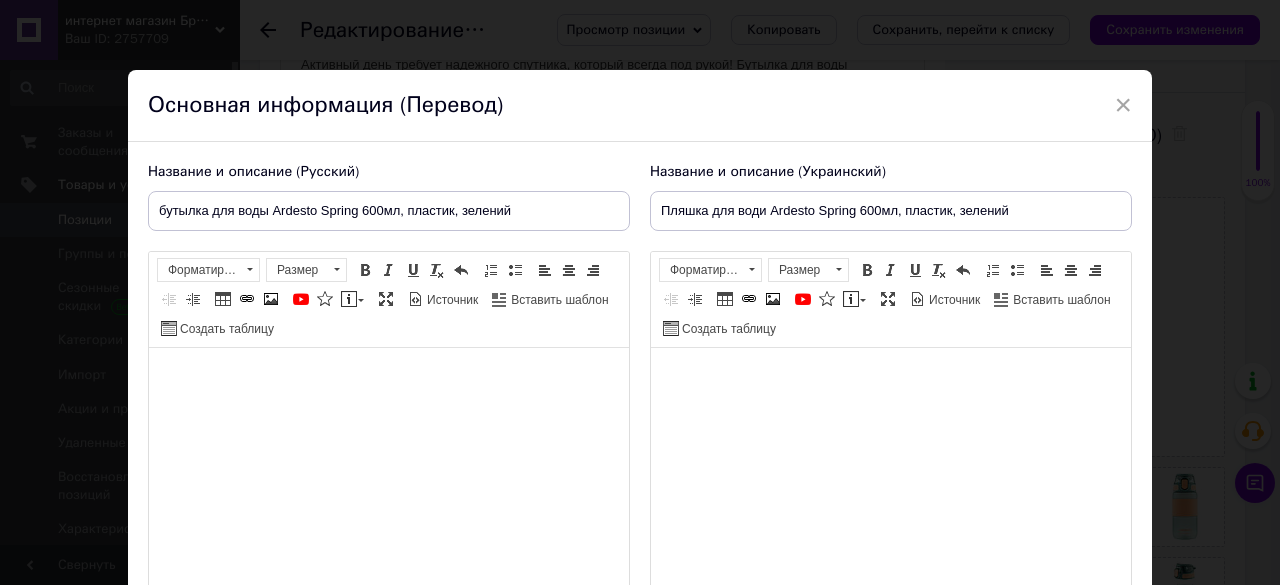 click on "Название и описание (Русский) бутылка для воды Ardesto Spring 600мл, пластик, зелений Активный день требует надежного спутника, который всегда под рукой! Бутылка для воды ARDESTO объемом 600 мл – это незаменимый аксессуар не только во время тренировок или путешествий, но и на каждый день. Изделие изготовлено из прочного пластика, что обуславливает надежность и долговечность, в то время как удобная герметичная крышка предотвращает протекание. К тому же и уход удивительно прост, ведь ее можно мыть в посудомоечной машине. Rich Text Editor, 7A09624D-E5DC-44C4-827E-F5F79BA9C086 Форматирование" at bounding box center [640, 406] 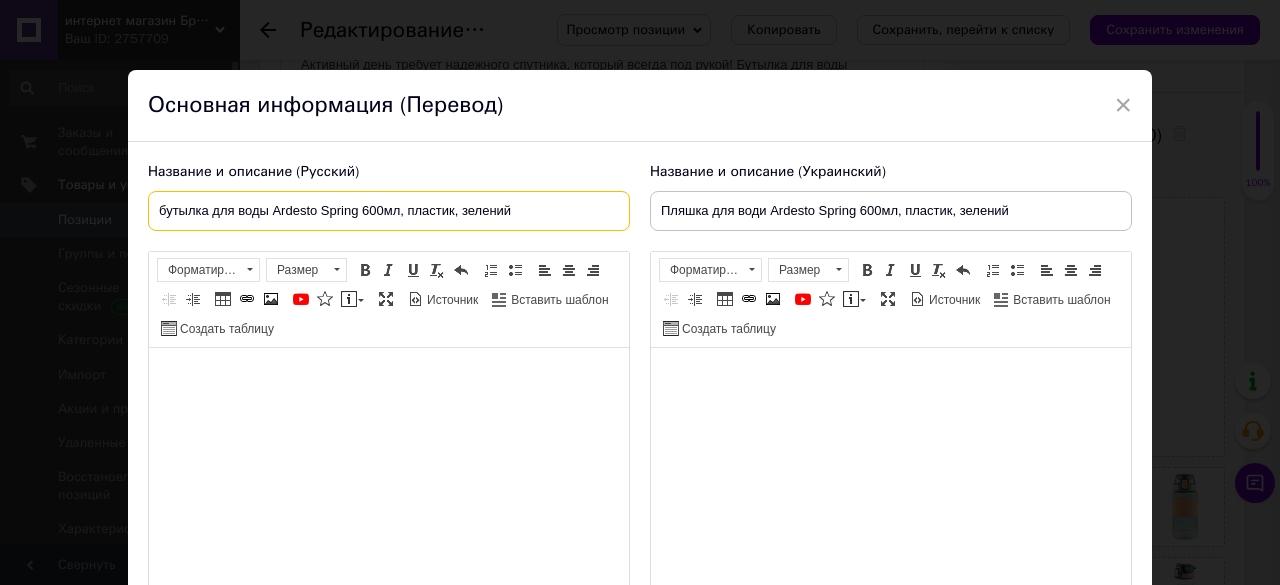 drag, startPoint x: 470, startPoint y: 211, endPoint x: 520, endPoint y: 219, distance: 50.635956 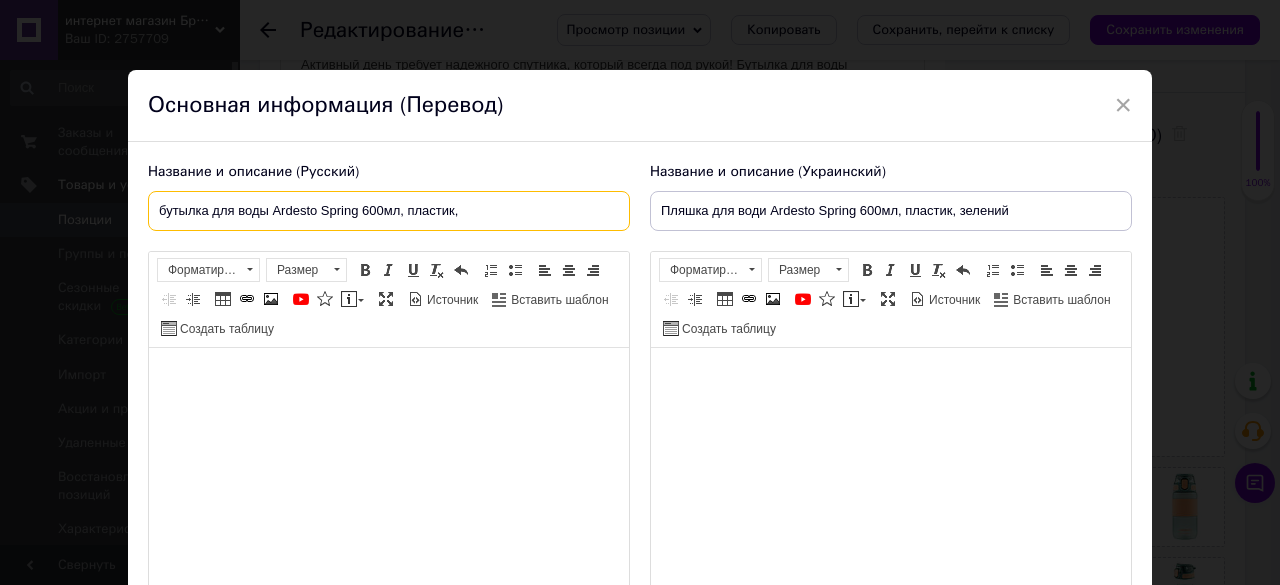 type on "бутылка для воды Ardesto Spring 600мл, пластик," 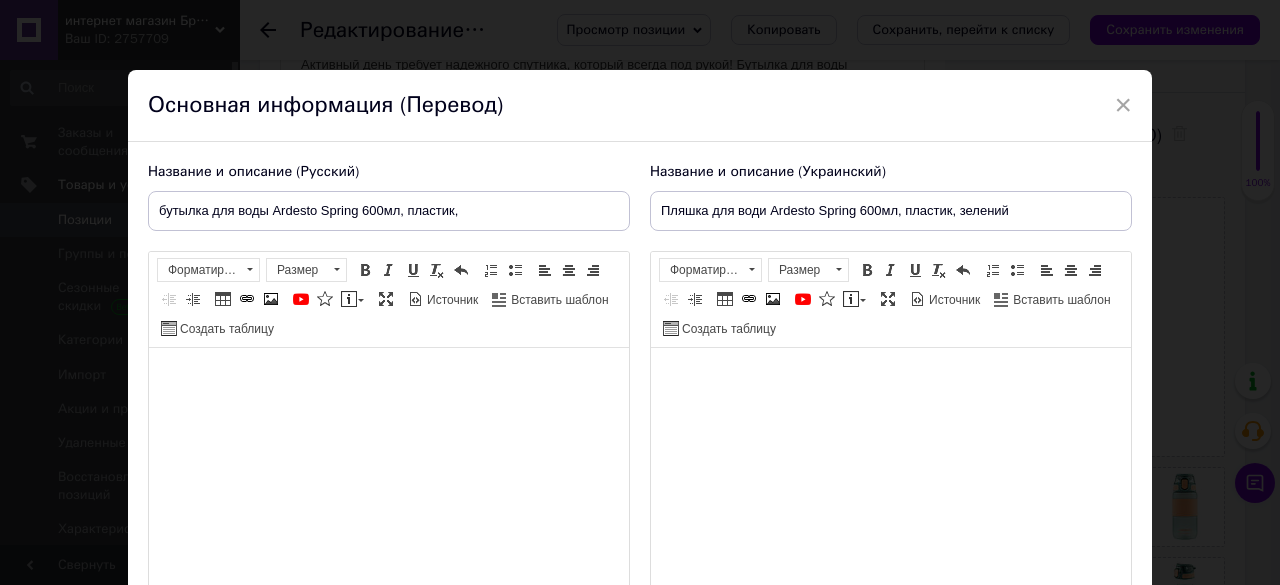 click on "Основная информация (Перевод)" at bounding box center (640, 106) 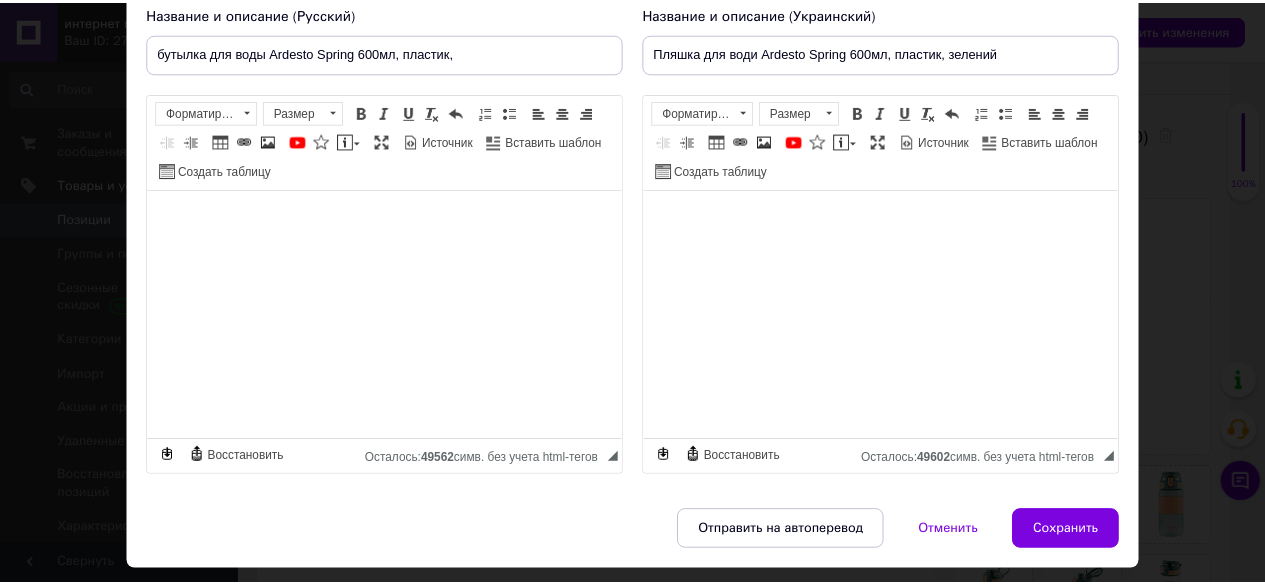 scroll, scrollTop: 209, scrollLeft: 0, axis: vertical 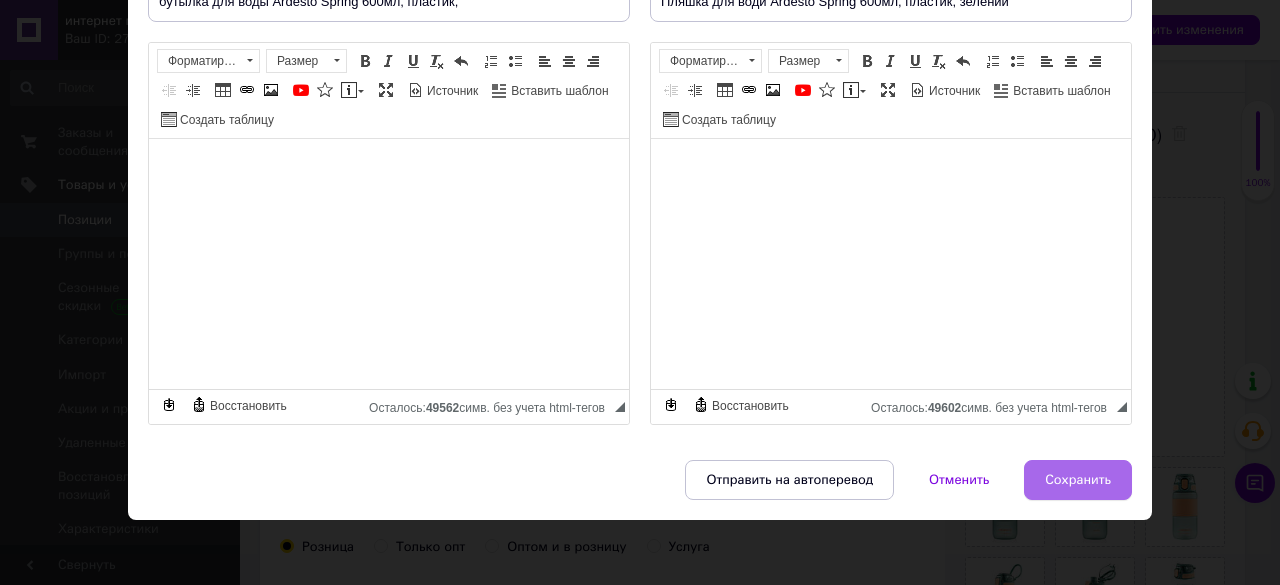 click on "Сохранить" at bounding box center [1078, 480] 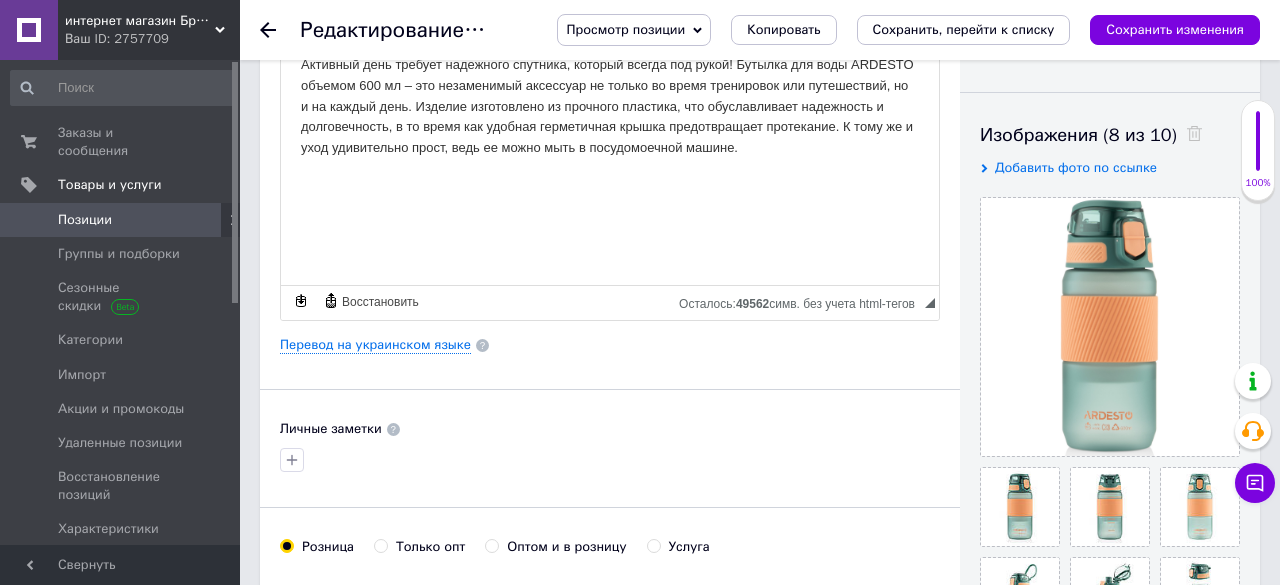 type on "бутылка для воды Ardesto Spring 600мл, пластик," 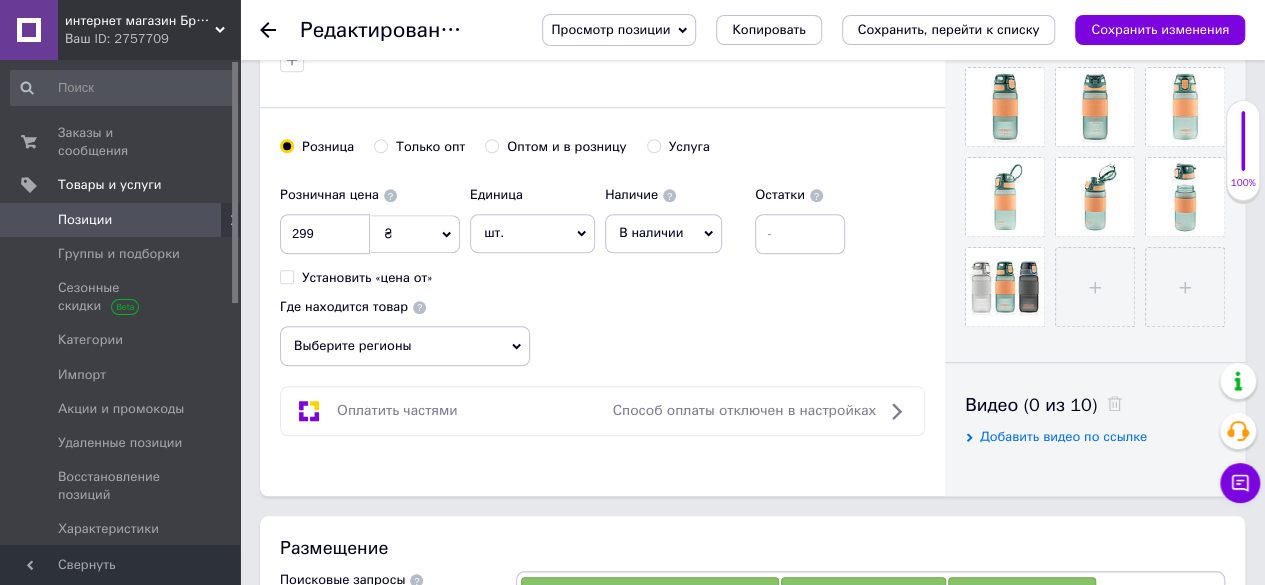 scroll, scrollTop: 500, scrollLeft: 0, axis: vertical 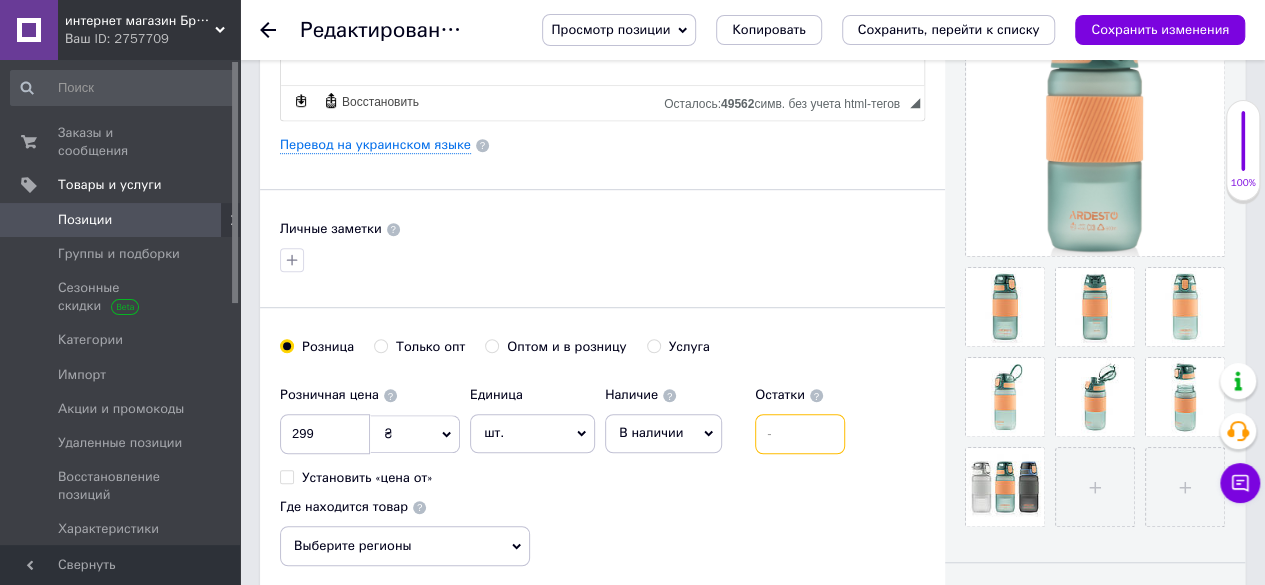 click at bounding box center (800, 434) 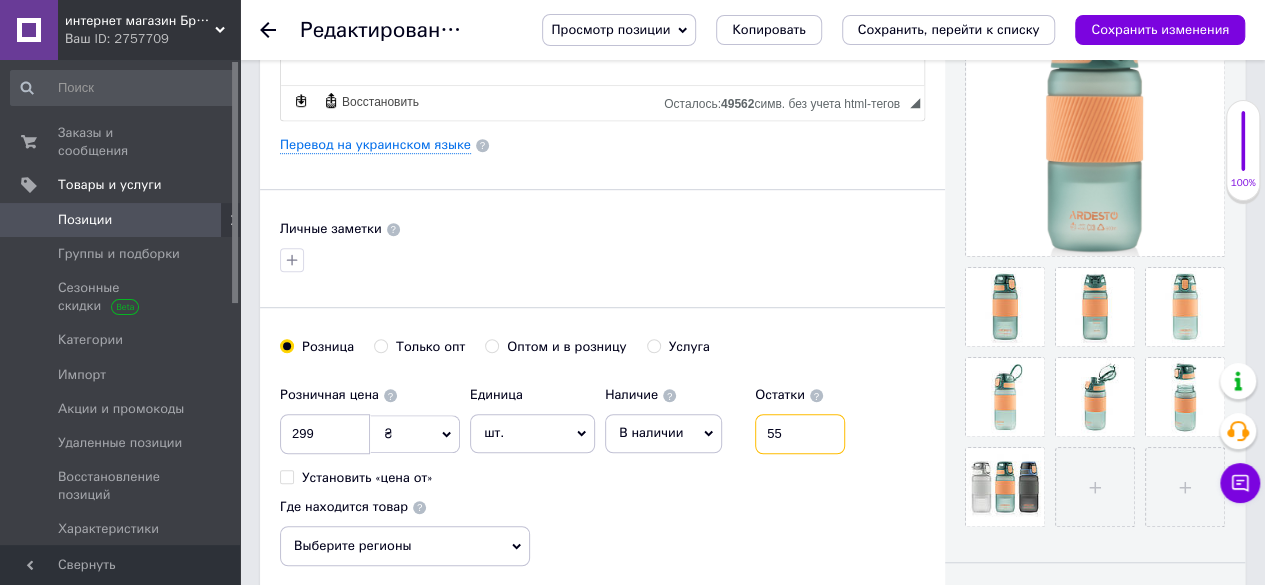 type on "55" 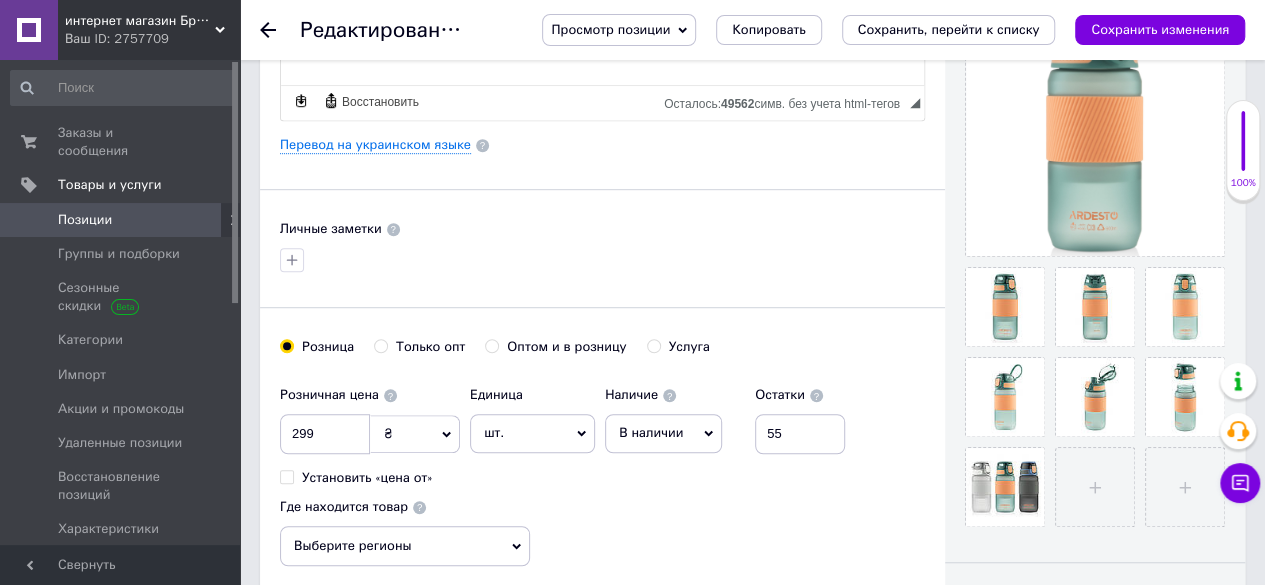 drag, startPoint x: 757, startPoint y: 505, endPoint x: 750, endPoint y: 482, distance: 24.04163 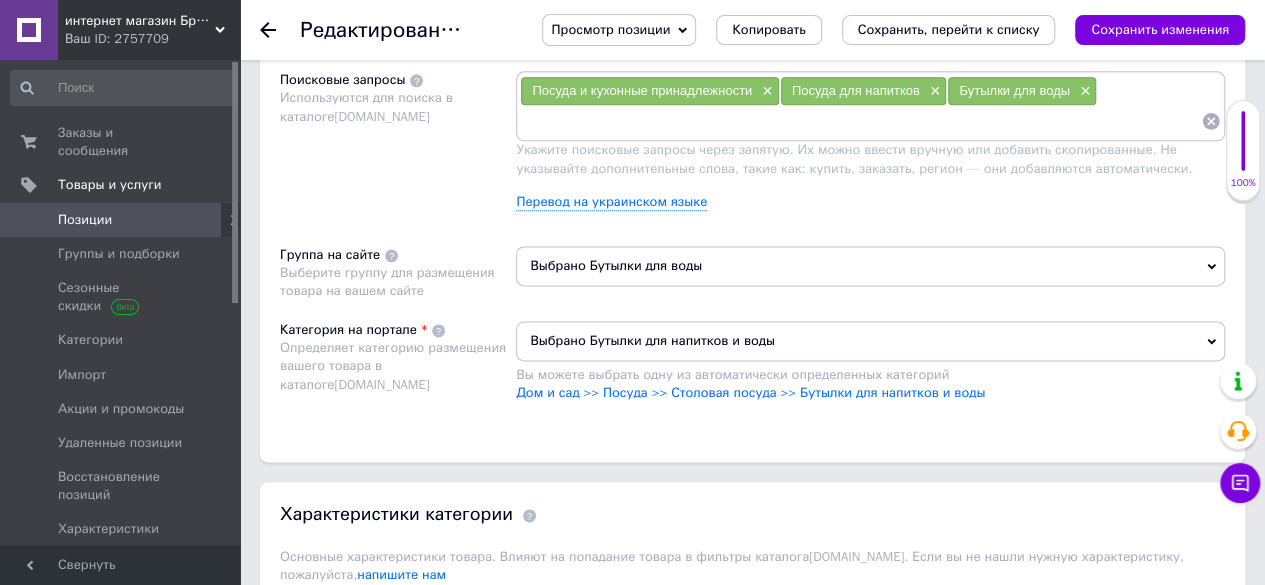 scroll, scrollTop: 1500, scrollLeft: 0, axis: vertical 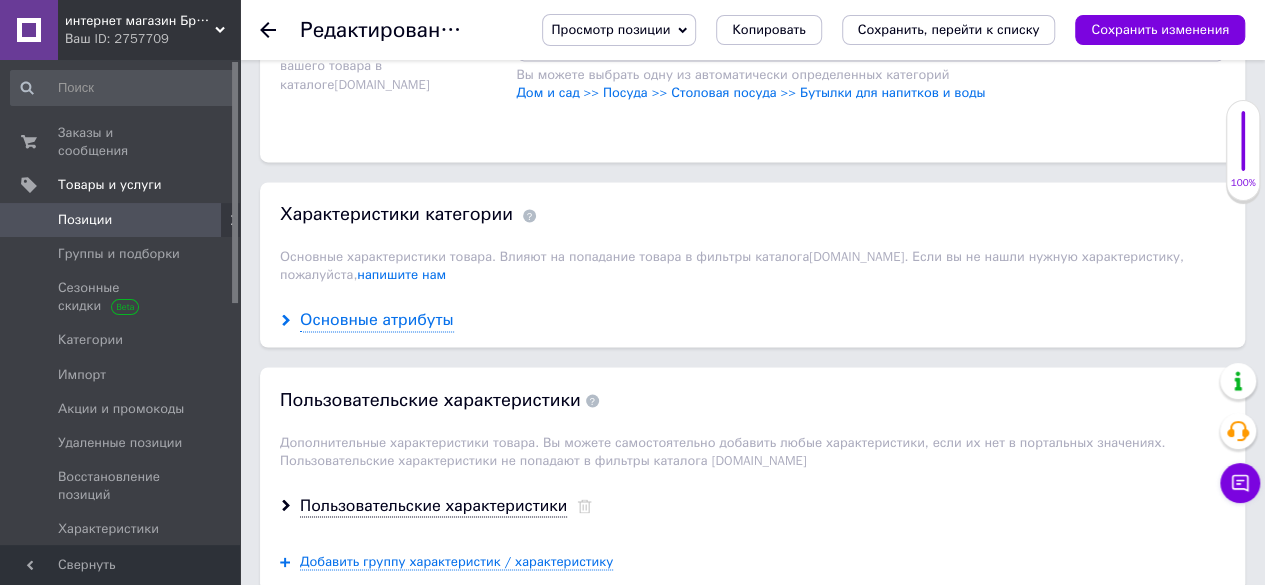 click on "Основные атрибуты" at bounding box center (377, 320) 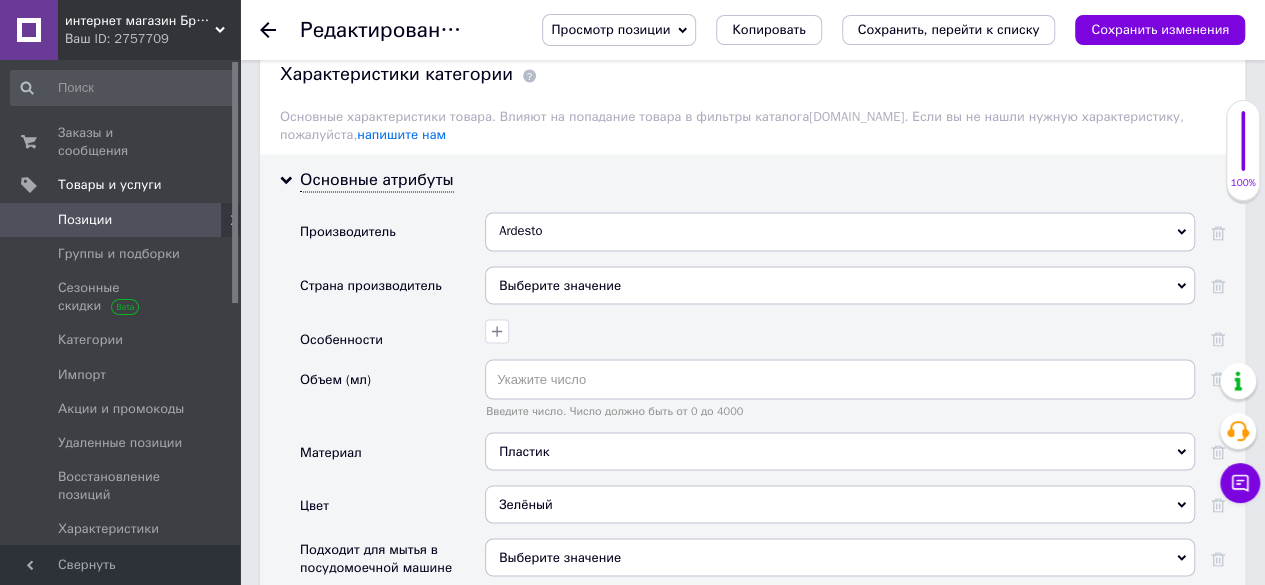 scroll, scrollTop: 1700, scrollLeft: 0, axis: vertical 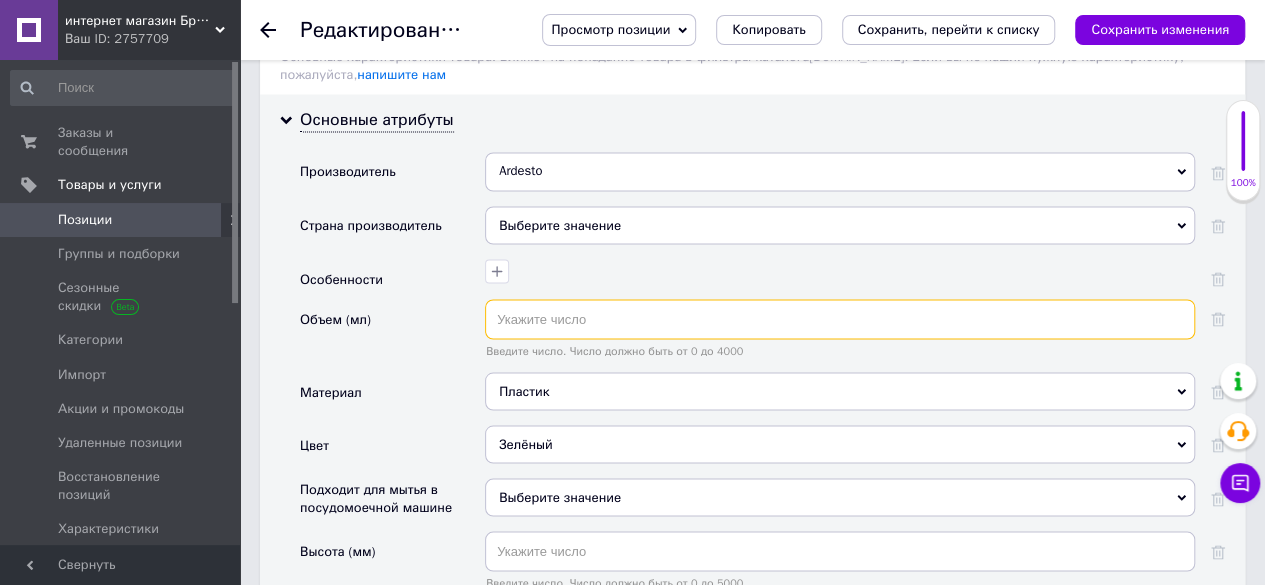 click at bounding box center (840, 319) 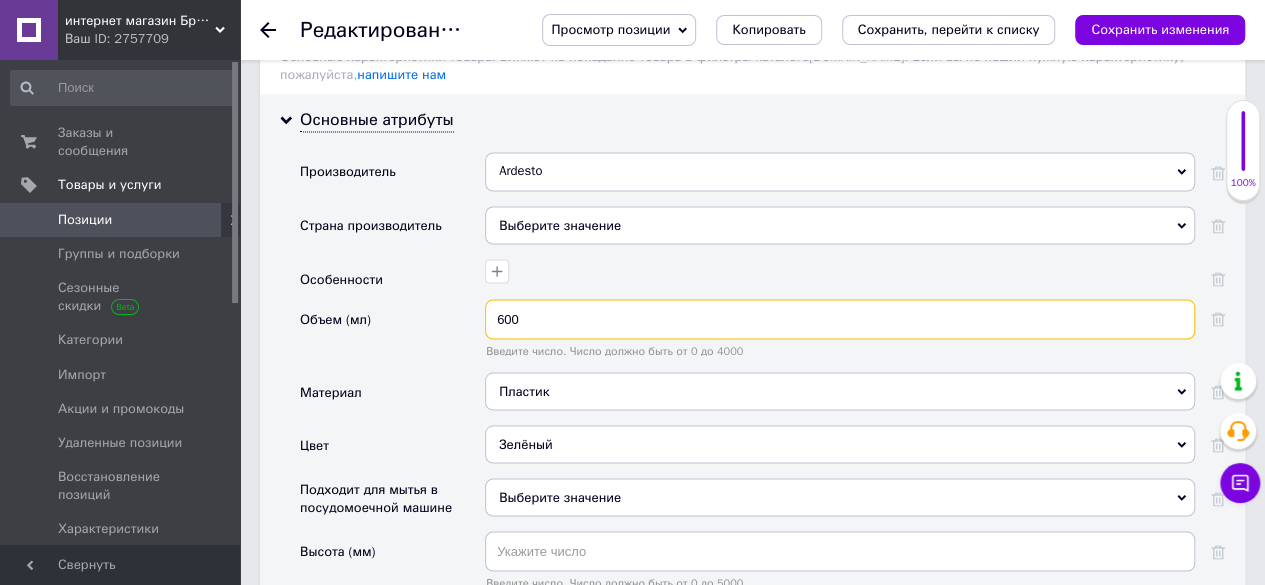 type on "600" 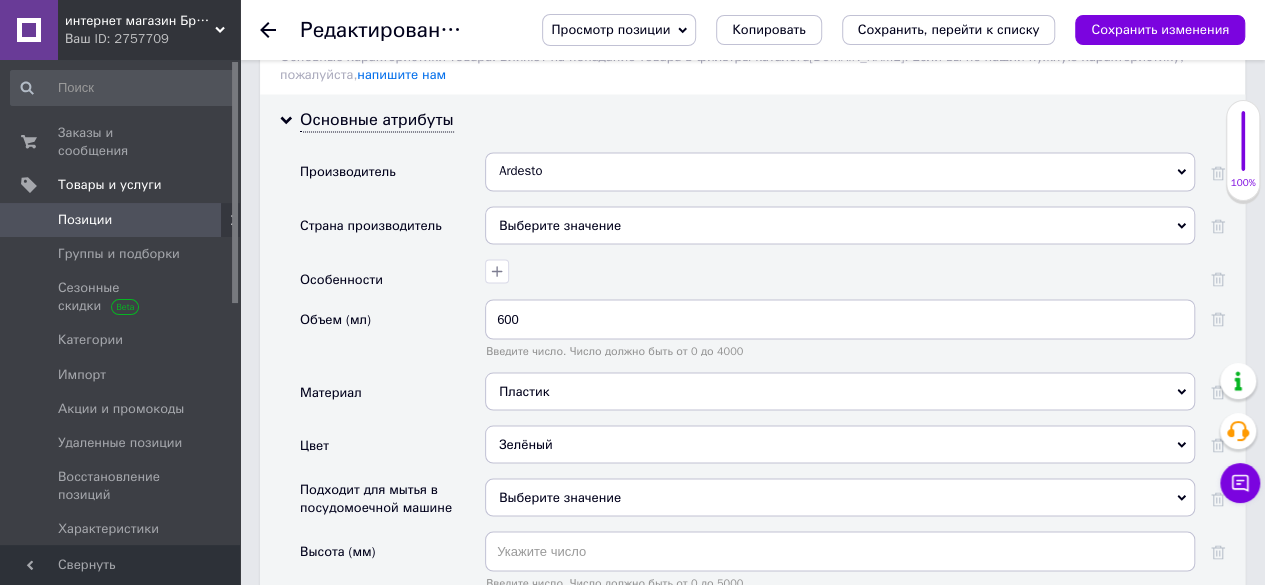 drag, startPoint x: 463, startPoint y: 363, endPoint x: 432, endPoint y: 307, distance: 64.00781 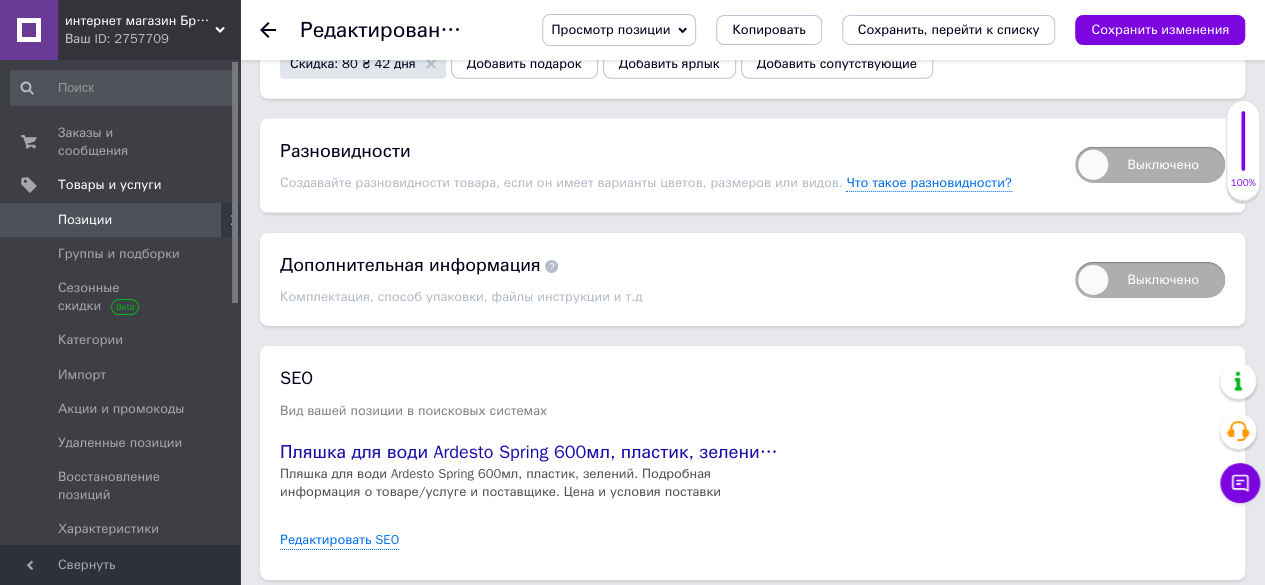 scroll, scrollTop: 3204, scrollLeft: 0, axis: vertical 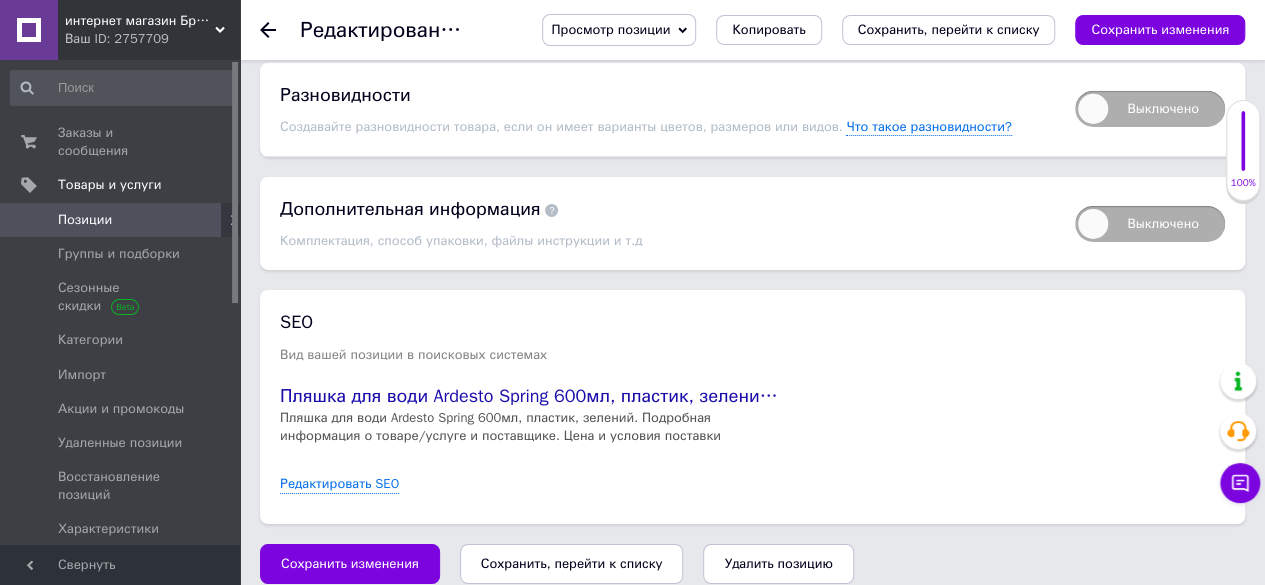 click on "Сохранить, перейти к списку" at bounding box center (572, 563) 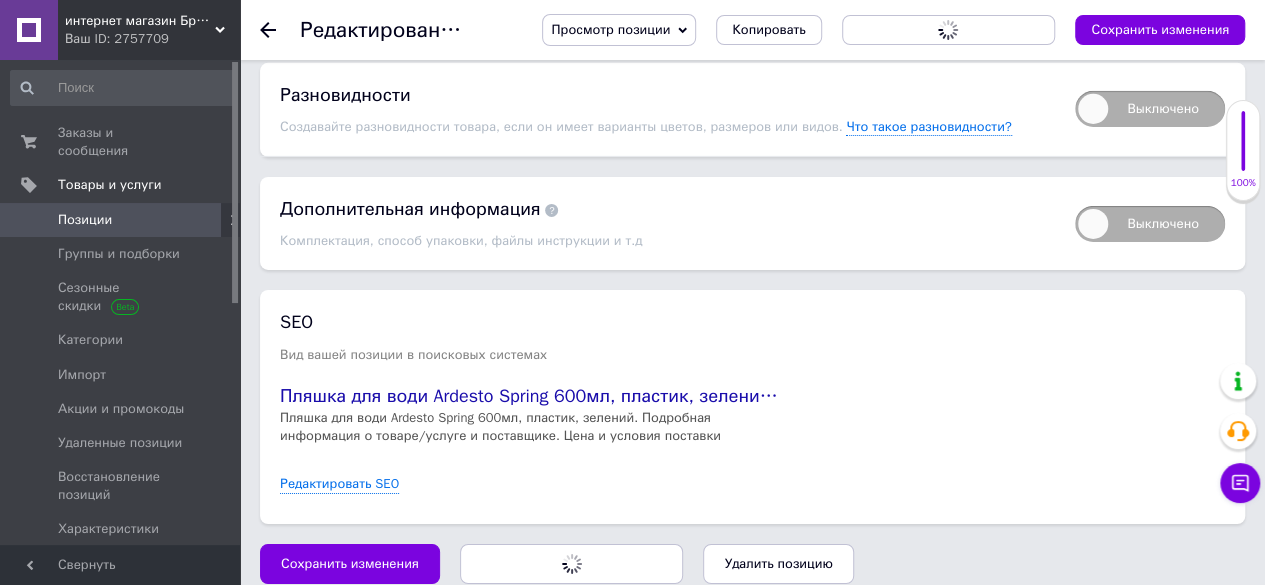 scroll, scrollTop: 0, scrollLeft: 0, axis: both 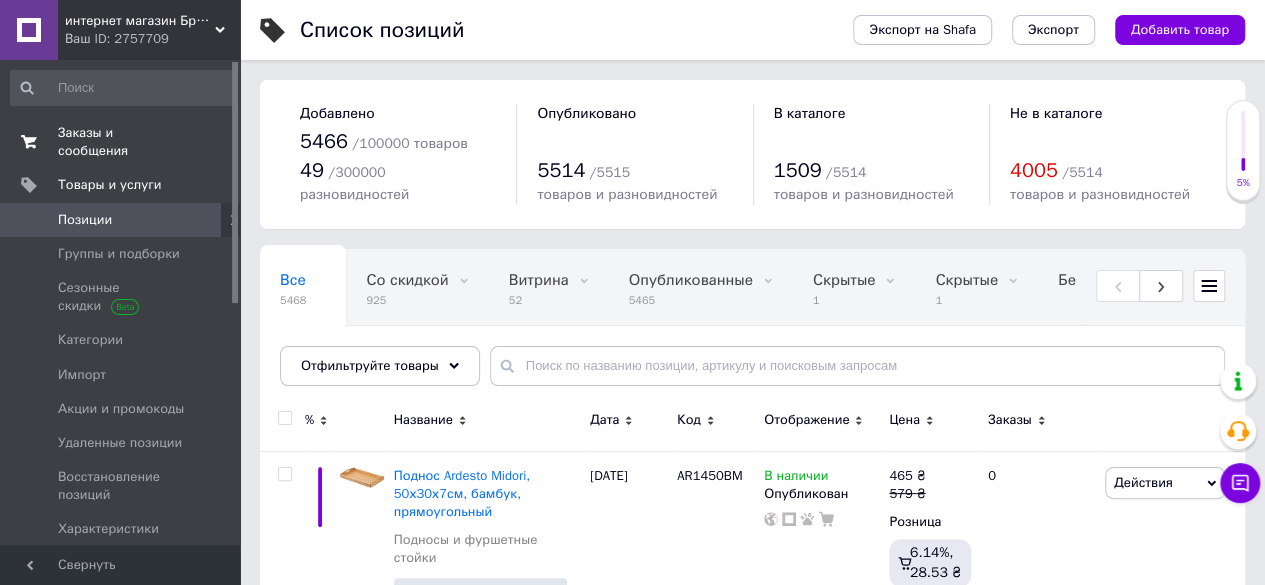 click on "Заказы и сообщения" at bounding box center (121, 142) 